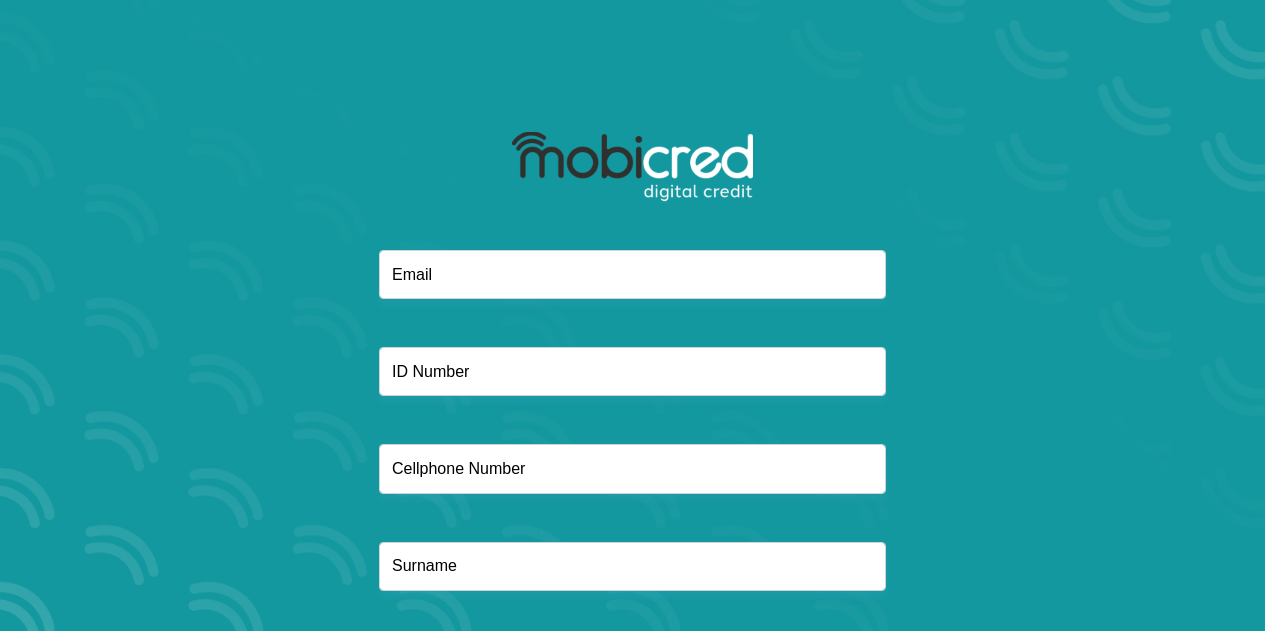 scroll, scrollTop: 0, scrollLeft: 0, axis: both 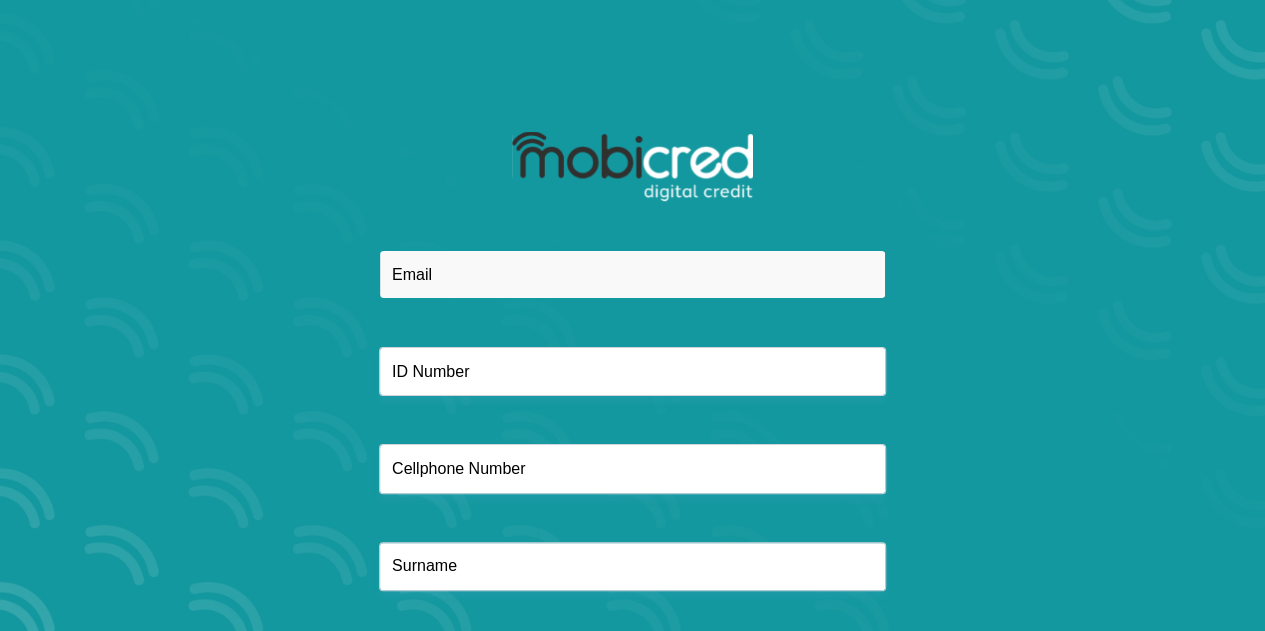 click at bounding box center [632, 274] 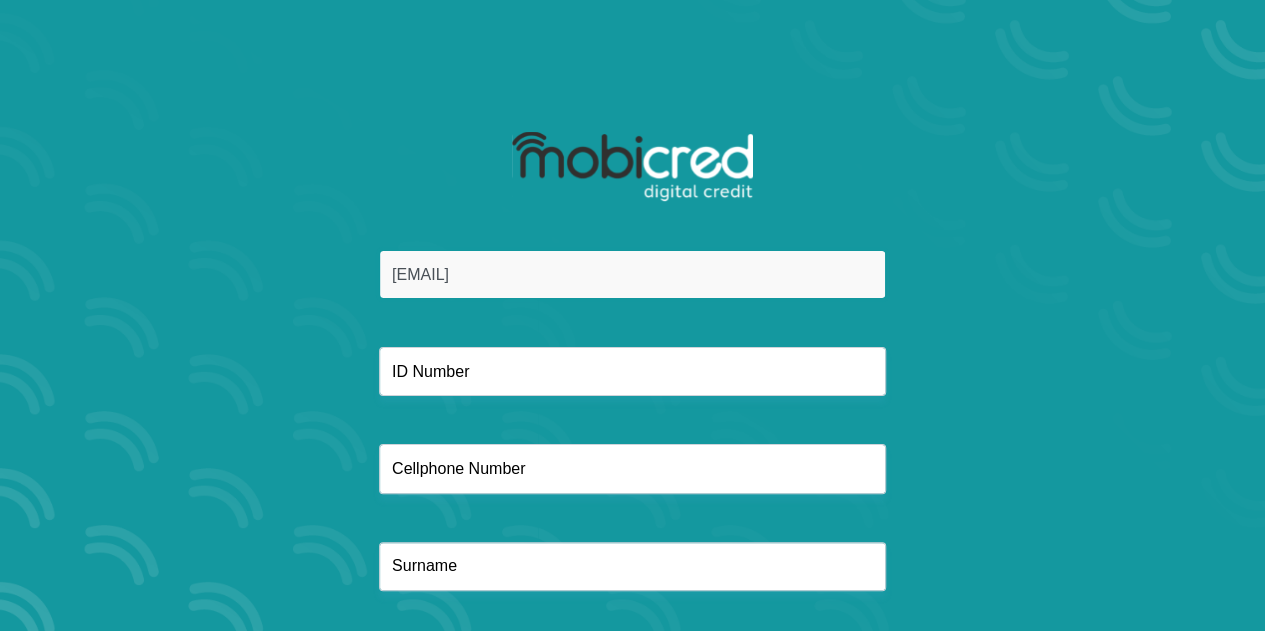 type on "ndlelafundiswa@gmail.com" 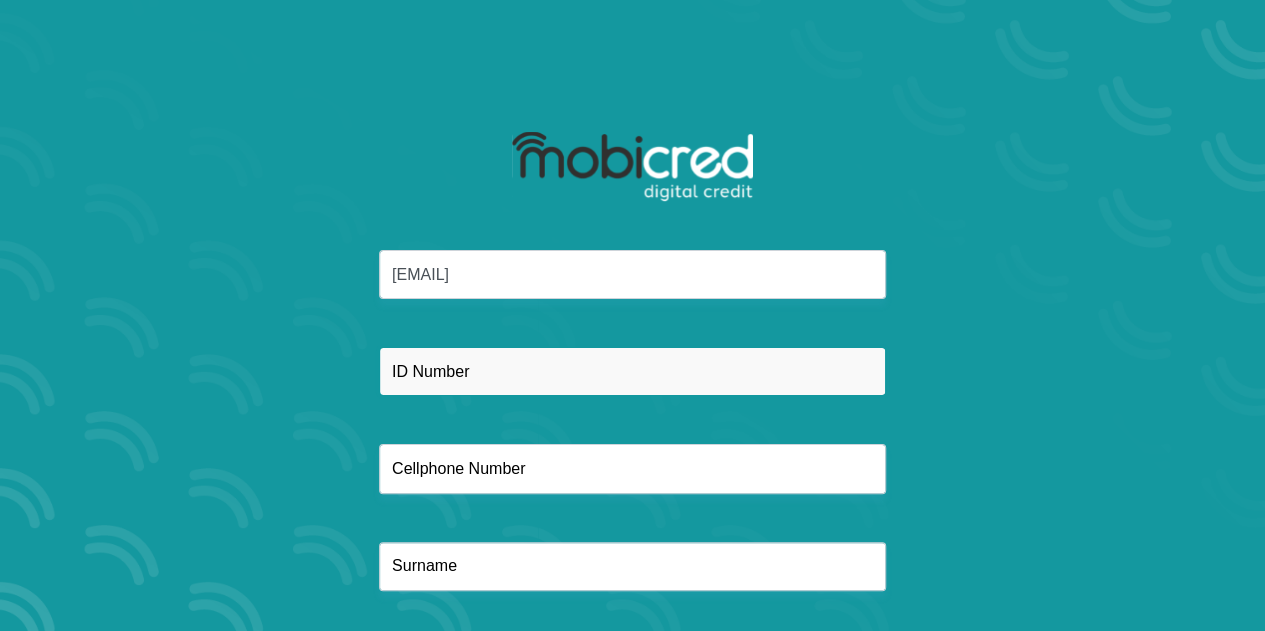 click at bounding box center (632, 371) 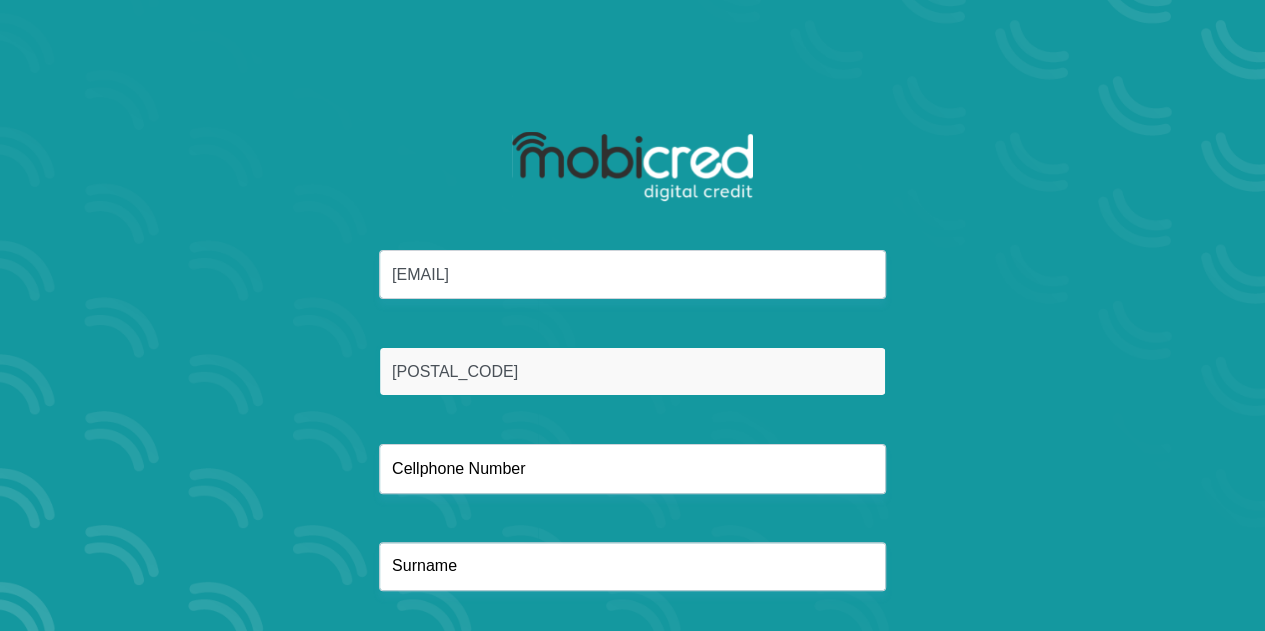 type on "8603150552084" 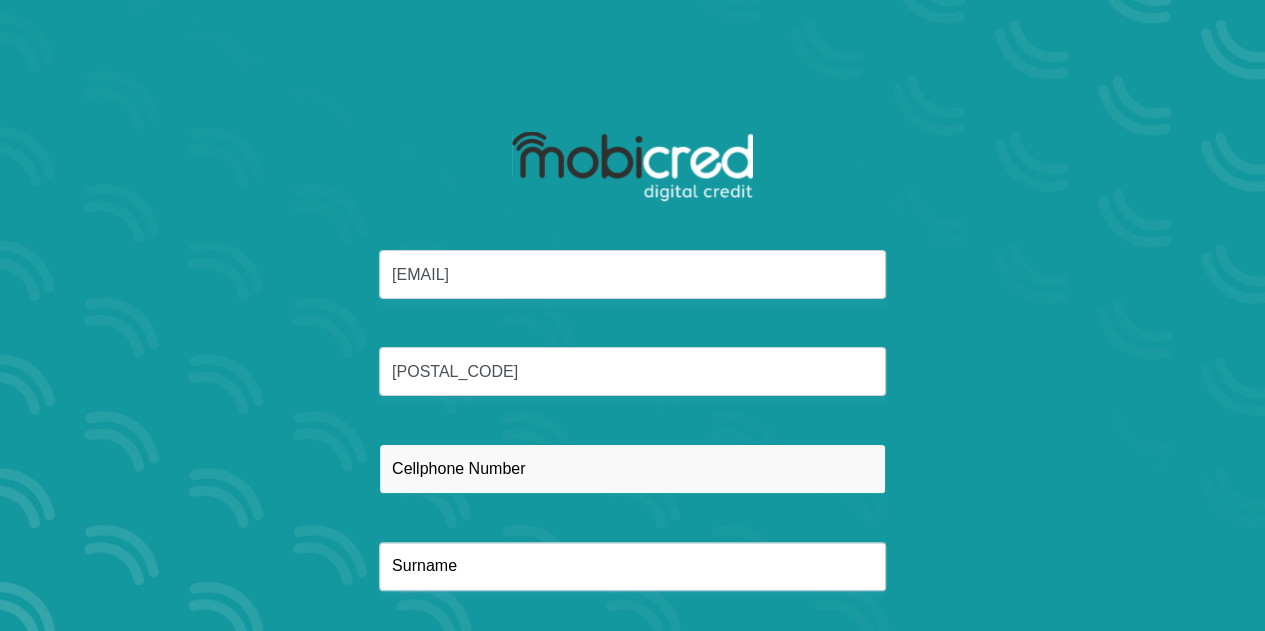 click at bounding box center (632, 468) 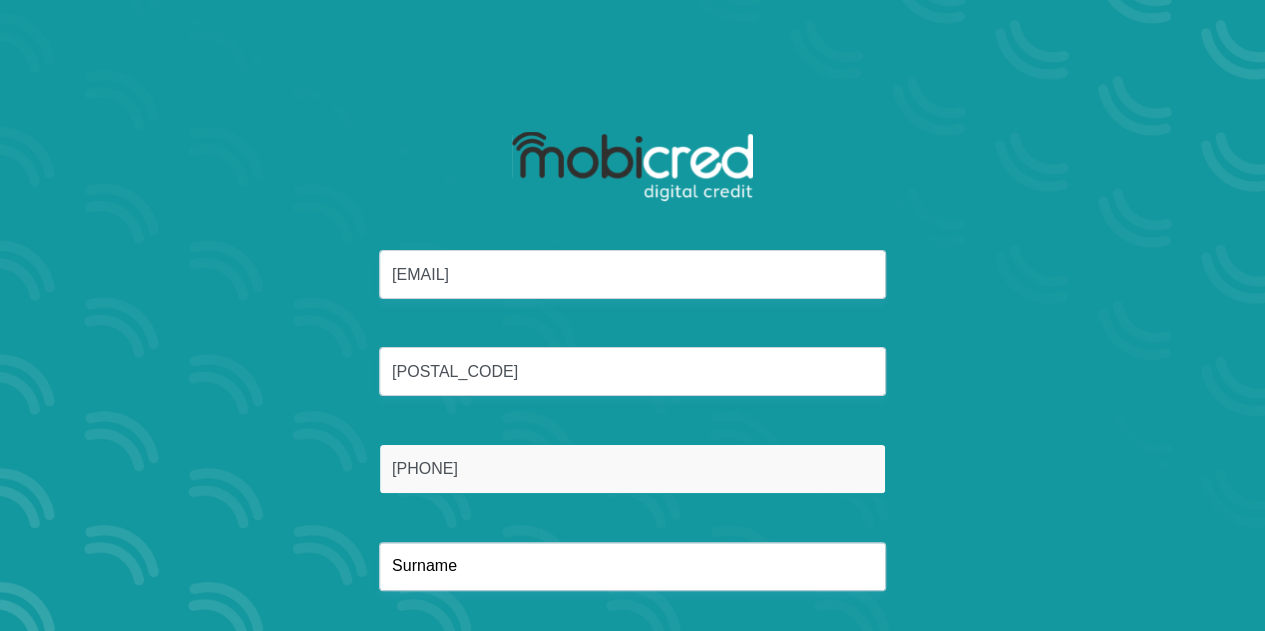type on "0734476444" 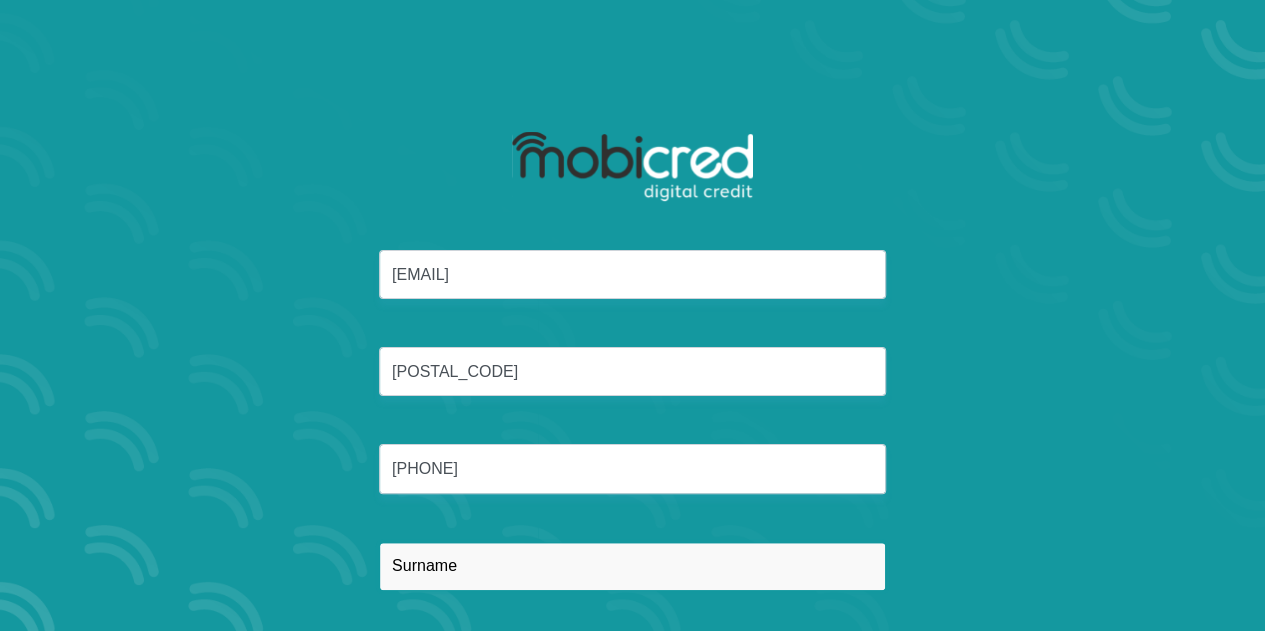 click at bounding box center [632, 566] 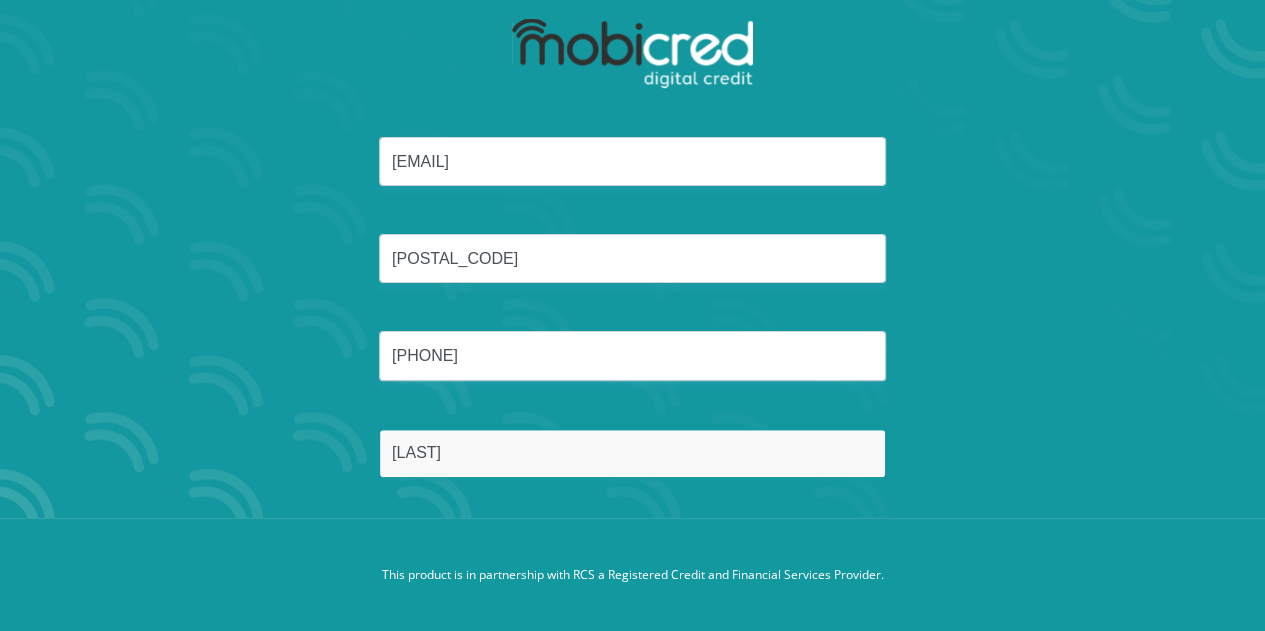 scroll, scrollTop: 114, scrollLeft: 0, axis: vertical 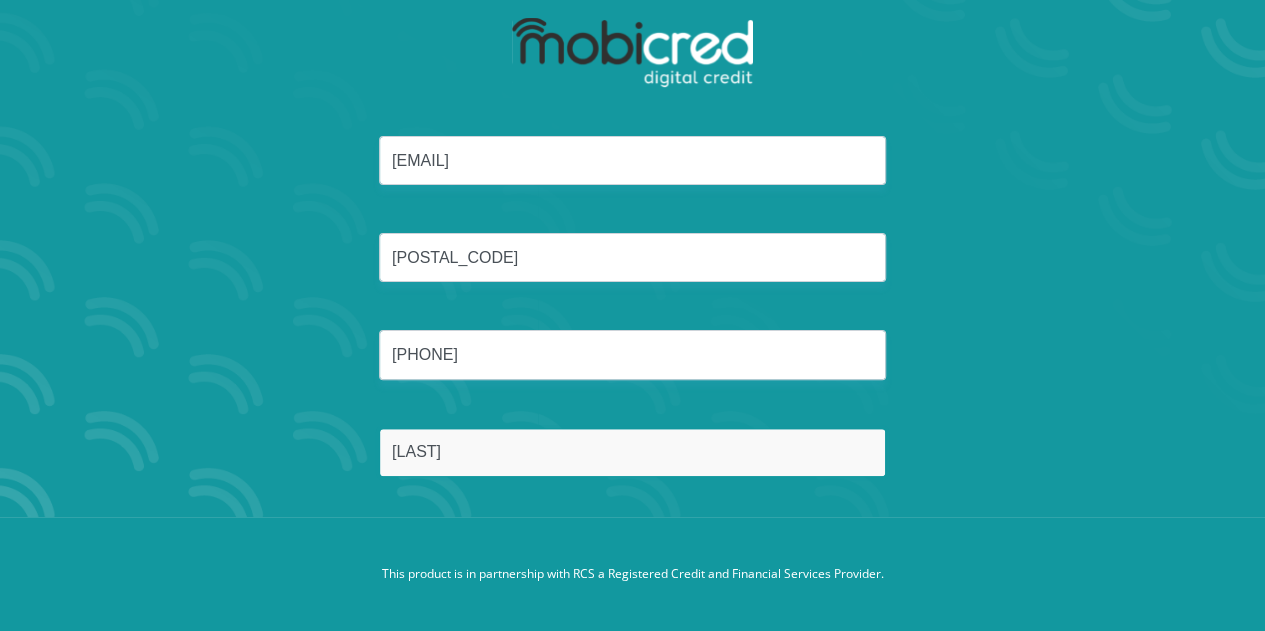 type on "[LAST]" 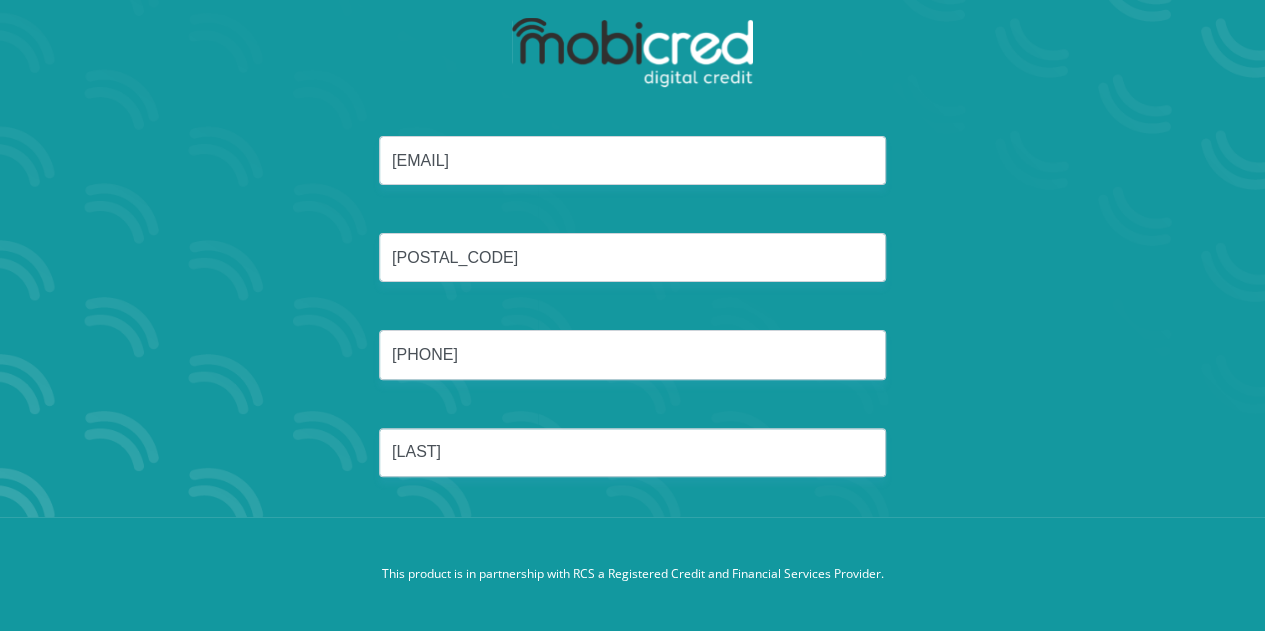 click on "This product is in partnership with RCS a Registered Credit and Financial Services Provider." at bounding box center (632, 574) 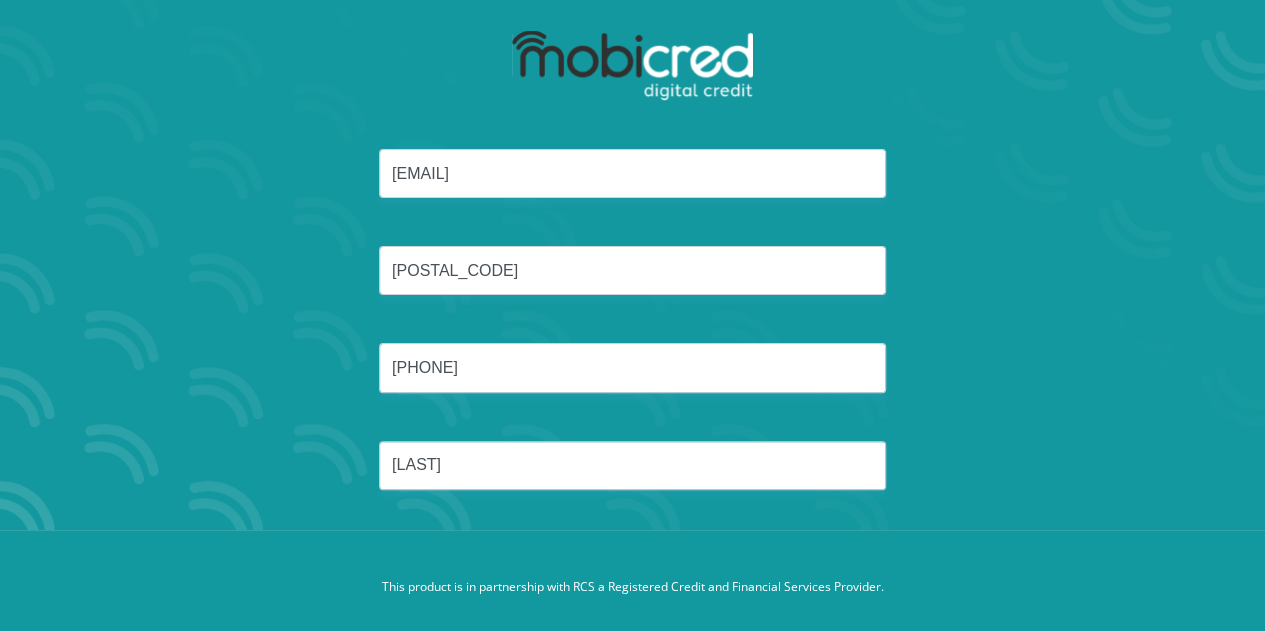 scroll, scrollTop: 114, scrollLeft: 0, axis: vertical 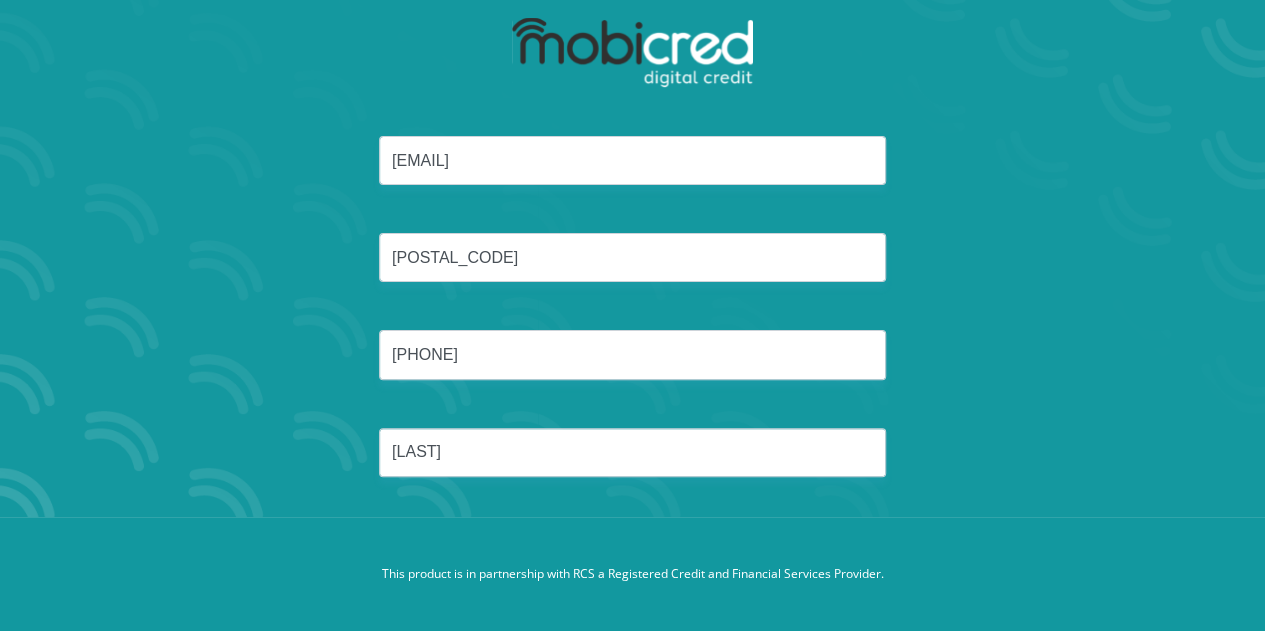 click on "This product is in partnership with RCS a Registered Credit and Financial Services Provider." at bounding box center [633, 574] 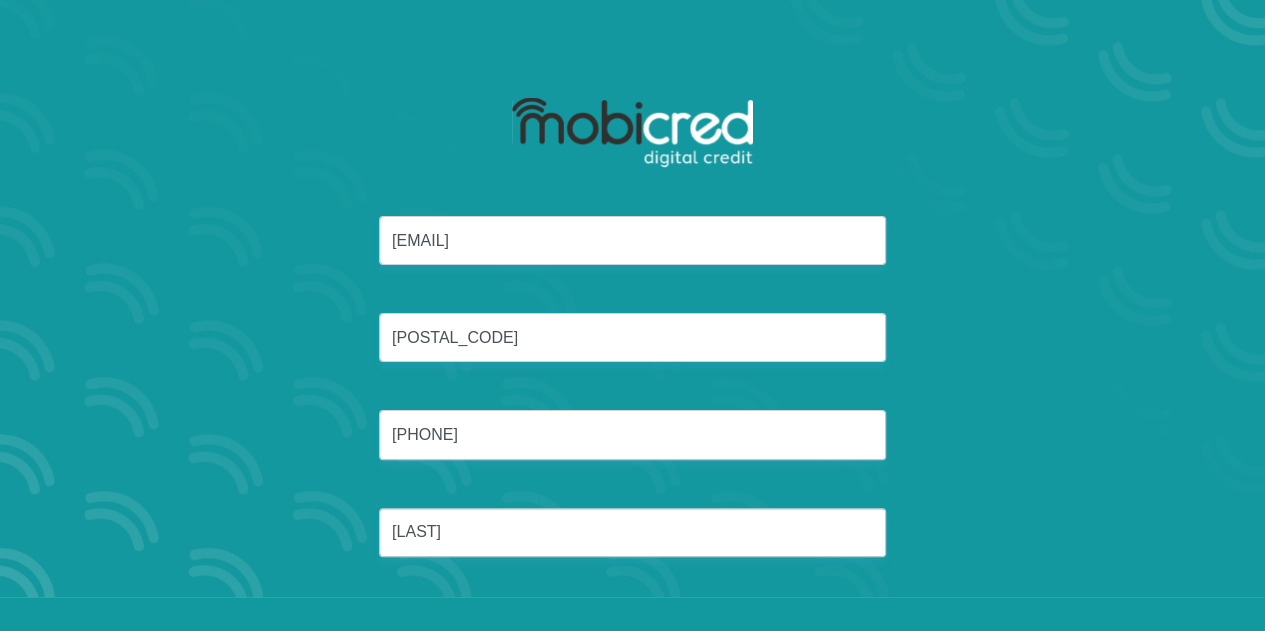 scroll, scrollTop: 0, scrollLeft: 0, axis: both 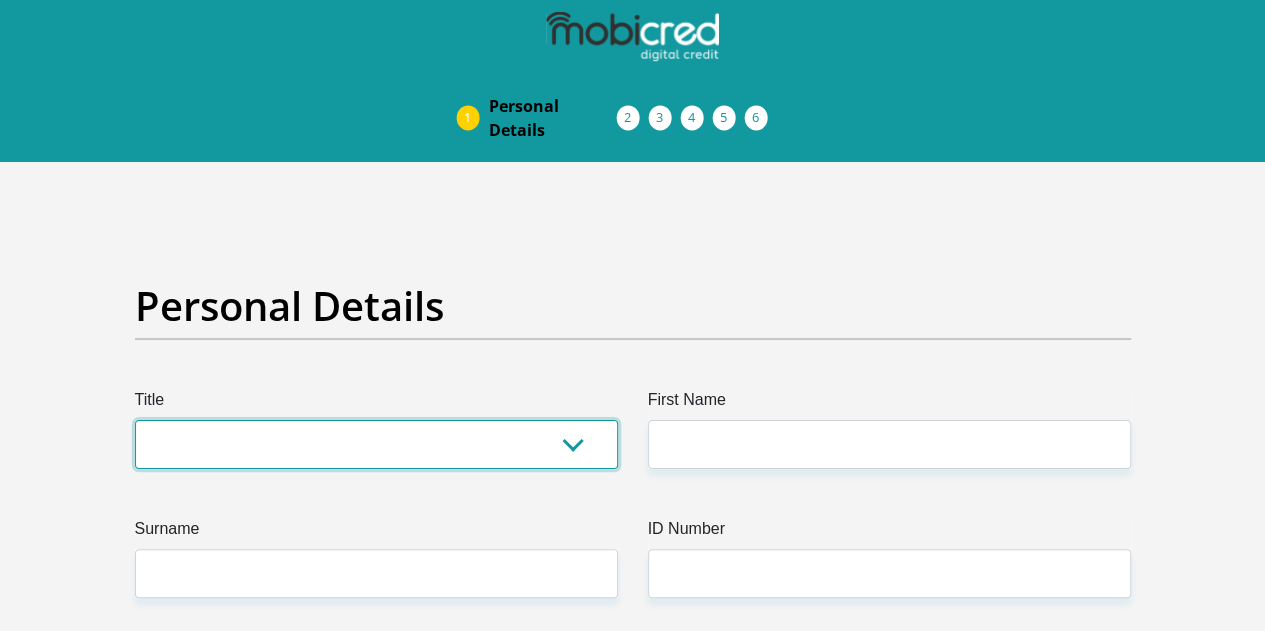 click on "Mr
Ms
Mrs
Dr
Other" at bounding box center [376, 444] 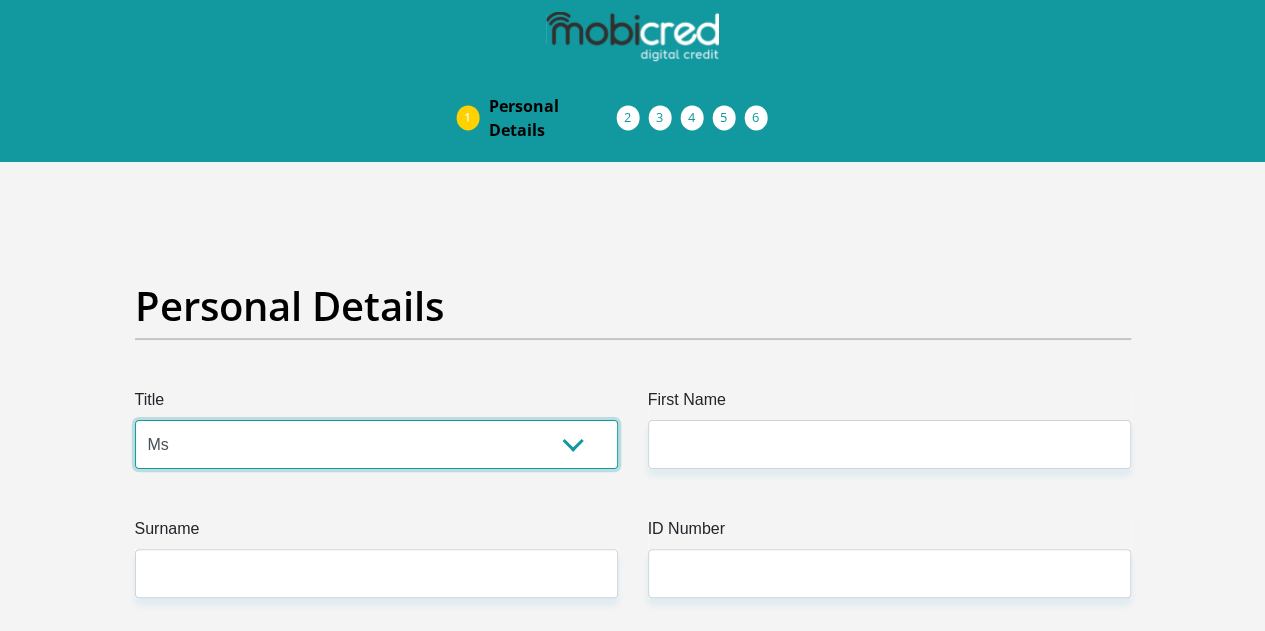 click on "Mr
Ms
Mrs
Dr
Other" at bounding box center [376, 444] 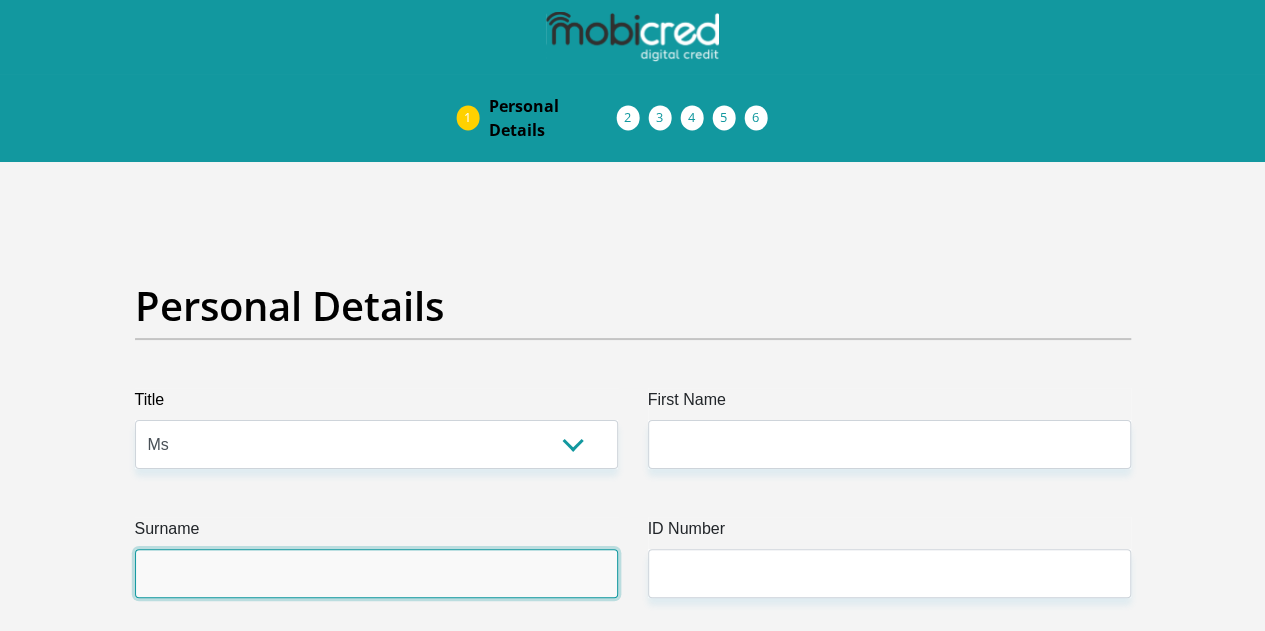 click on "Surname" at bounding box center (376, 573) 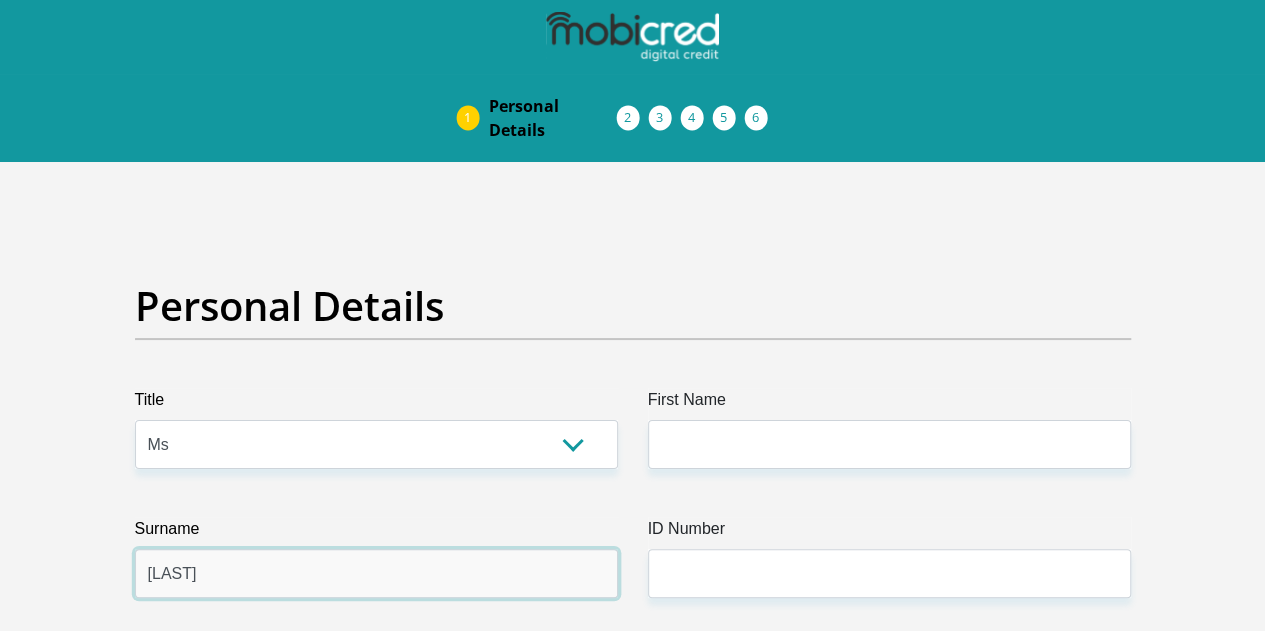 type on "Ndlela" 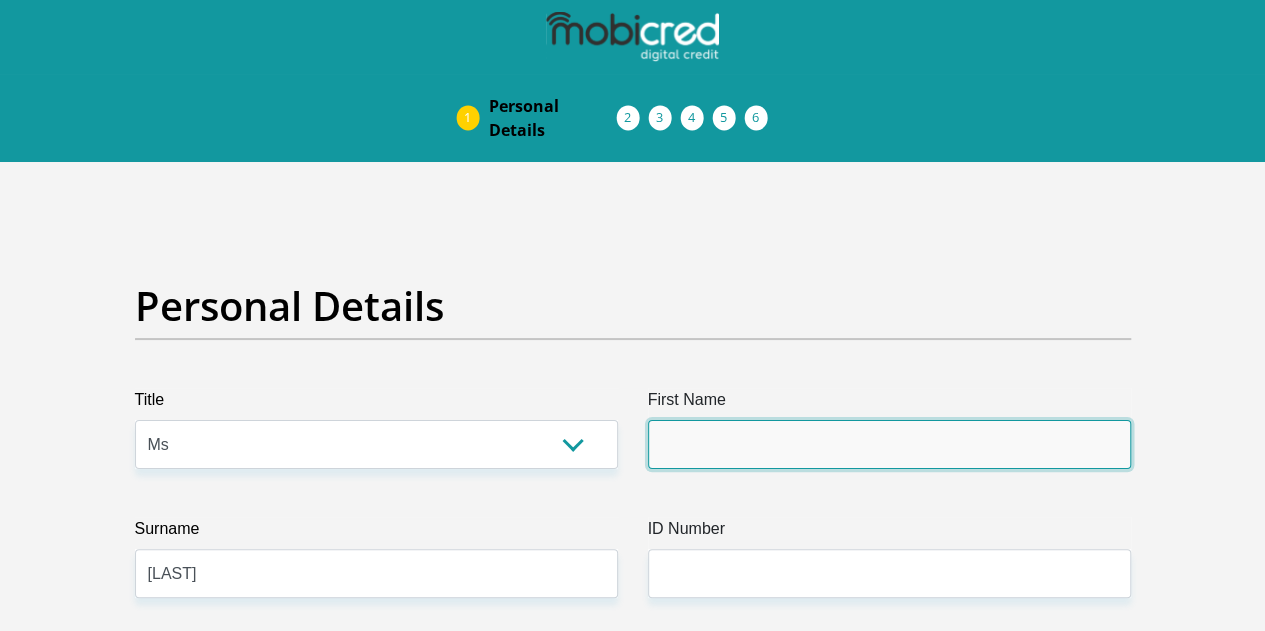 click on "First Name" at bounding box center (889, 444) 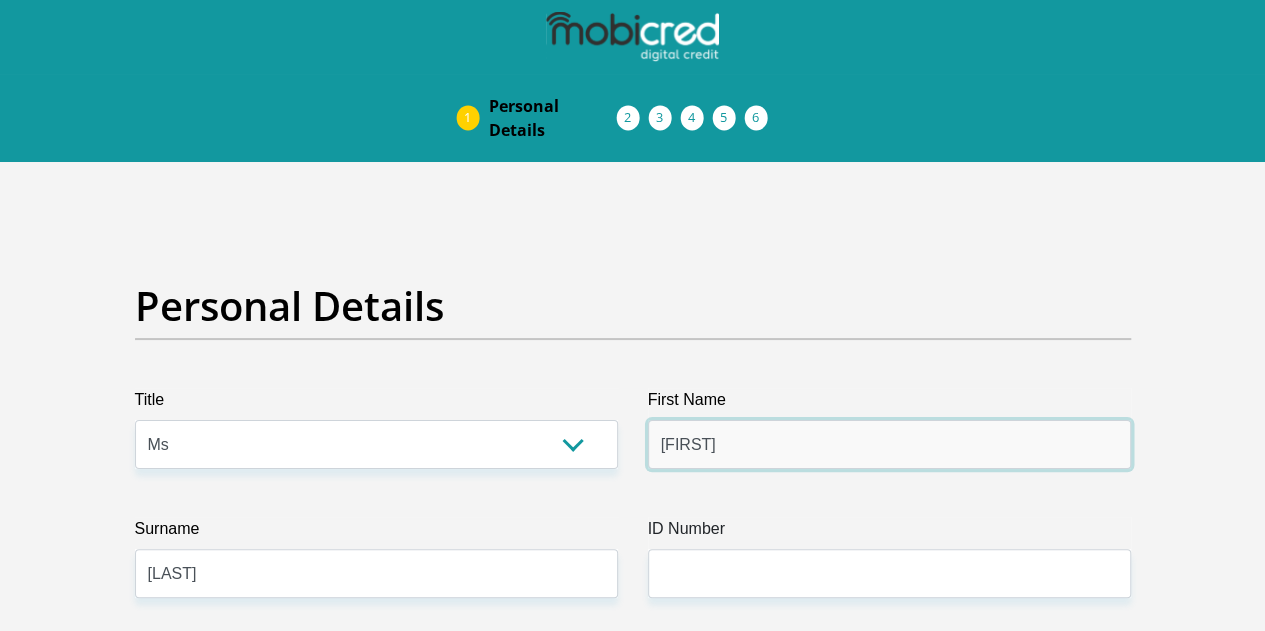 type on "Fundiswa" 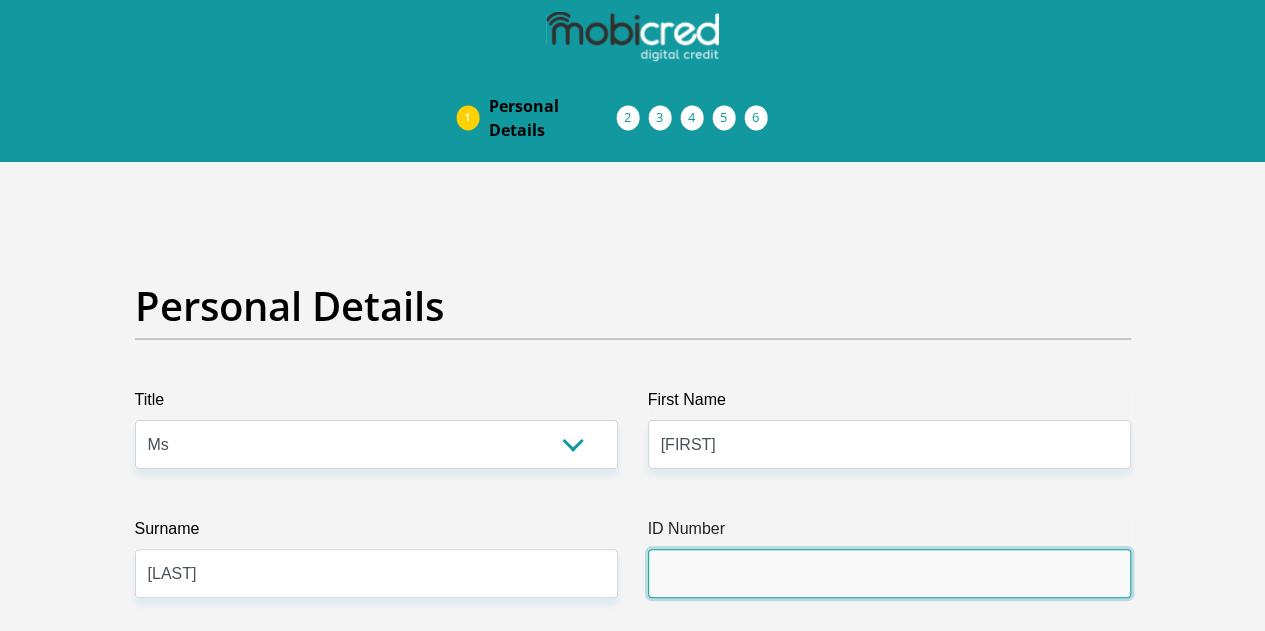 click on "ID Number" at bounding box center (889, 573) 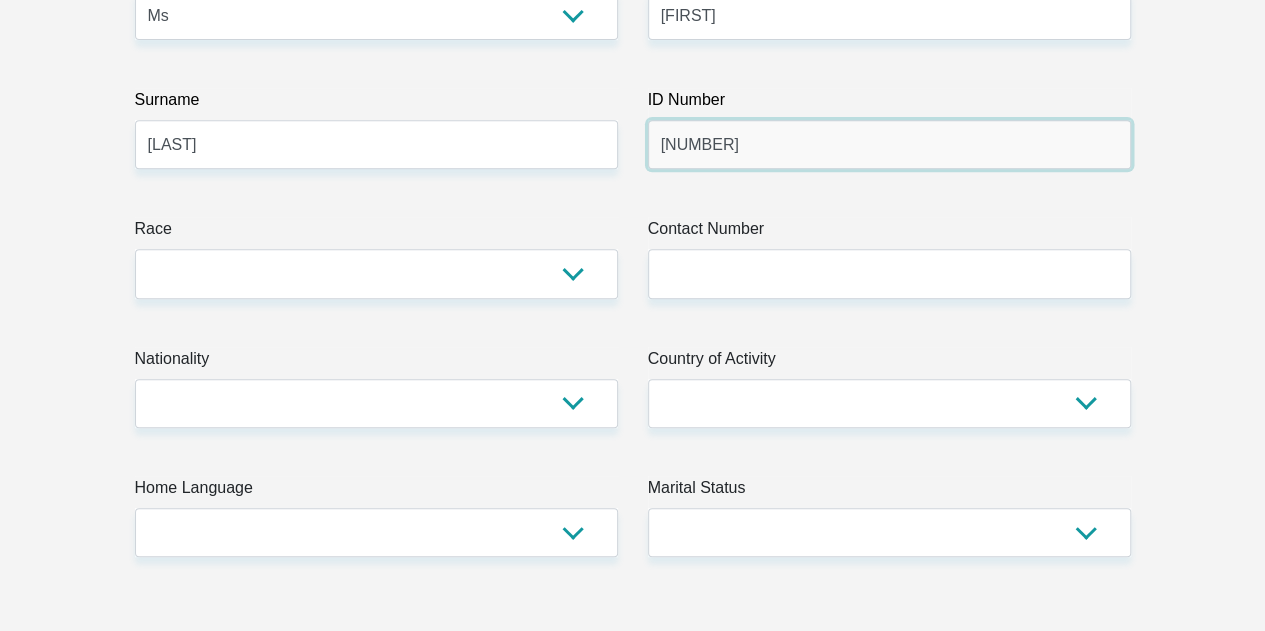 scroll, scrollTop: 502, scrollLeft: 0, axis: vertical 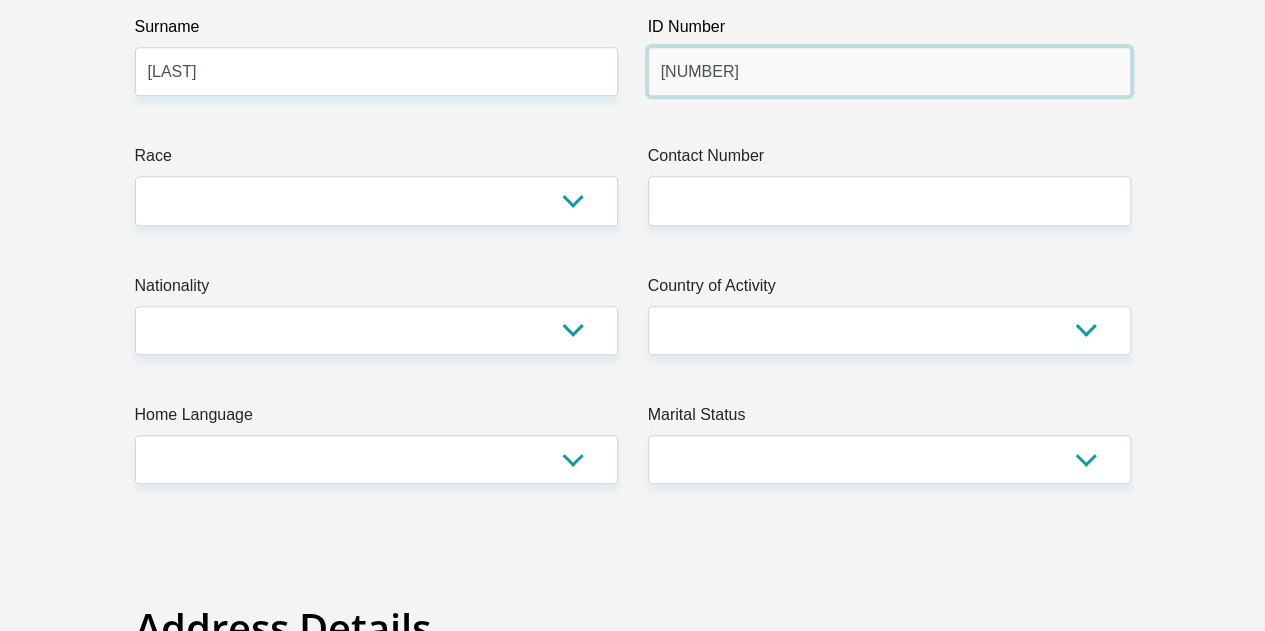 type on "8603150552084" 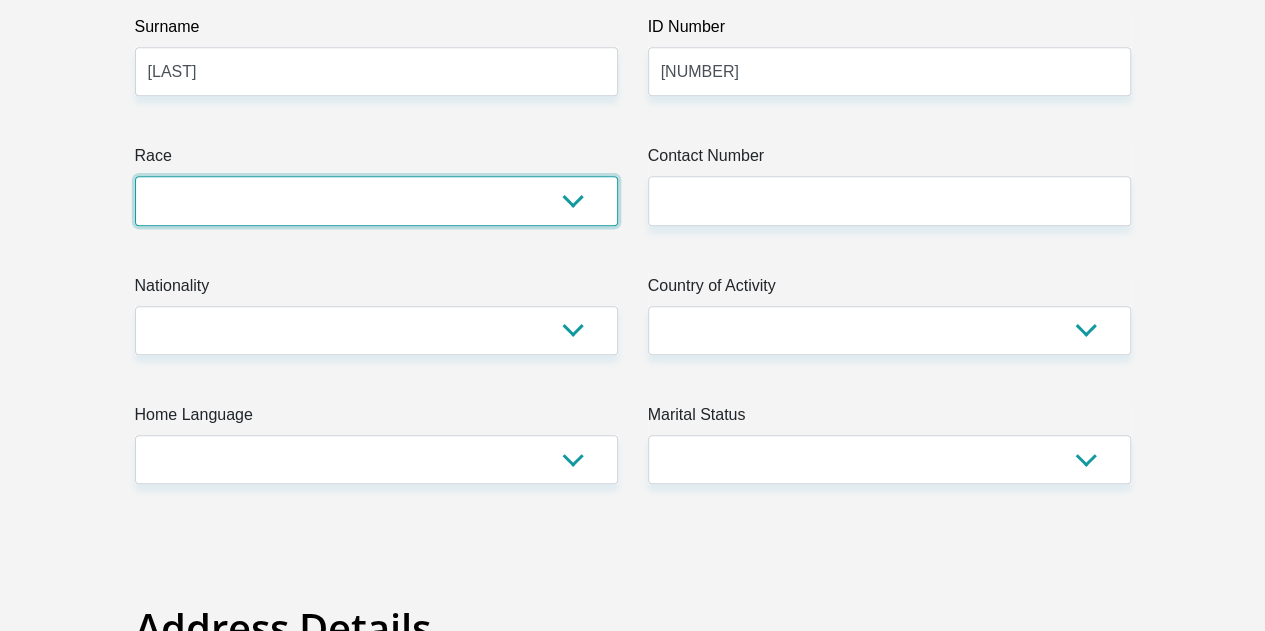 click on "Black
Coloured
Indian
White
Other" at bounding box center [376, 200] 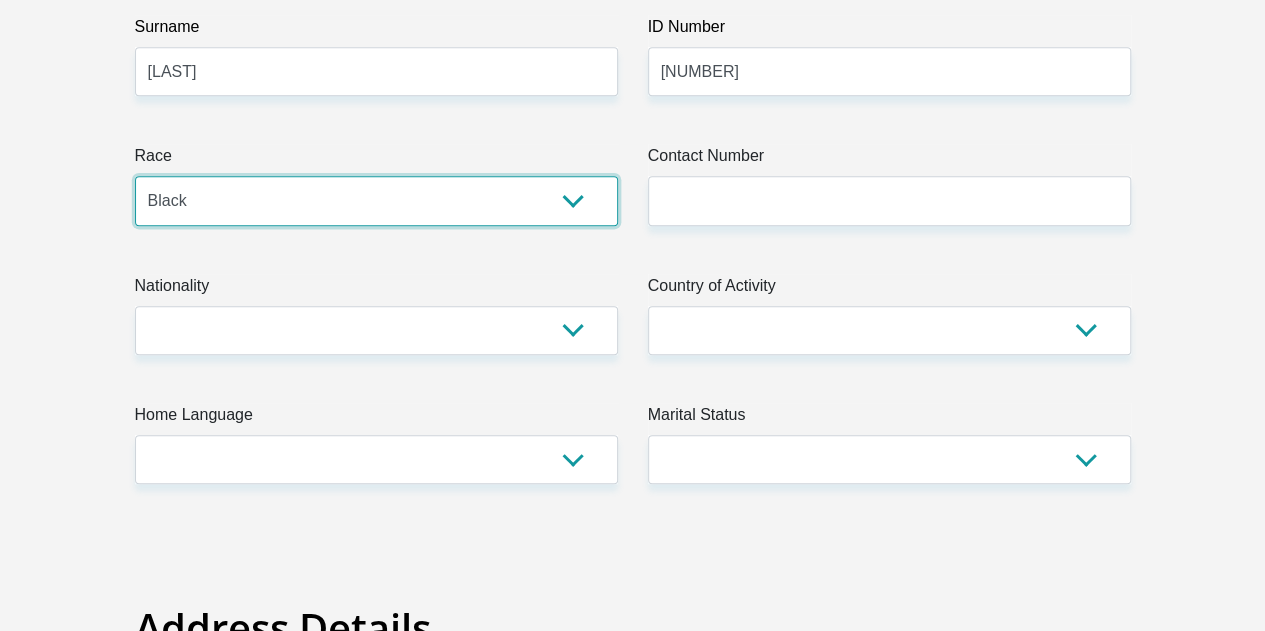 click on "Black
Coloured
Indian
White
Other" at bounding box center [376, 200] 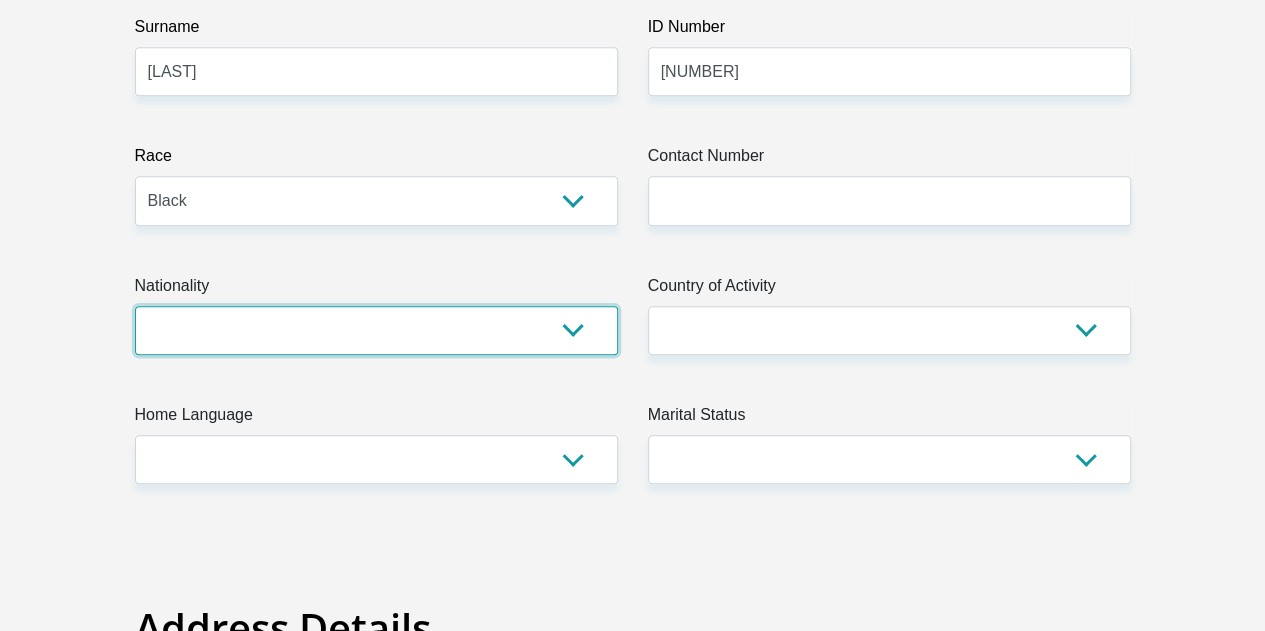 click on "South Africa
Afghanistan
Aland Islands
Albania
Algeria
America Samoa
American Virgin Islands
Andorra
Angola
Anguilla
Antarctica
Antigua and Barbuda
Argentina
Armenia
Aruba
Ascension Island
Australia
Austria
Azerbaijan
Bahamas
Bahrain
Bangladesh
Barbados
Chad" at bounding box center (376, 330) 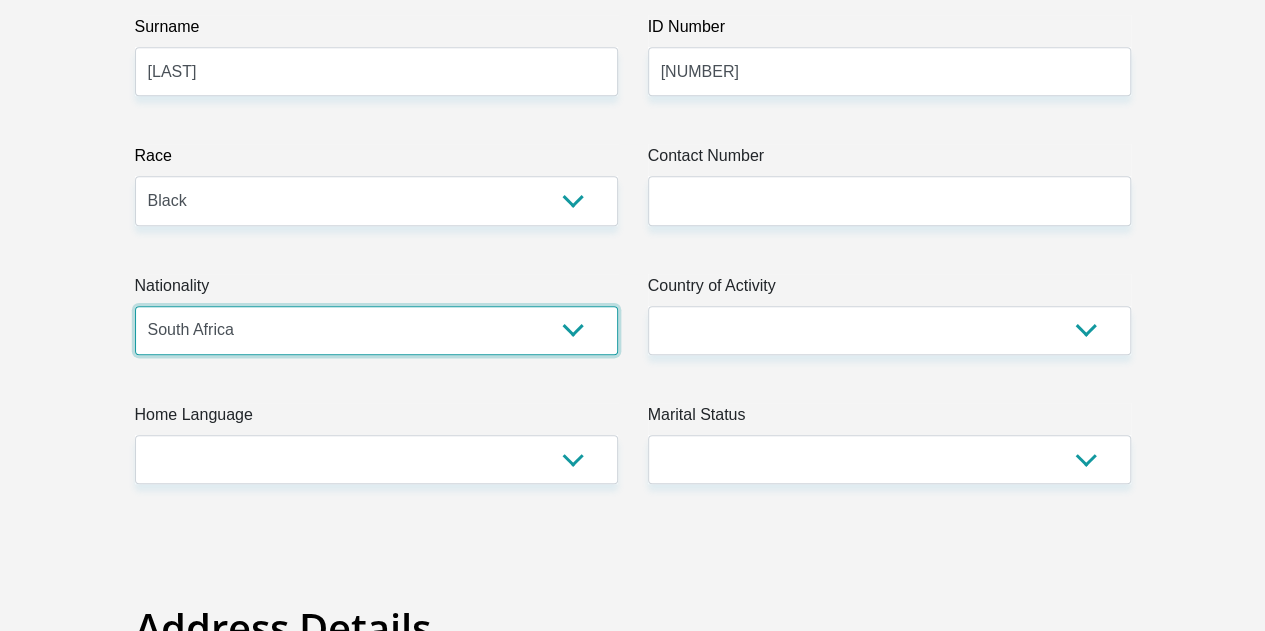 click on "South Africa
Afghanistan
Aland Islands
Albania
Algeria
America Samoa
American Virgin Islands
Andorra
Angola
Anguilla
Antarctica
Antigua and Barbuda
Argentina
Armenia
Aruba
Ascension Island
Australia
Austria
Azerbaijan
Bahamas
Bahrain
Bangladesh
Barbados
Chad" at bounding box center (376, 330) 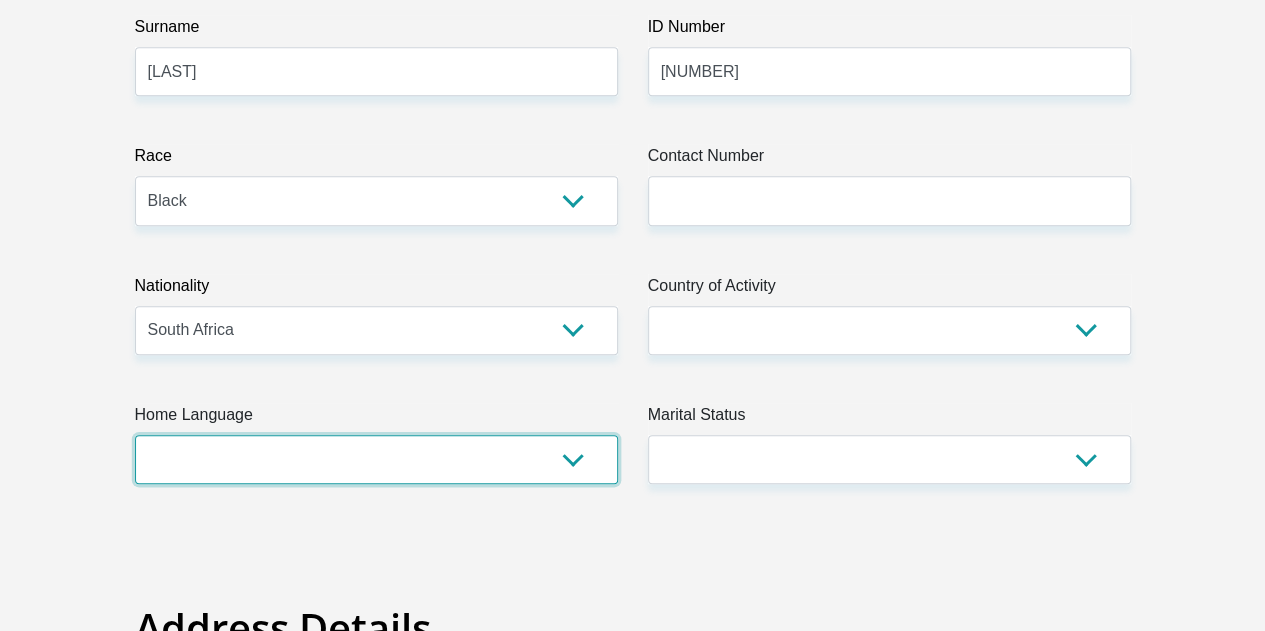 click on "Afrikaans
English
Sepedi
South Ndebele
Southern Sotho
Swati
Tsonga
Tswana
Venda
Xhosa
Zulu
Other" at bounding box center [376, 459] 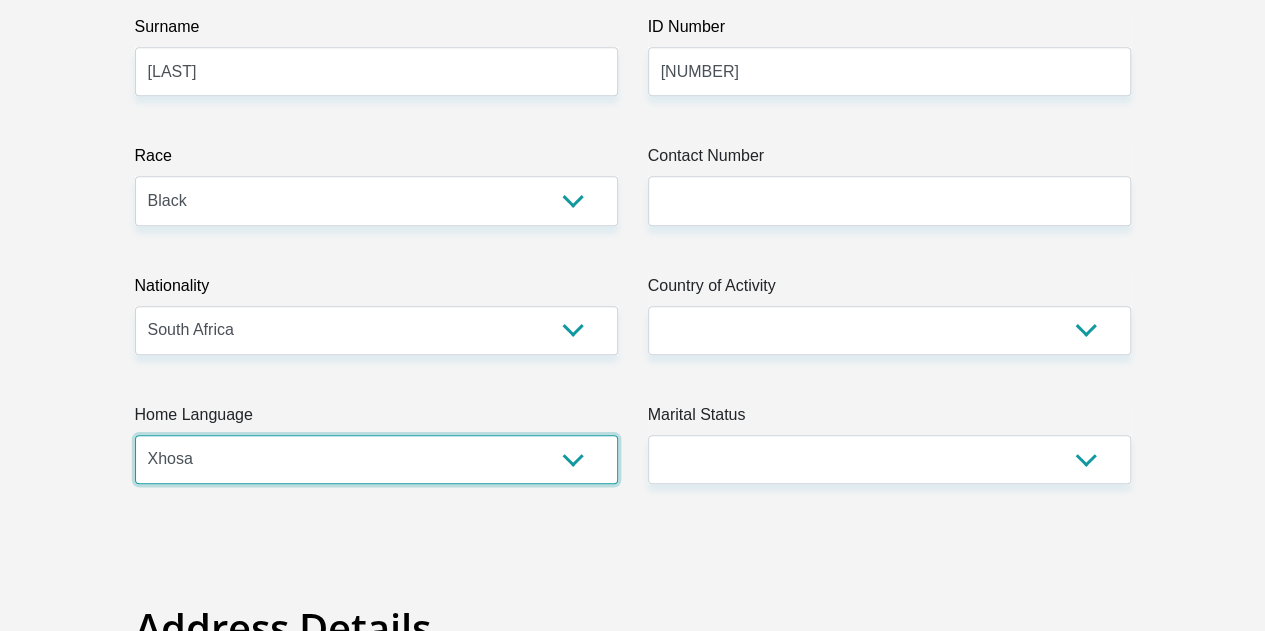click on "Afrikaans
English
Sepedi
South Ndebele
Southern Sotho
Swati
Tsonga
Tswana
Venda
Xhosa
Zulu
Other" at bounding box center [376, 459] 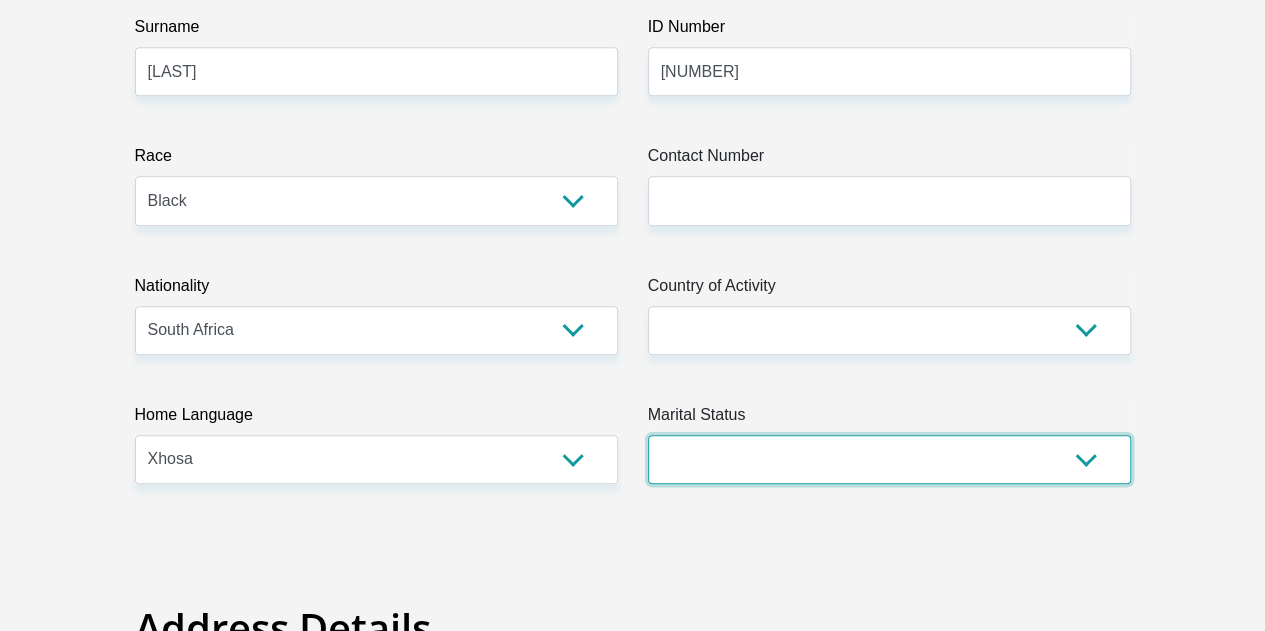 click on "Married ANC
Single
Divorced
Widowed
Married COP or Customary Law" at bounding box center [889, 459] 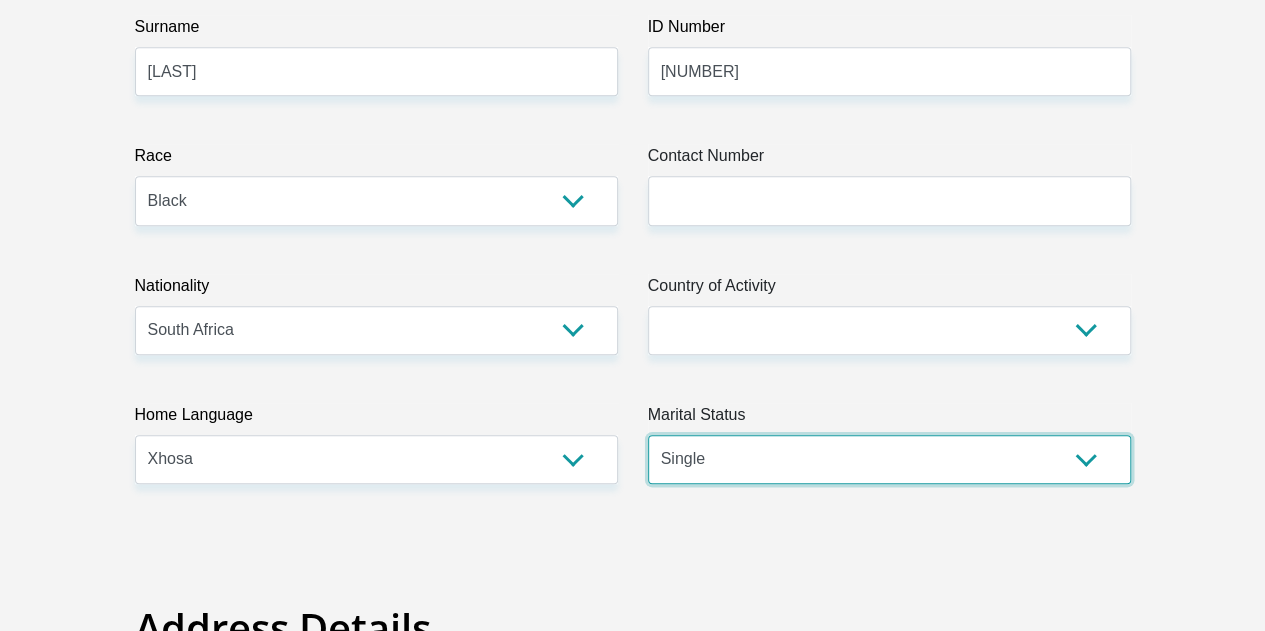 click on "Married ANC
Single
Divorced
Widowed
Married COP or Customary Law" at bounding box center [889, 459] 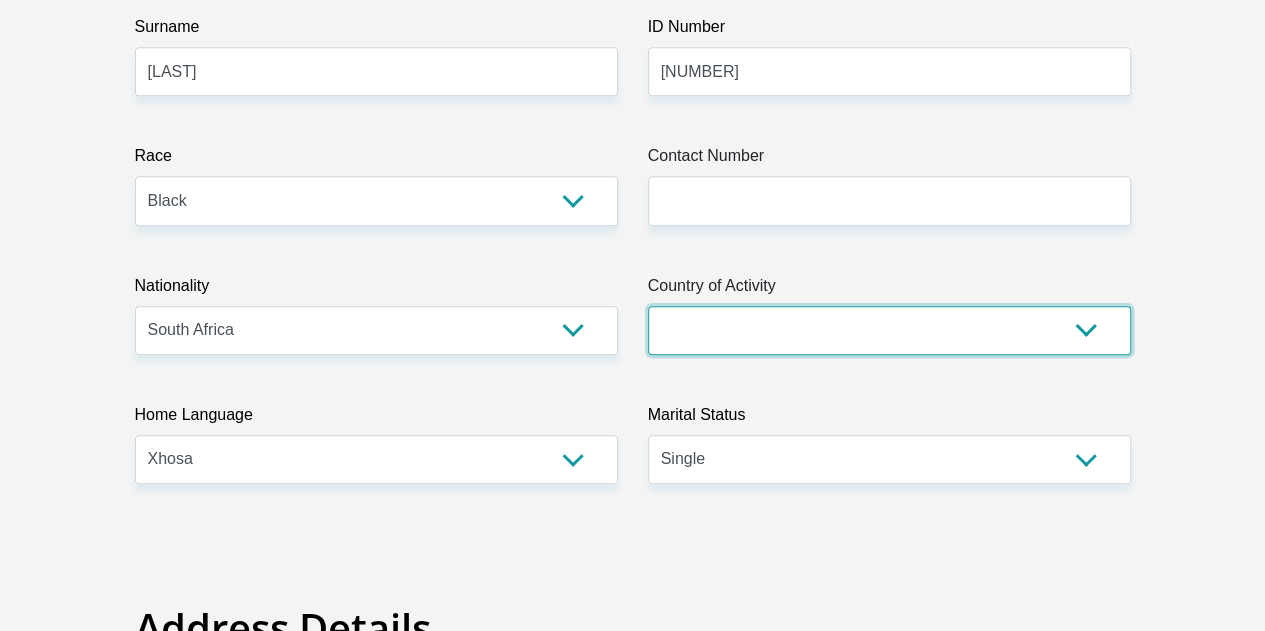 click on "South Africa
Afghanistan
Aland Islands
Albania
Algeria
America Samoa
American Virgin Islands
Andorra
Angola
Anguilla
Antarctica
Antigua and Barbuda
Argentina
Armenia
Aruba
Ascension Island
Australia
Austria
Azerbaijan
Chad" at bounding box center (889, 330) 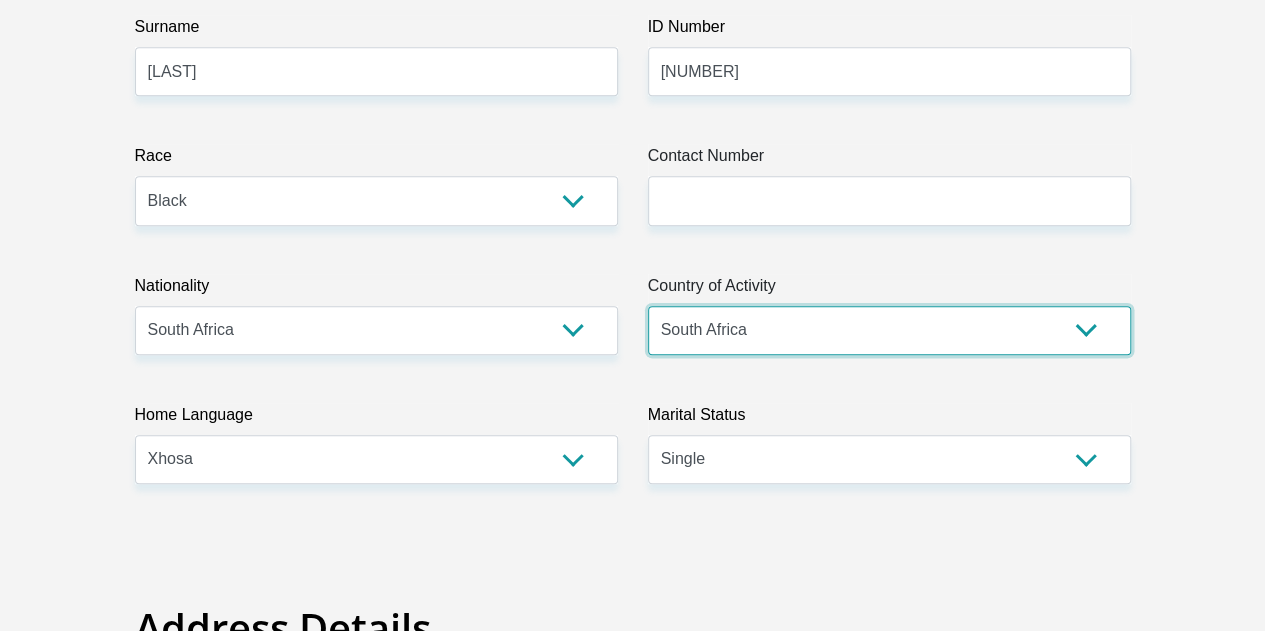click on "South Africa
Afghanistan
Aland Islands
Albania
Algeria
America Samoa
American Virgin Islands
Andorra
Angola
Anguilla
Antarctica
Antigua and Barbuda
Argentina
Armenia
Aruba
Ascension Island
Australia
Austria
Azerbaijan
Chad" at bounding box center (889, 330) 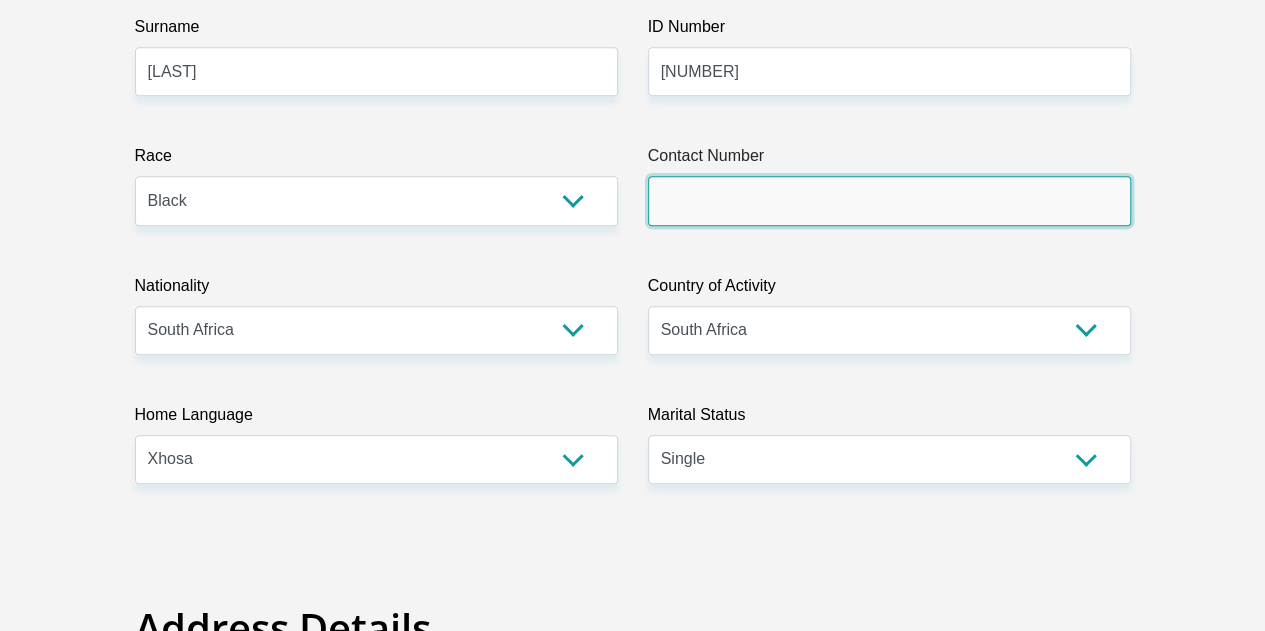 click on "Contact Number" at bounding box center [889, 200] 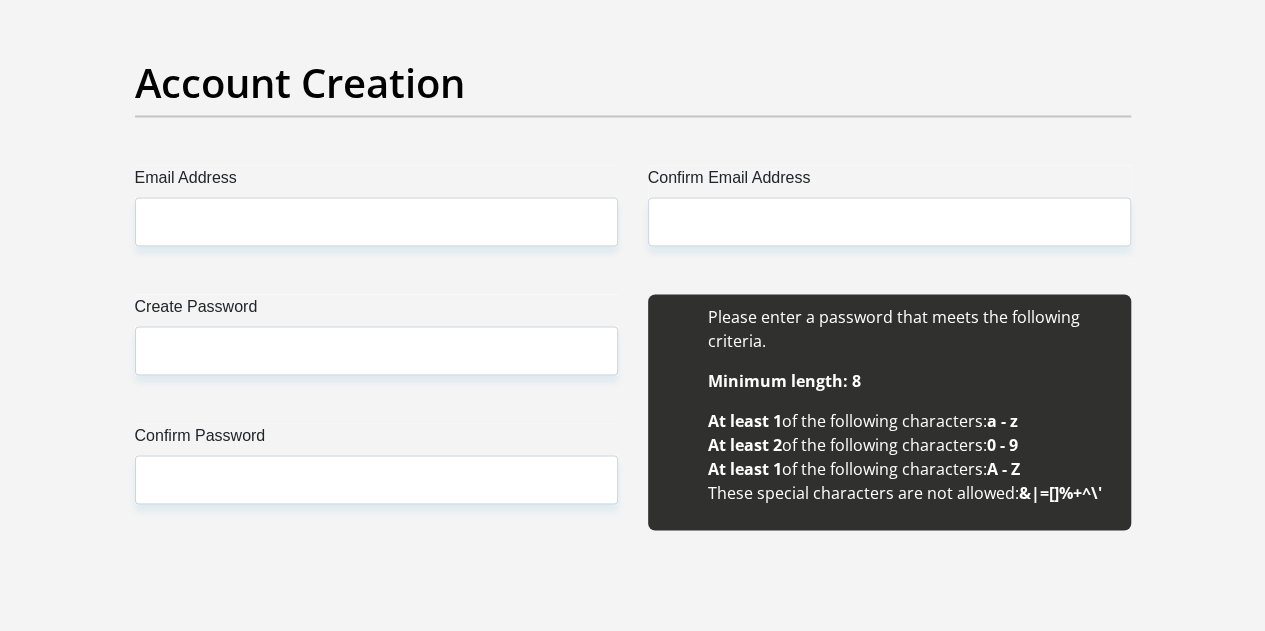 scroll, scrollTop: 1646, scrollLeft: 0, axis: vertical 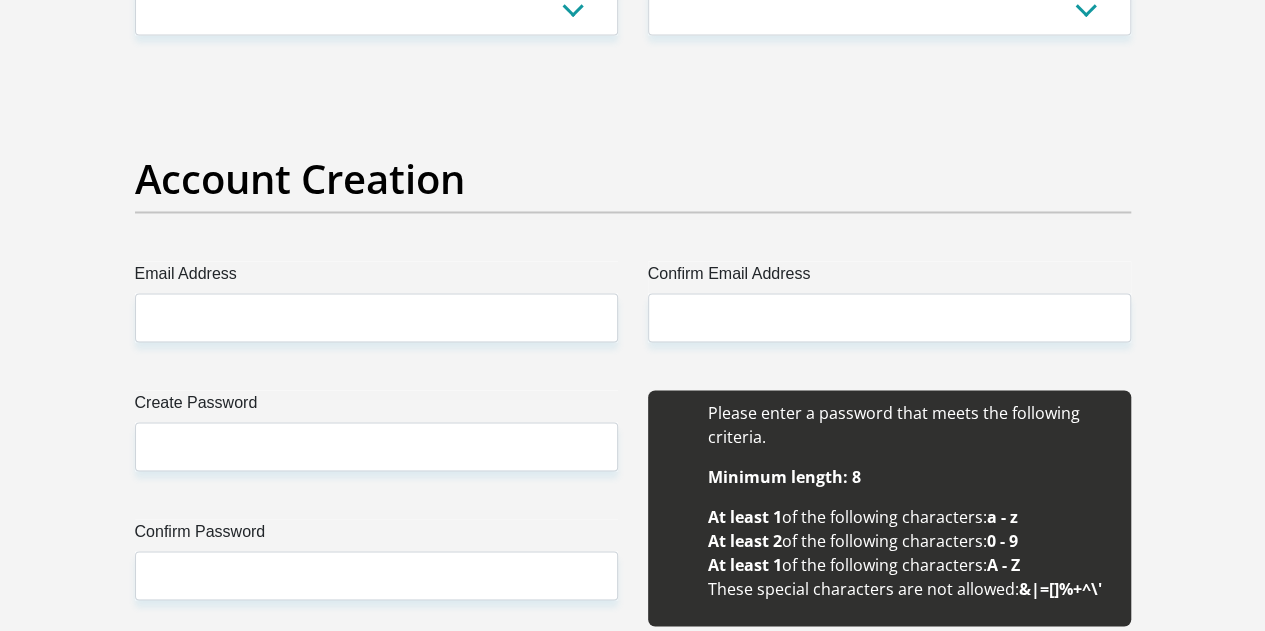type on "0734476444" 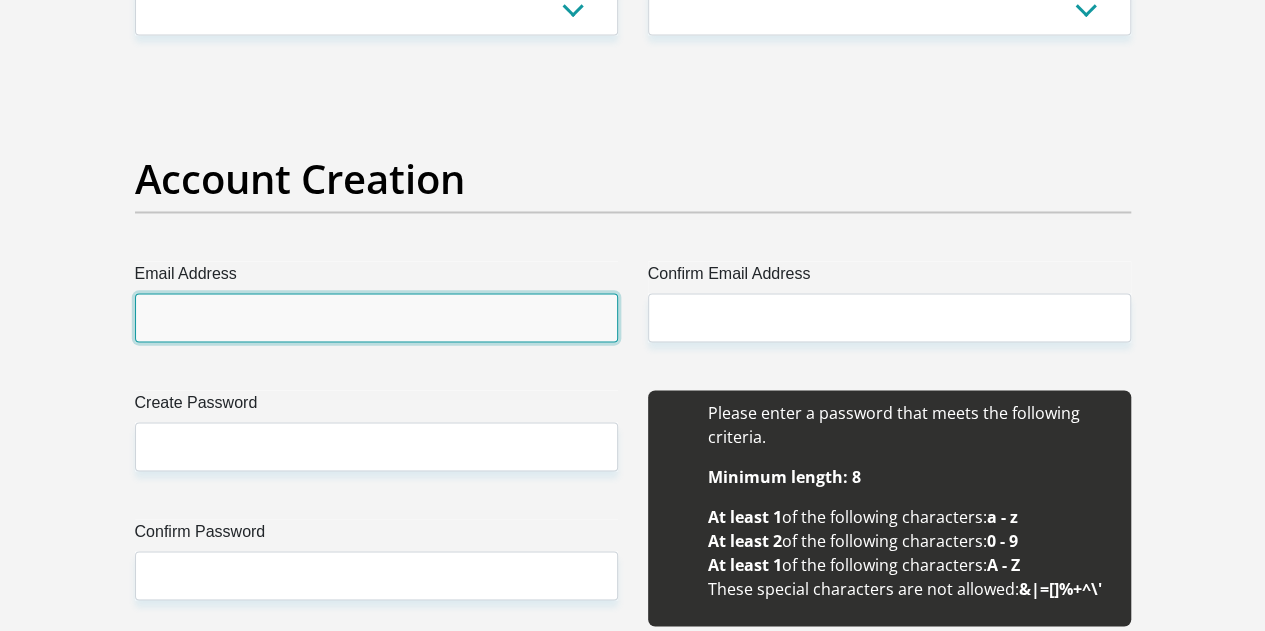 click on "Email Address" at bounding box center [376, 317] 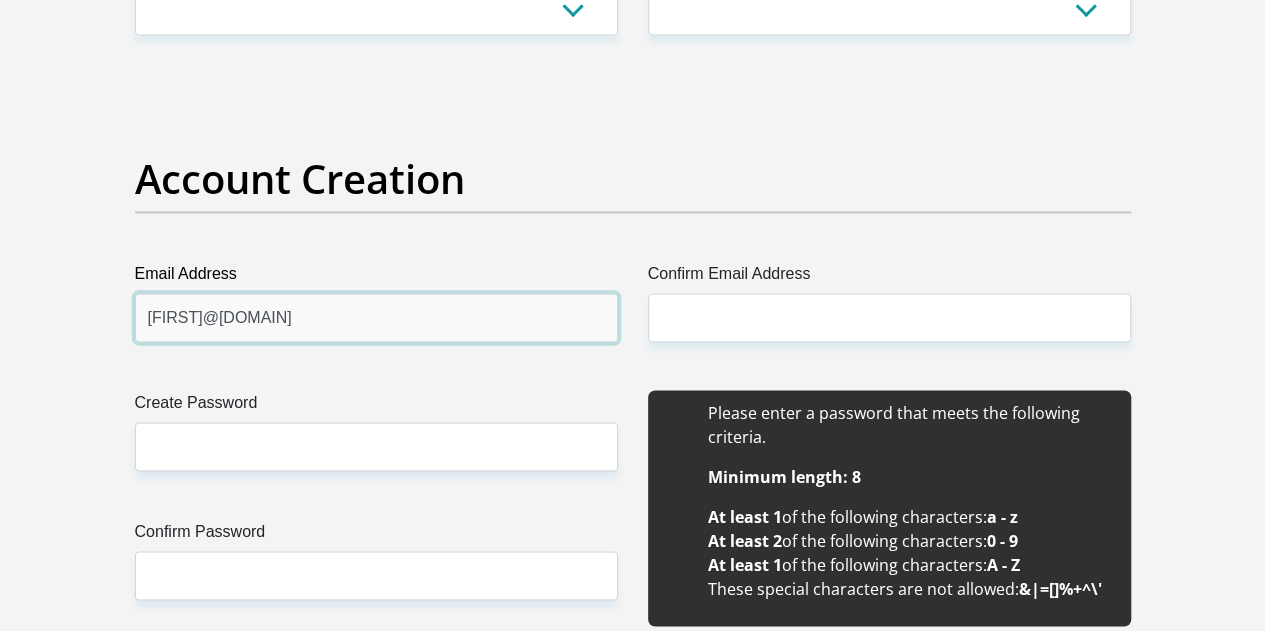 type on "ndlelafundiswa@gmail.com" 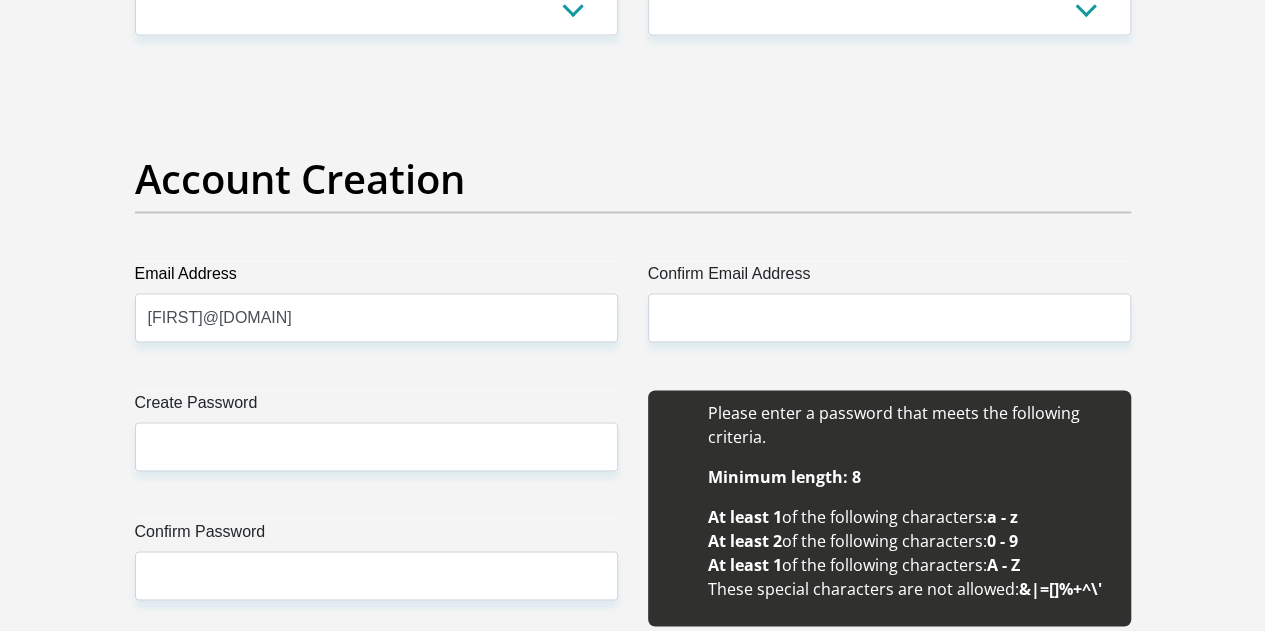 click on "Confirm Email Address" at bounding box center [889, 277] 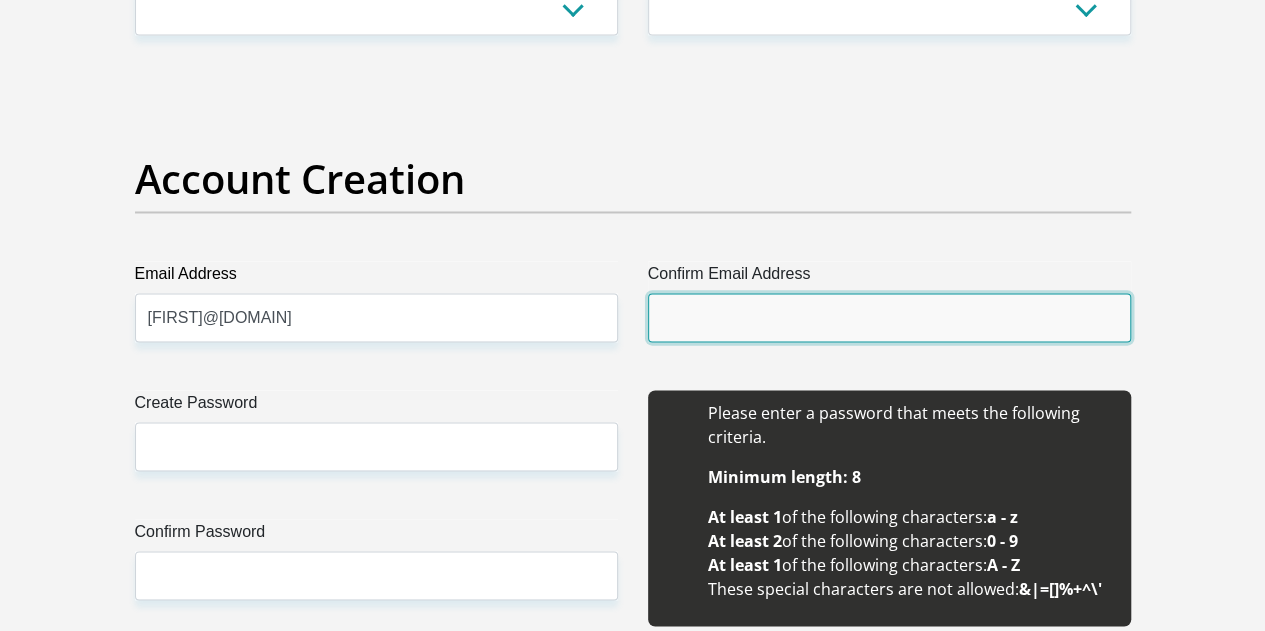 click on "Confirm Email Address" at bounding box center (889, 317) 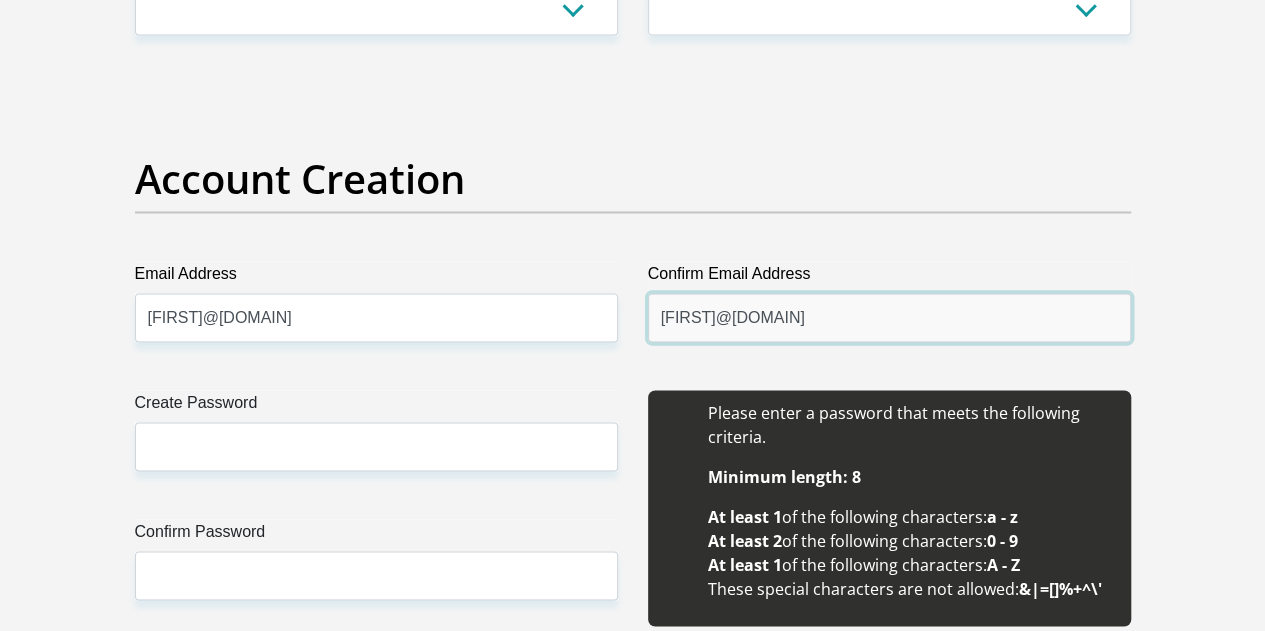 type on "ndlelafundiswa@gmail.com" 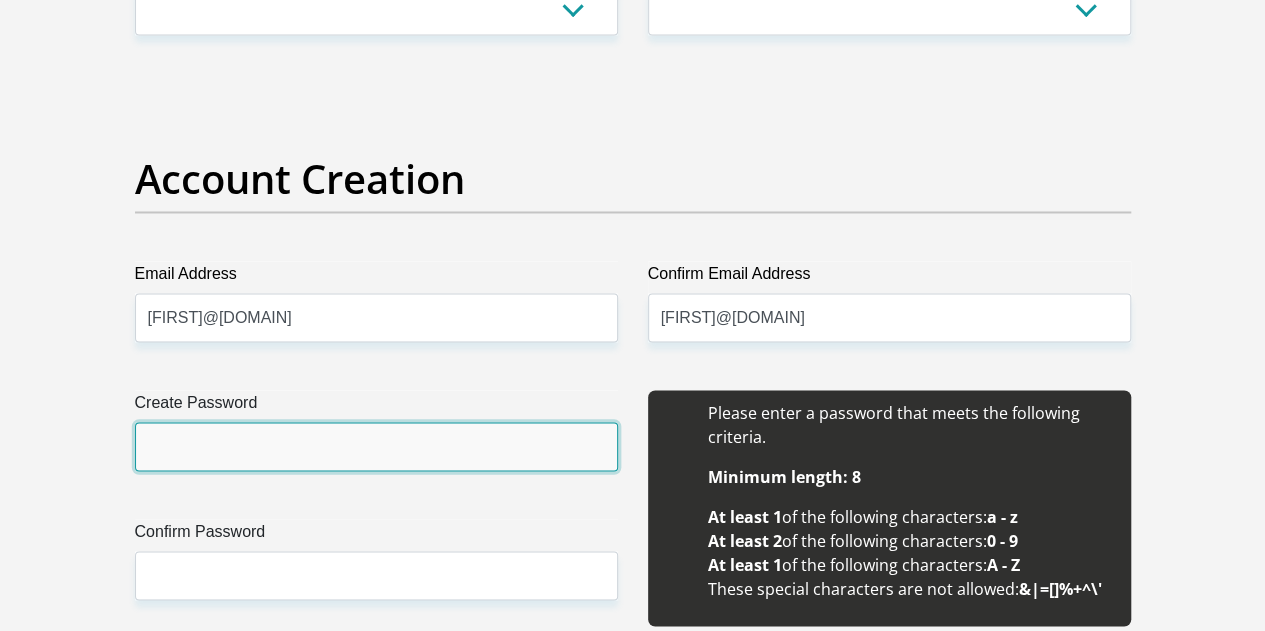 click on "Create Password" at bounding box center (376, 446) 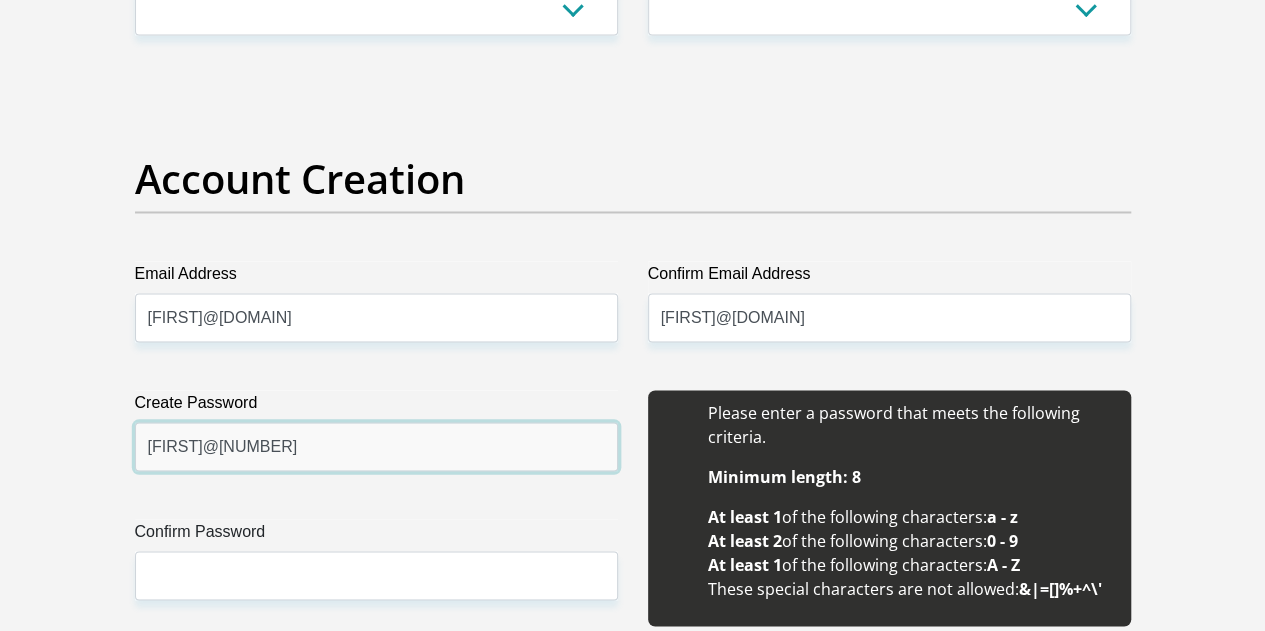click on "Indira@15" at bounding box center (376, 446) 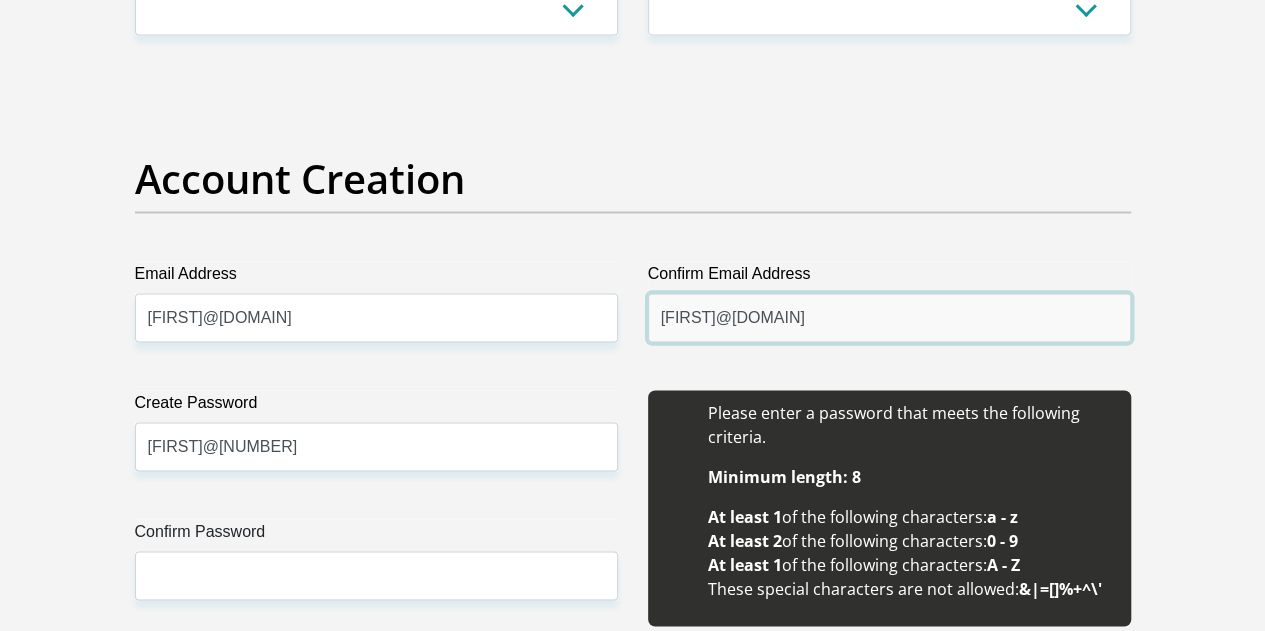 click on "ndlelafundiswa@gmail.com" at bounding box center (889, 317) 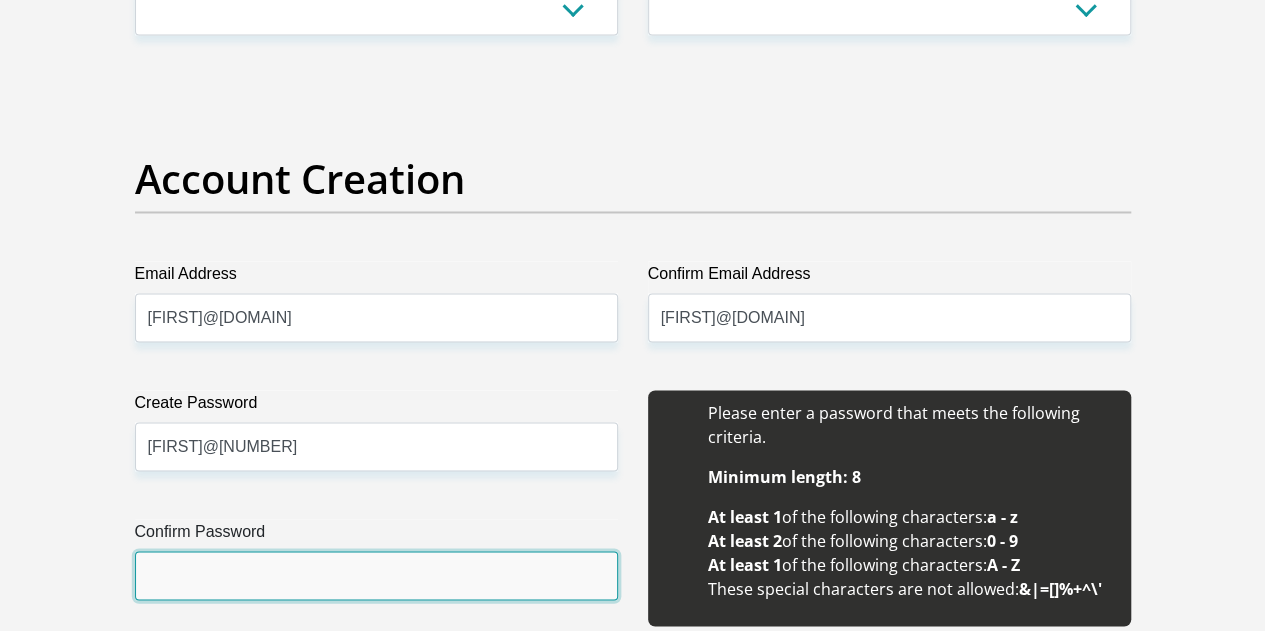 click on "Confirm Password" at bounding box center [376, 575] 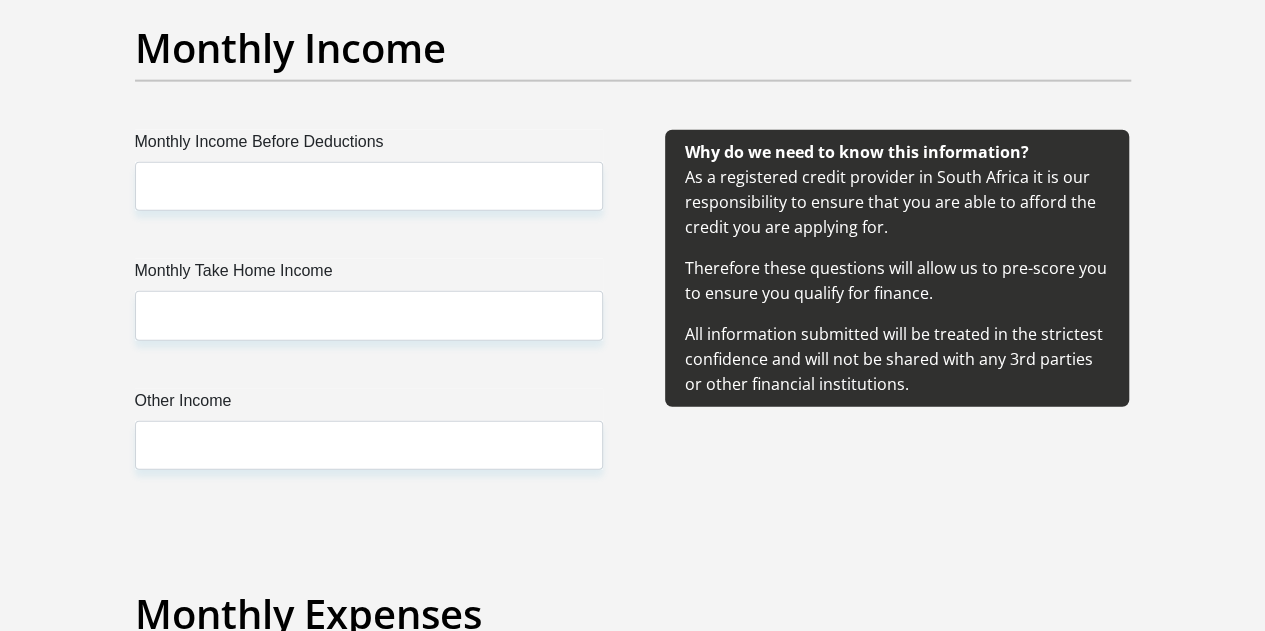 scroll, scrollTop: 2394, scrollLeft: 0, axis: vertical 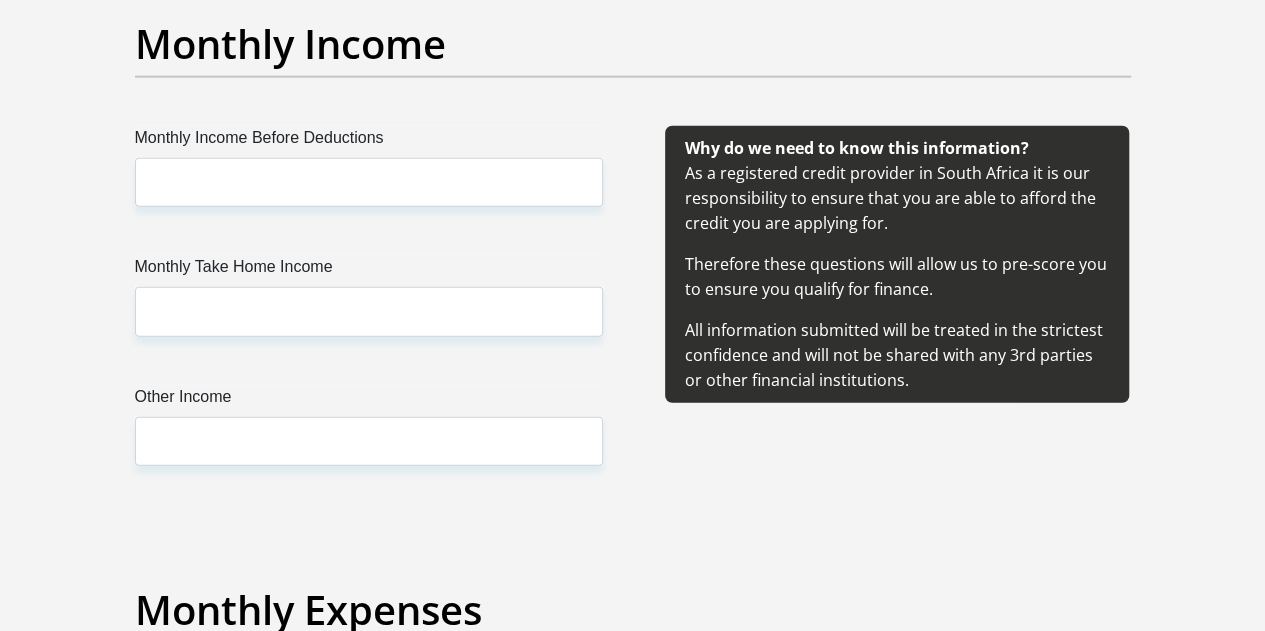 type on "Indira@15" 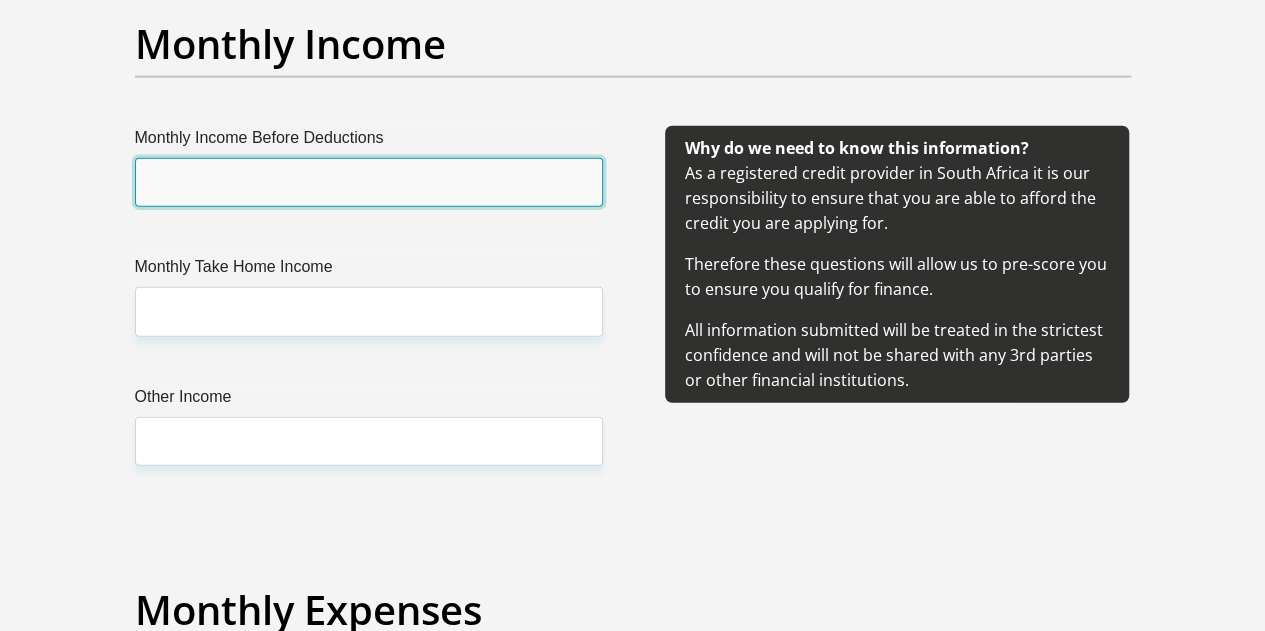 click on "Monthly Income Before Deductions" at bounding box center [369, 182] 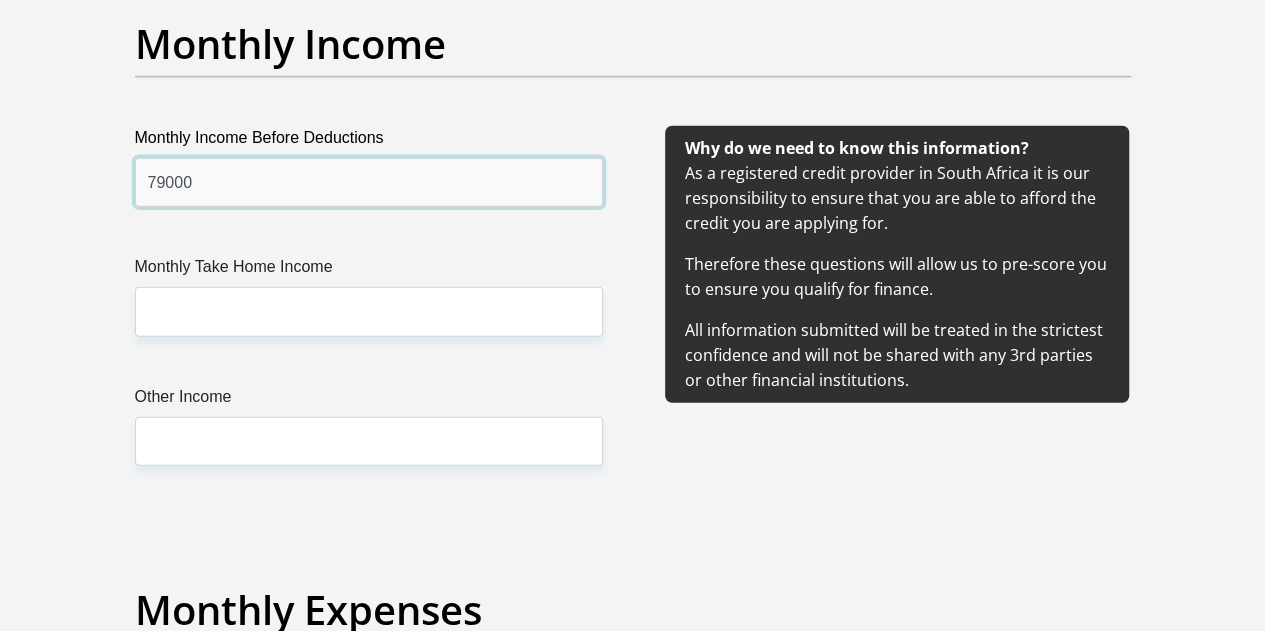 type on "79000" 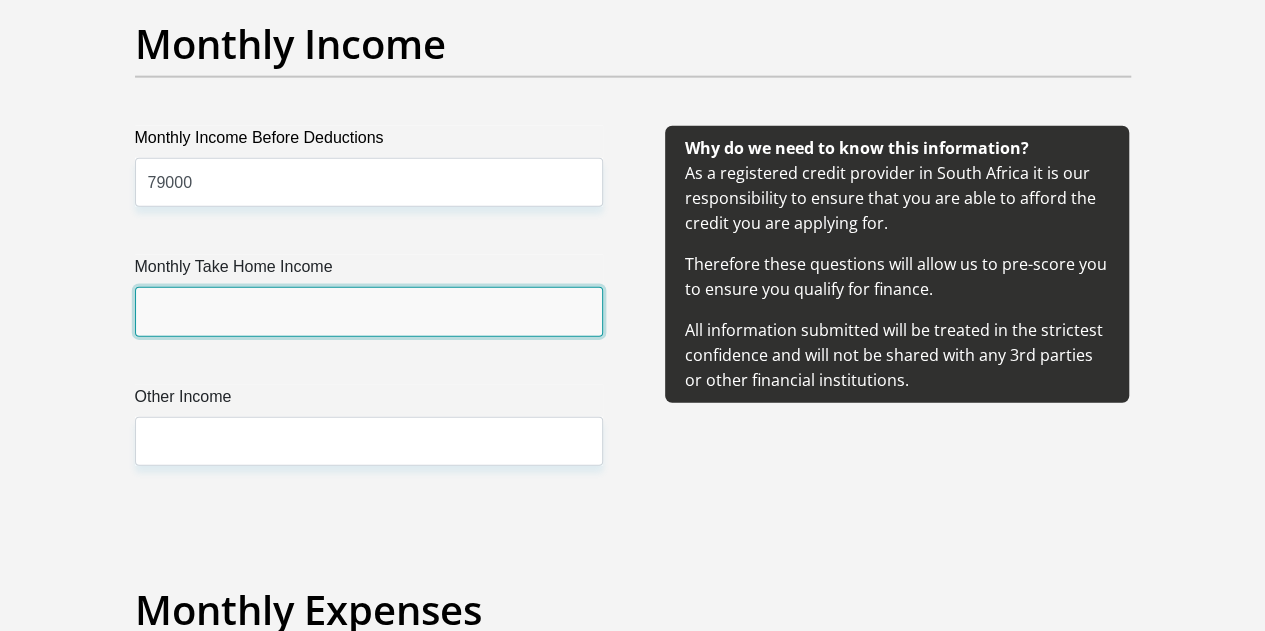 click on "Monthly Take Home Income" at bounding box center [369, 311] 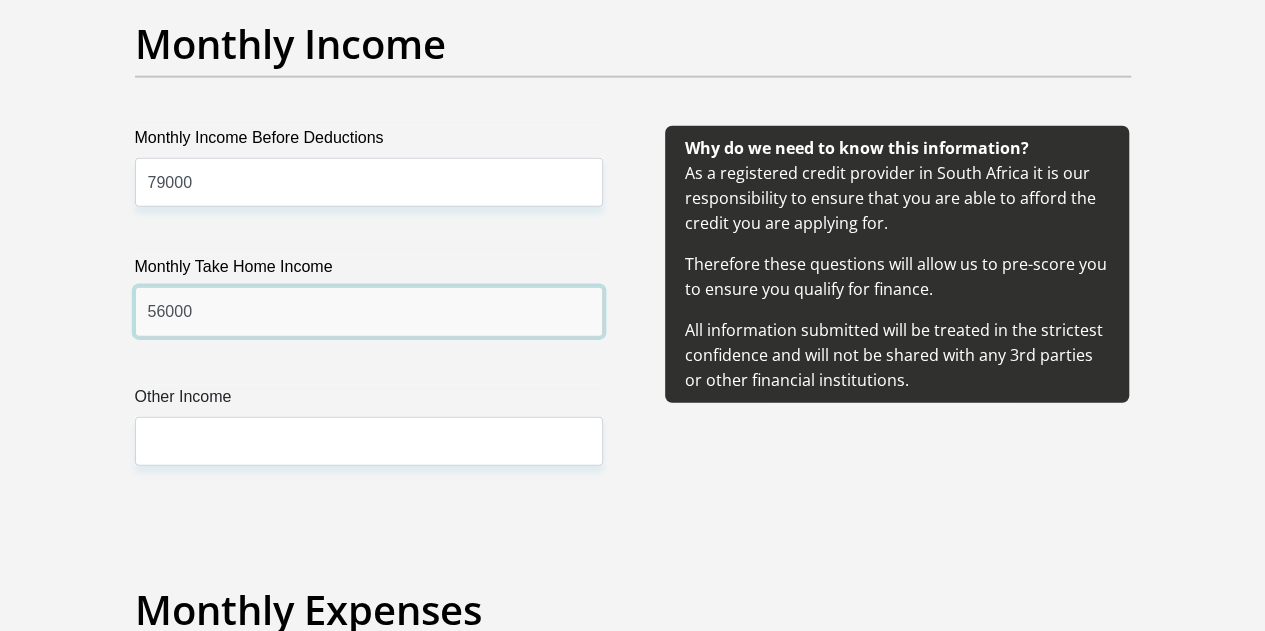 type on "56000" 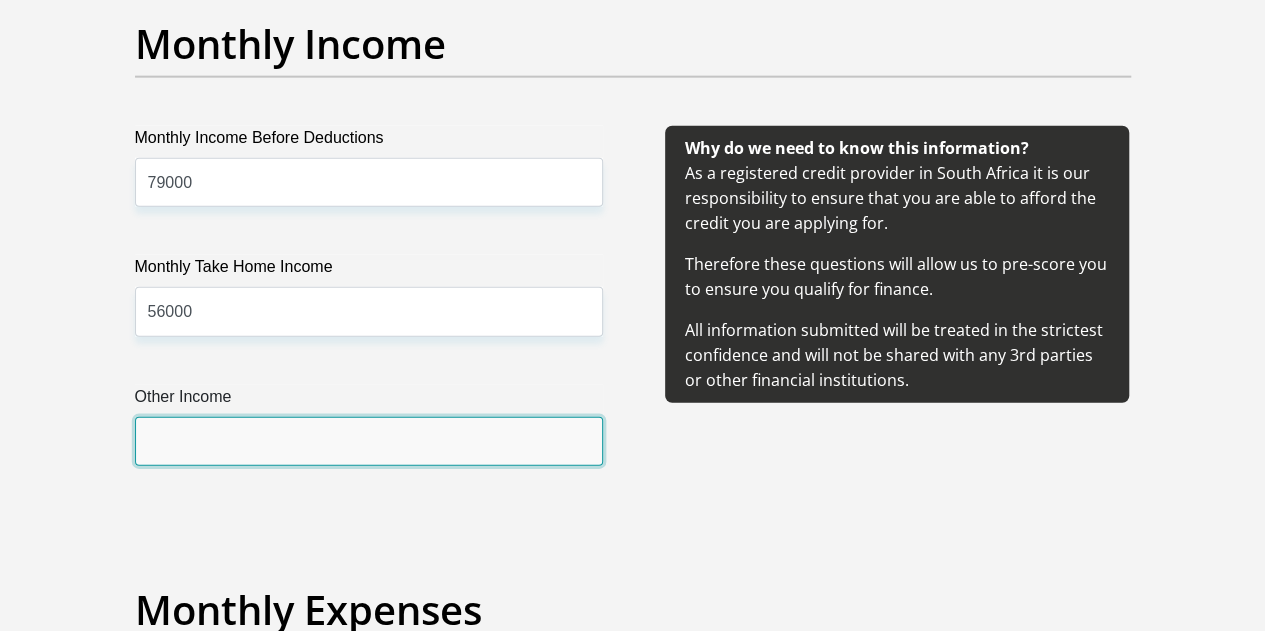 click on "Other Income" at bounding box center [369, 441] 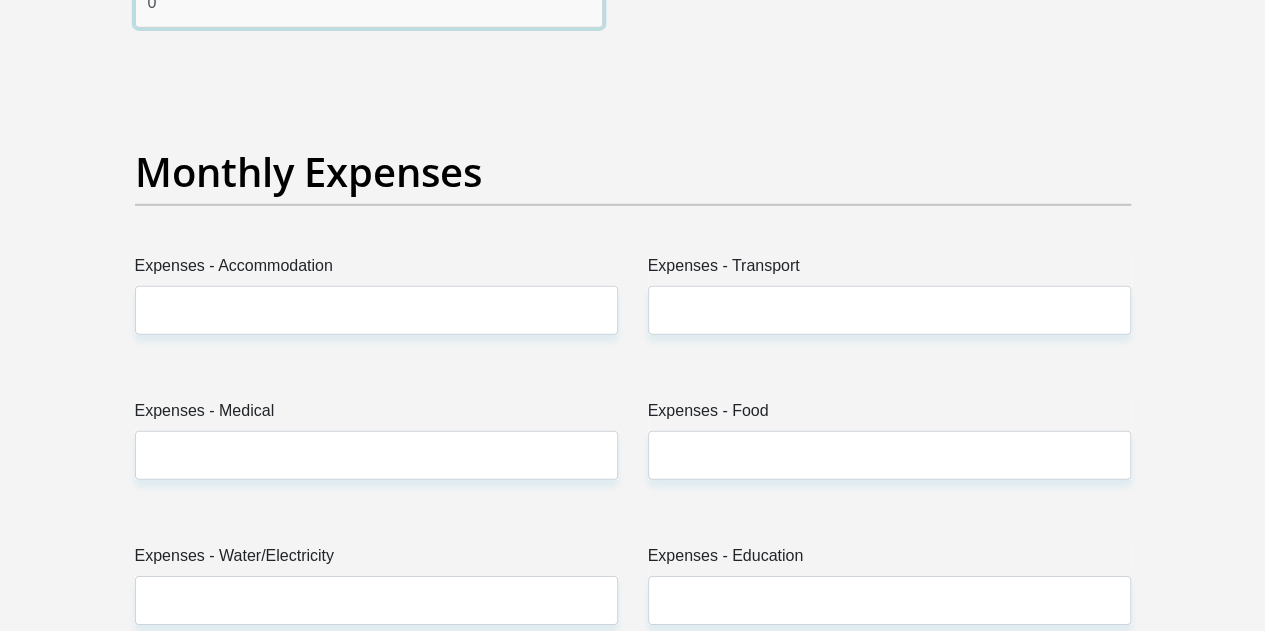 scroll, scrollTop: 2888, scrollLeft: 0, axis: vertical 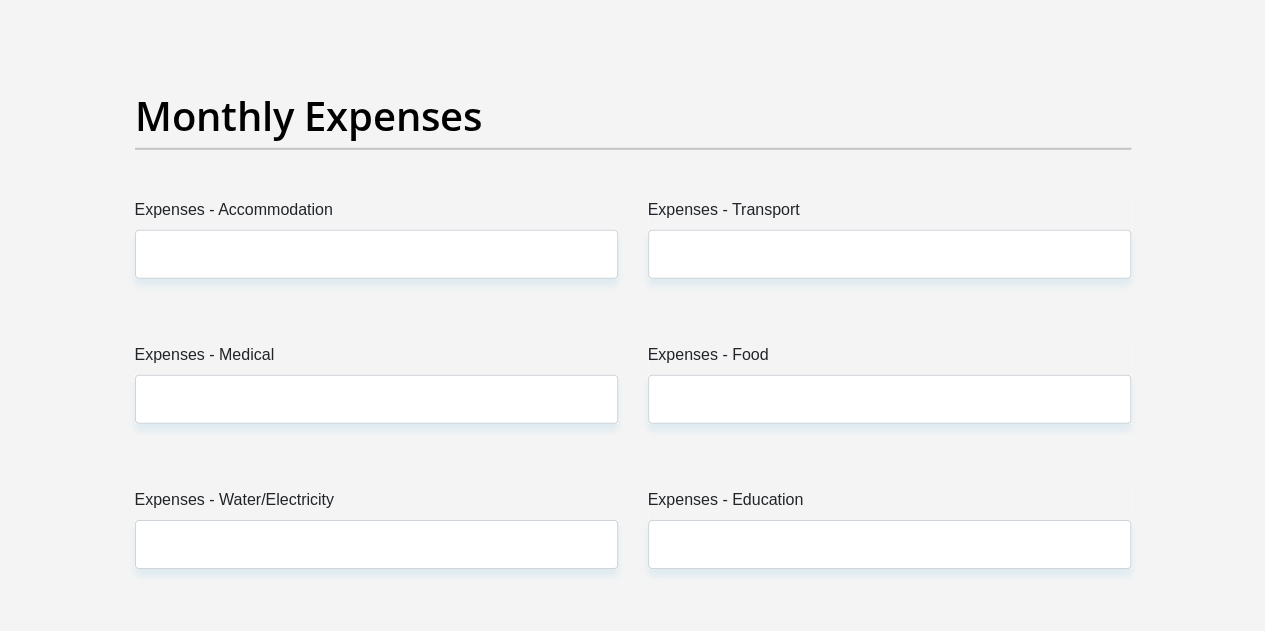 type on "0" 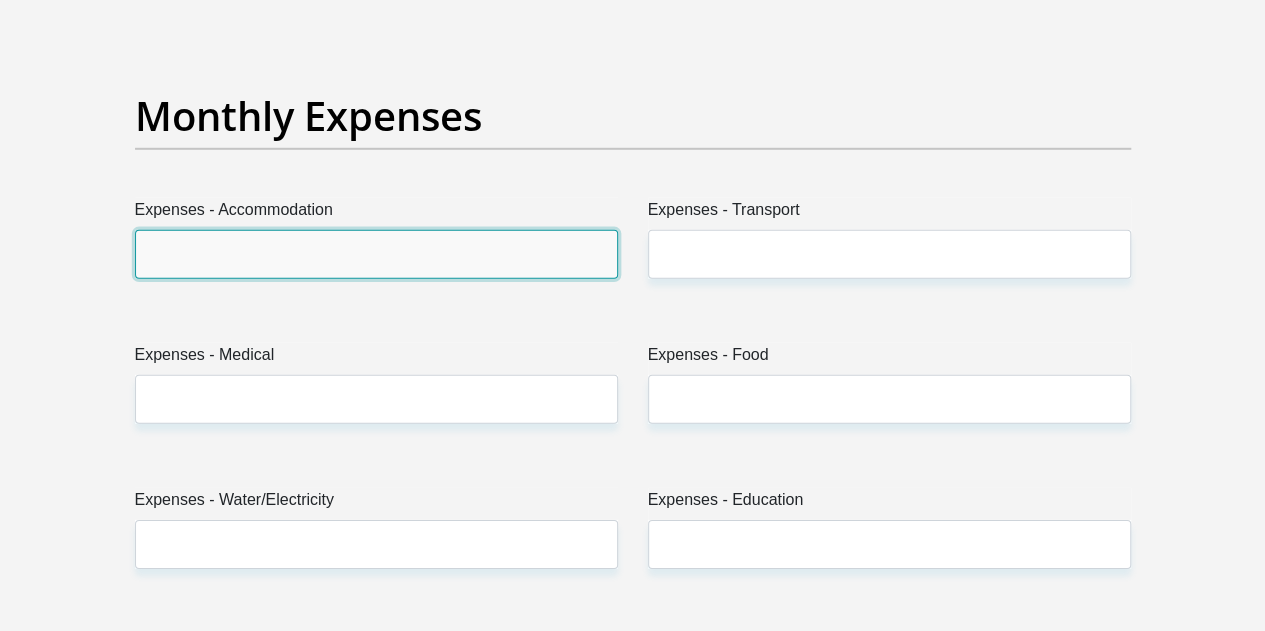 click on "Expenses - Accommodation" at bounding box center (376, 254) 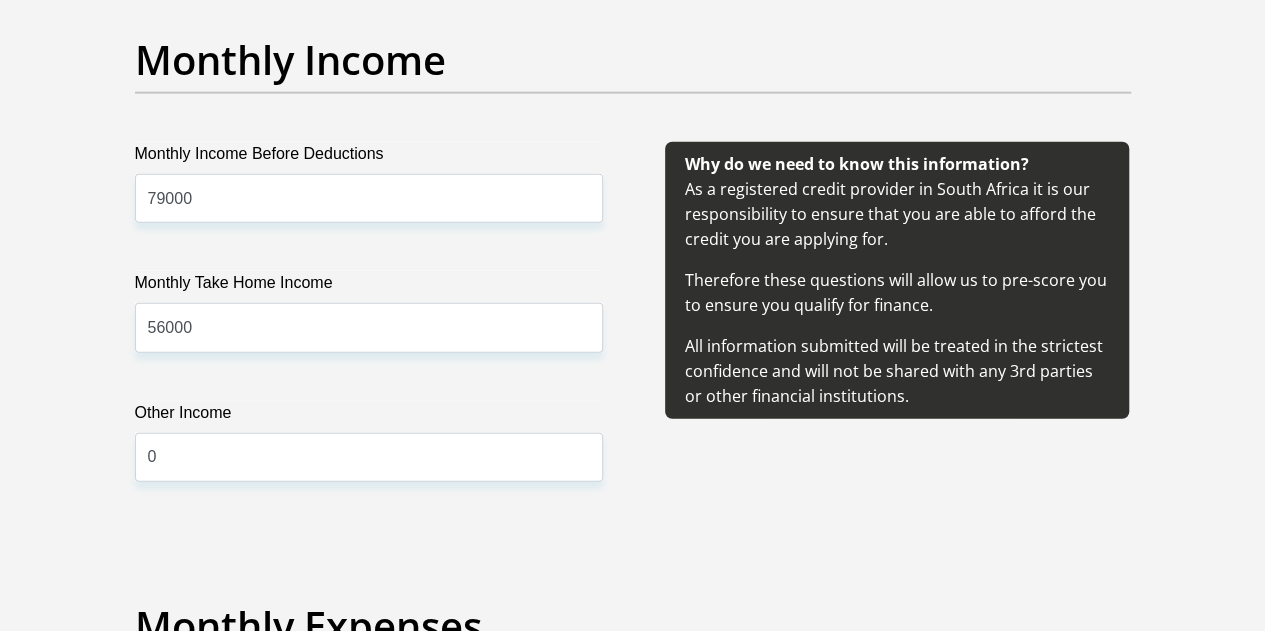 scroll, scrollTop: 2362, scrollLeft: 0, axis: vertical 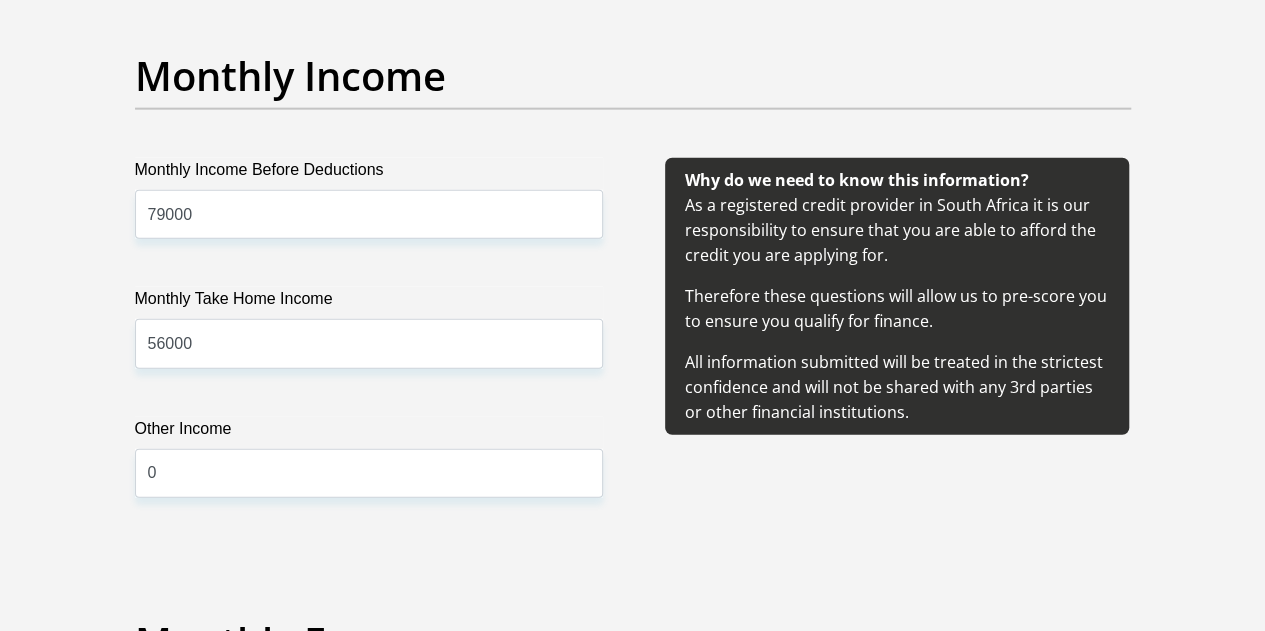 type on "9600" 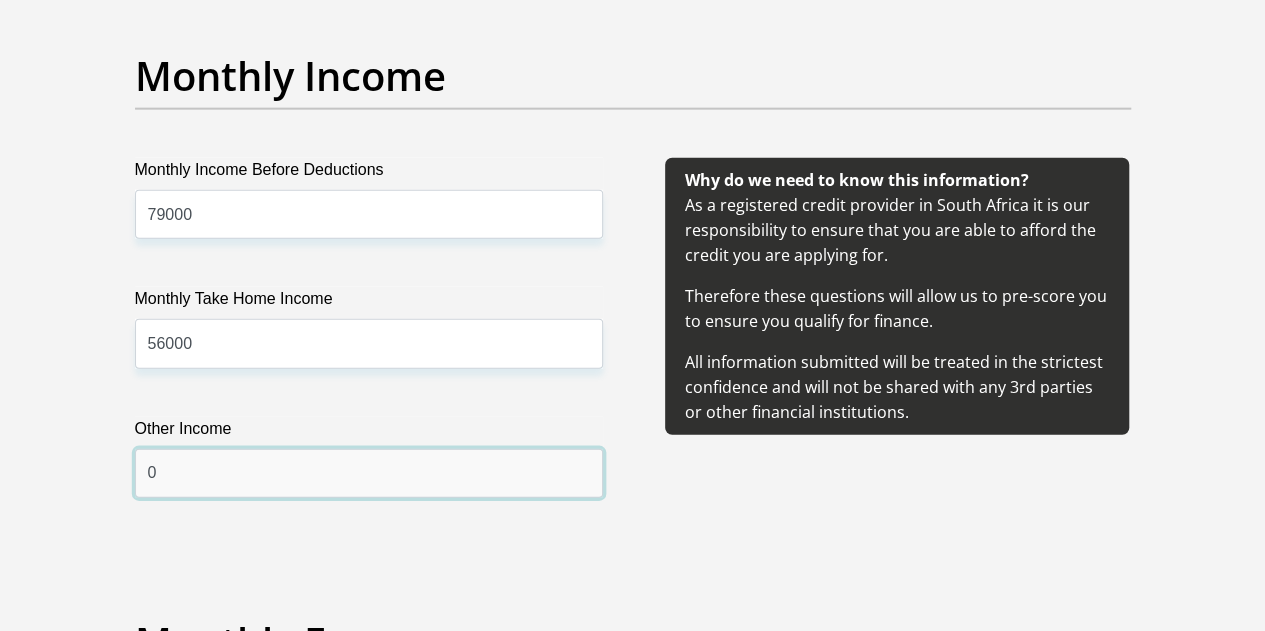 click on "0" at bounding box center (369, 473) 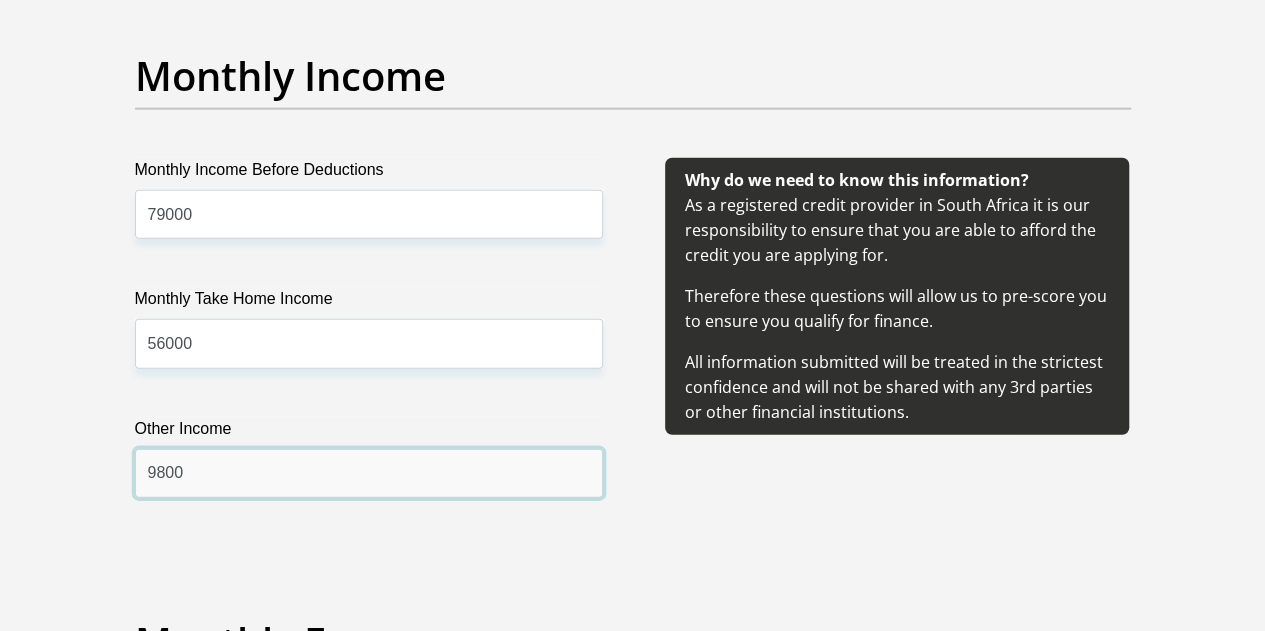type on "9800" 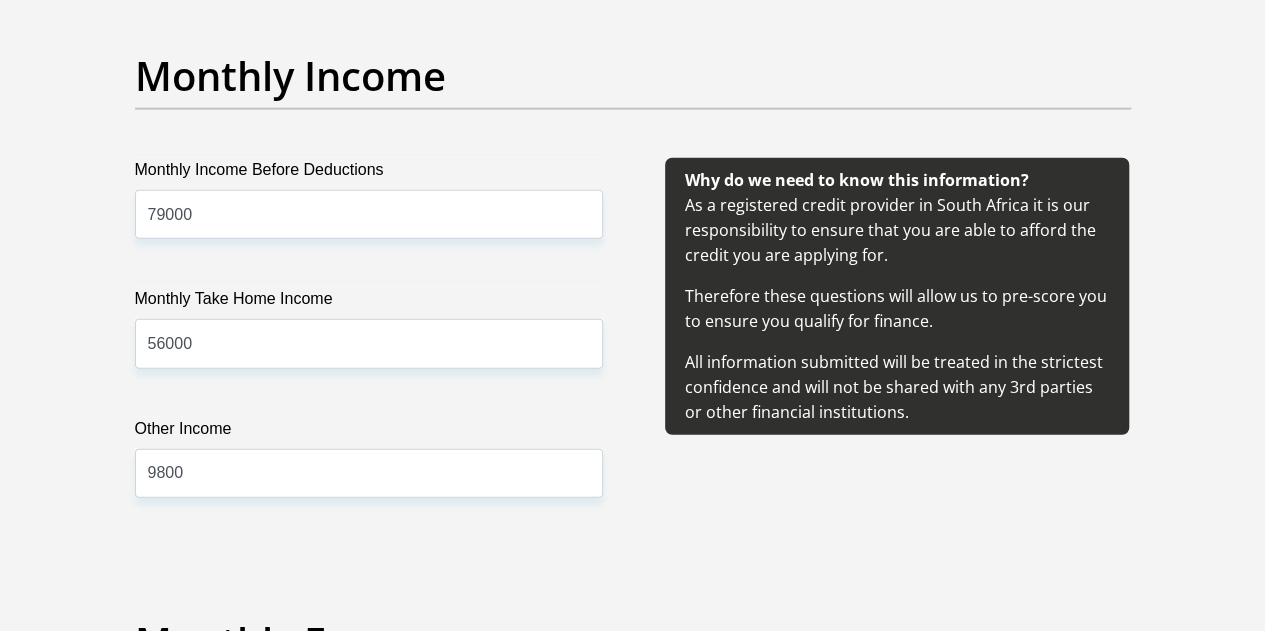 click on "Title
Mr
Ms
Mrs
Dr
Other
First Name
Fundiswa
Surname
Ndlela
ID Number
8603150552084
Please input valid ID number
Race
Black
Coloured
Indian
White
Other
Contact Number
0734476444
Please input valid contact number
Nationality
South Africa
Afghanistan
Aland Islands  Albania  Algeria" at bounding box center [633, 1279] 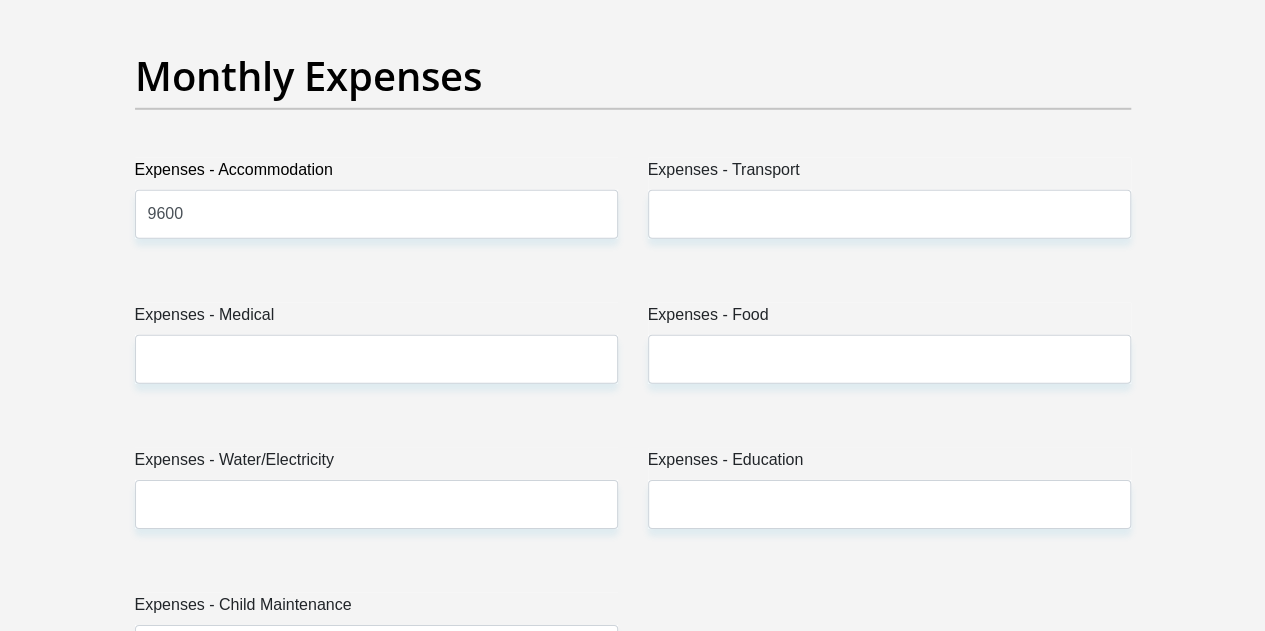 scroll, scrollTop: 2992, scrollLeft: 0, axis: vertical 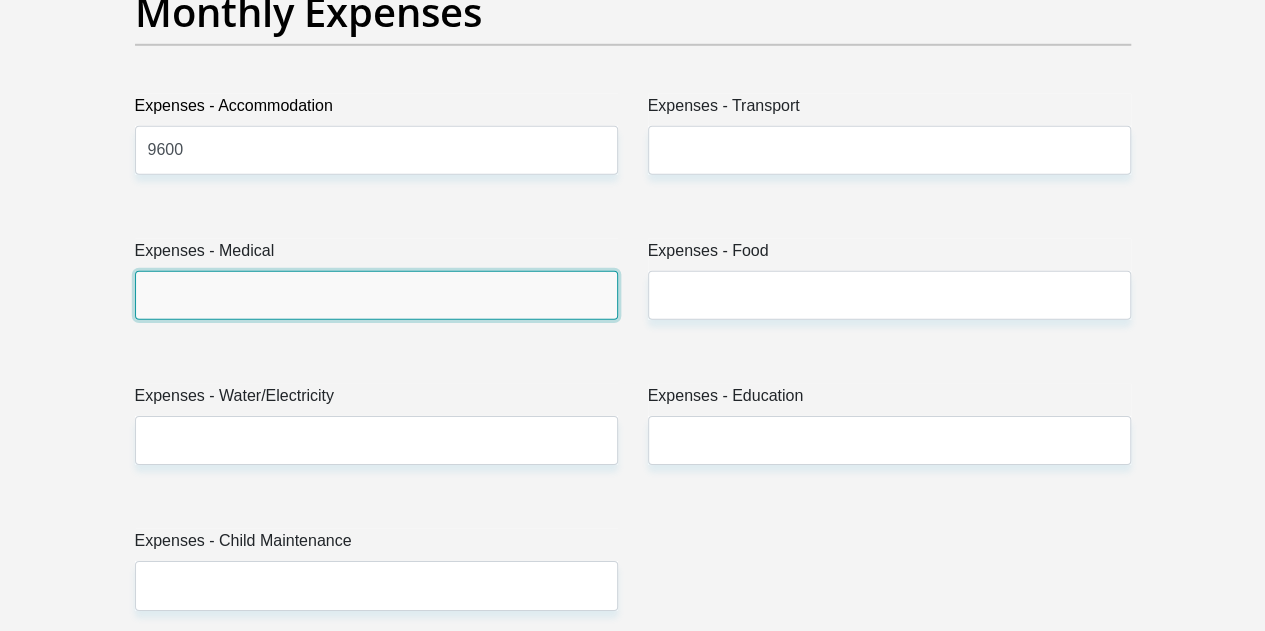 click on "Expenses - Medical" at bounding box center [376, 295] 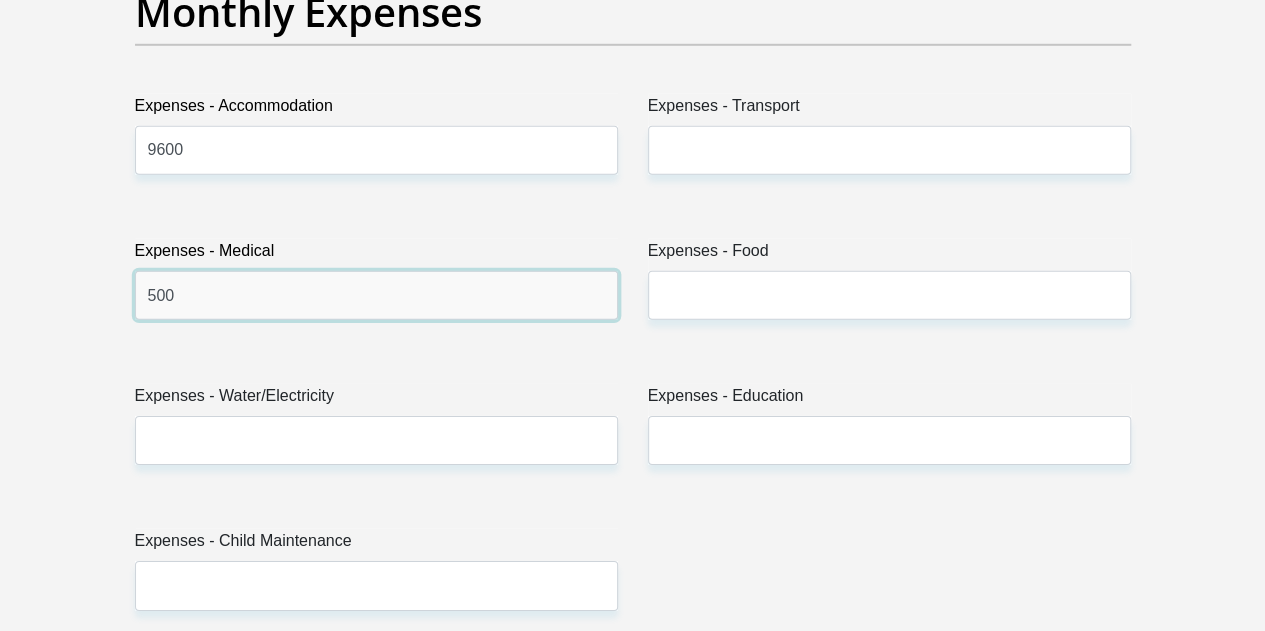 type on "500" 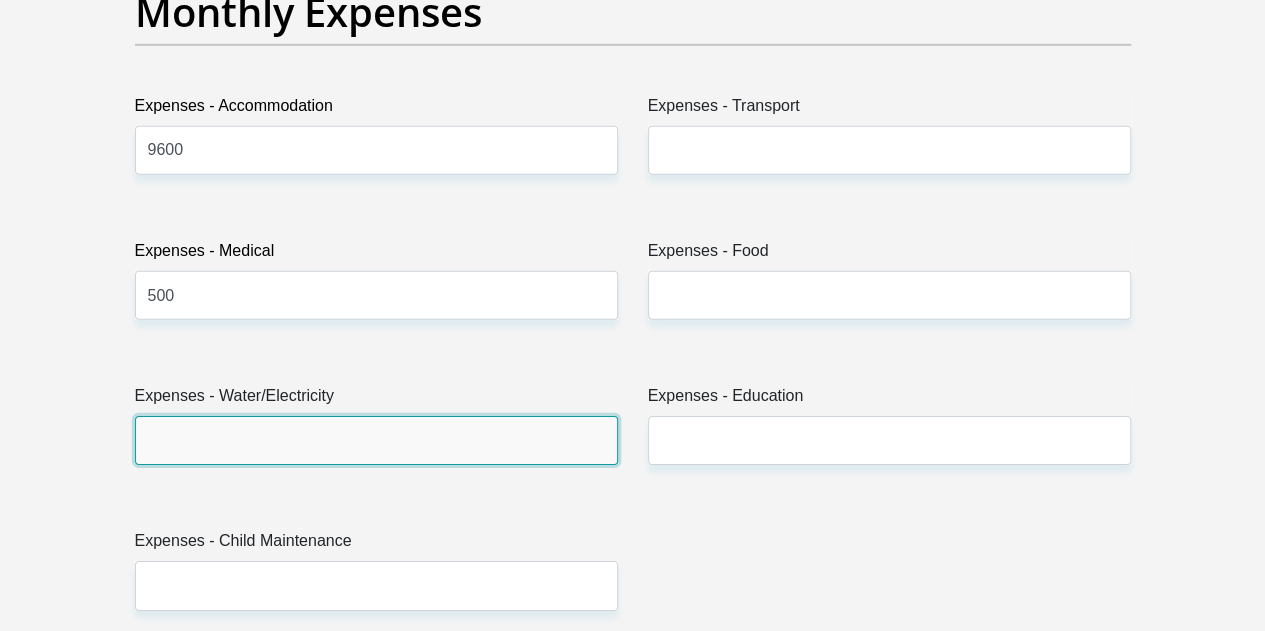 click on "Expenses - Water/Electricity" at bounding box center [376, 440] 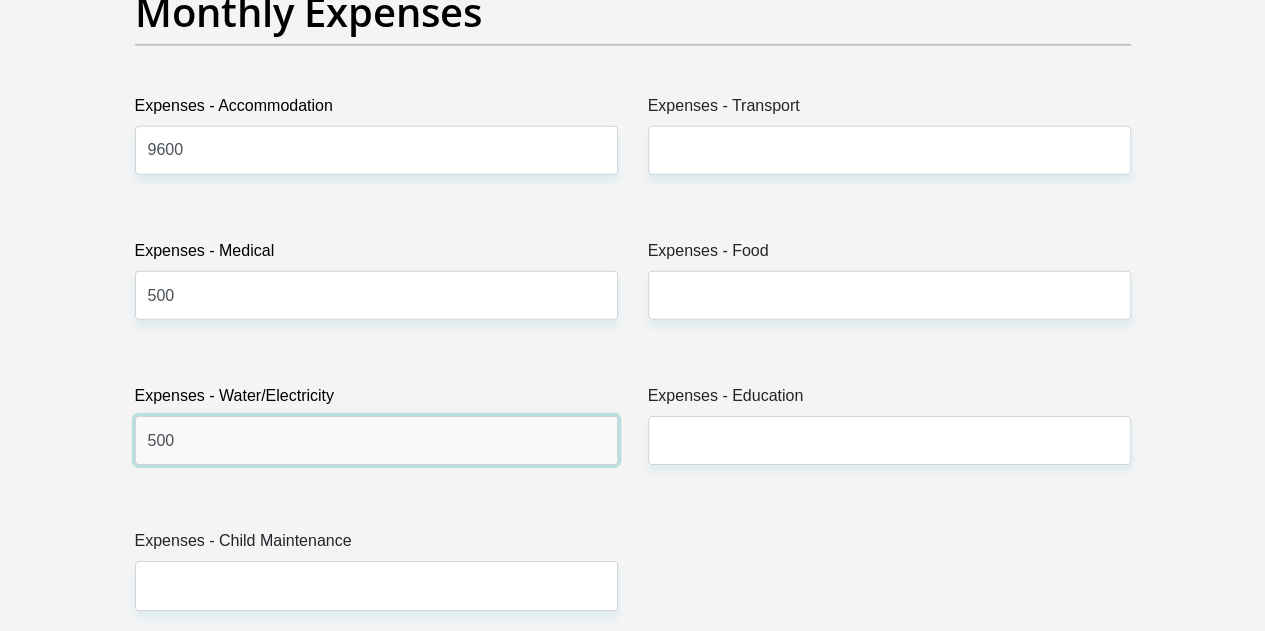 type on "500" 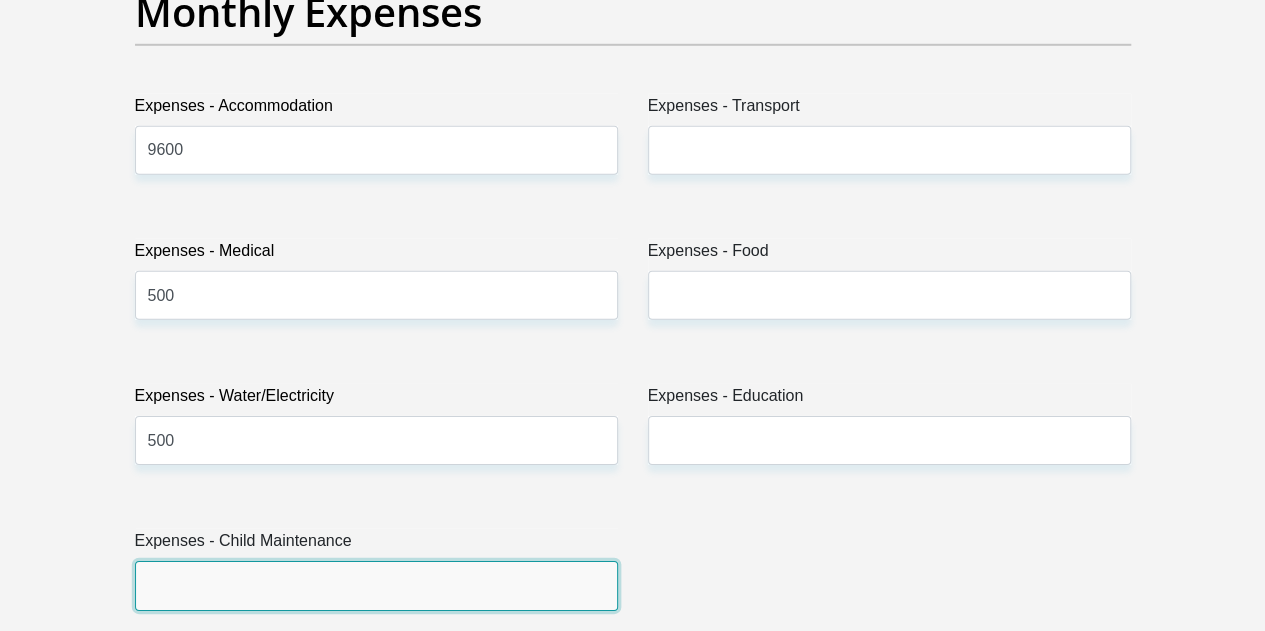 click on "Expenses - Child Maintenance" at bounding box center (376, 585) 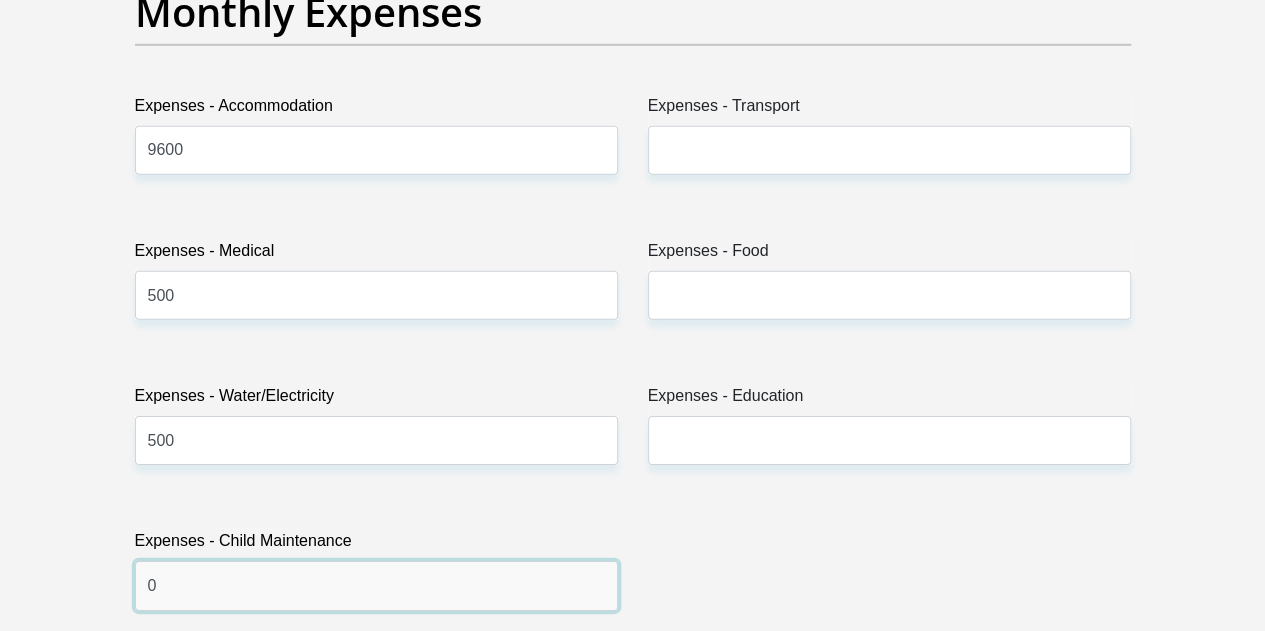 type on "0" 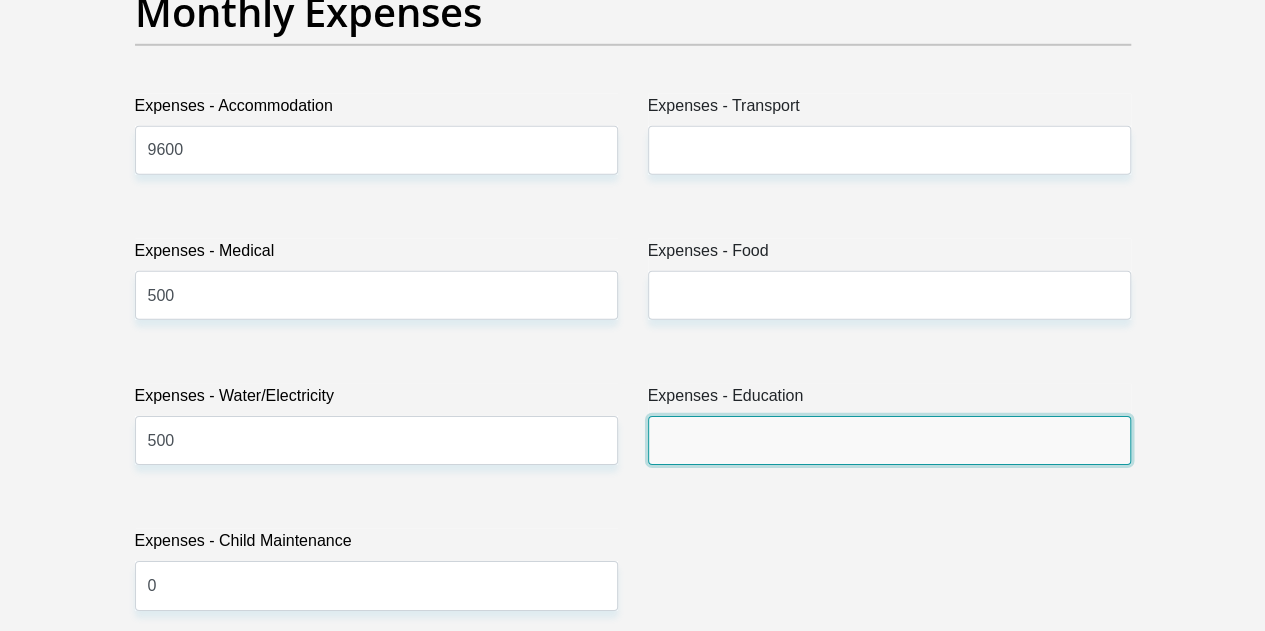 click on "Expenses - Education" at bounding box center (889, 440) 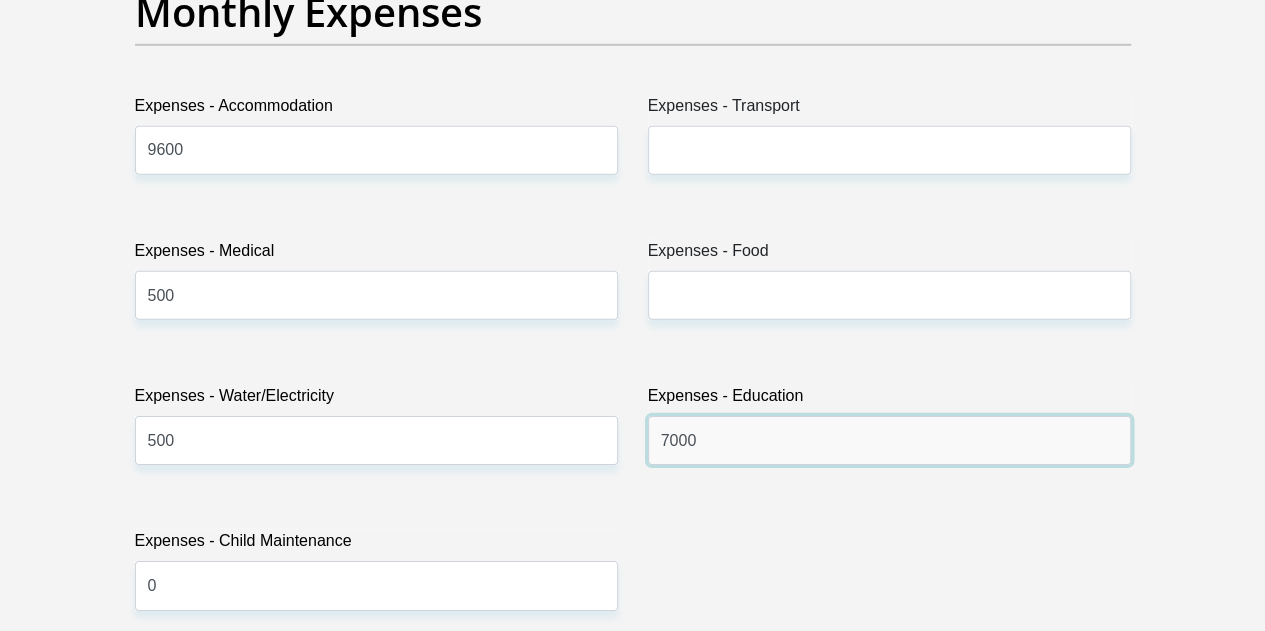 type on "7000" 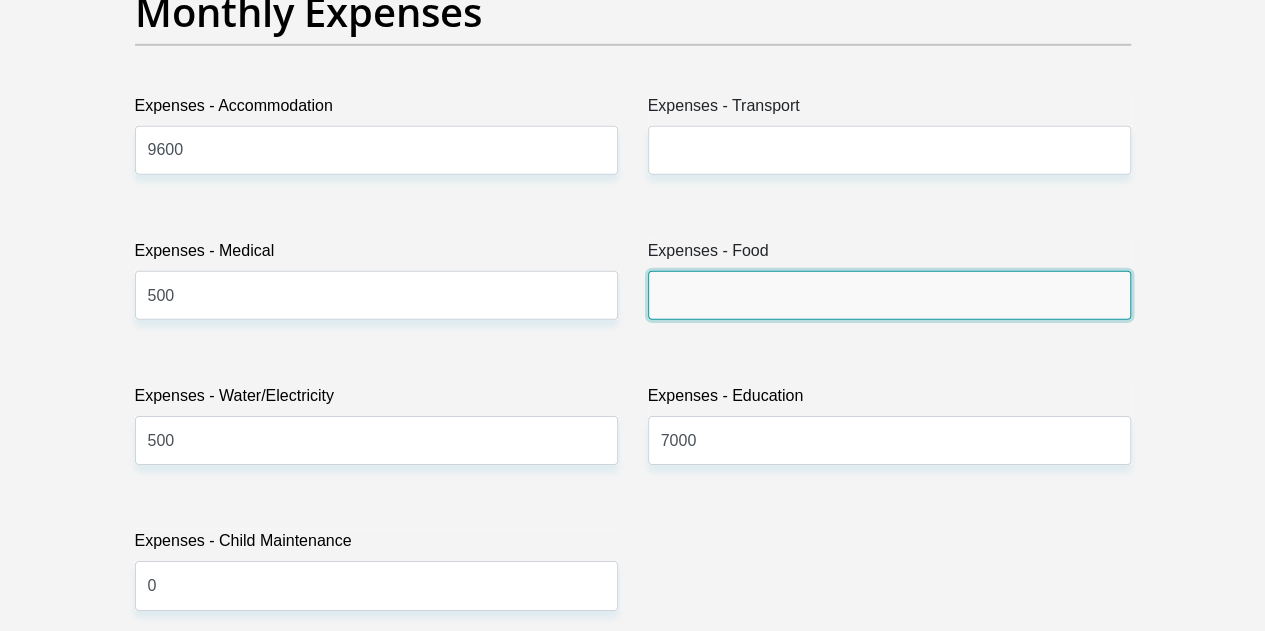 click on "Expenses - Food" at bounding box center (889, 295) 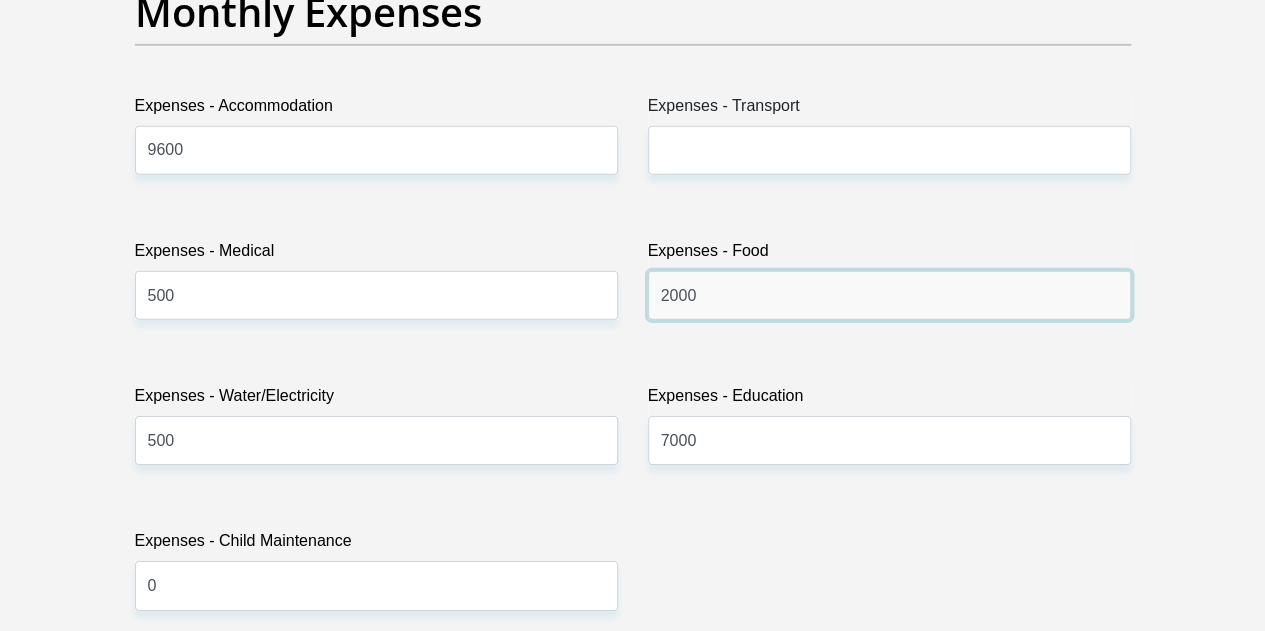 type on "2000" 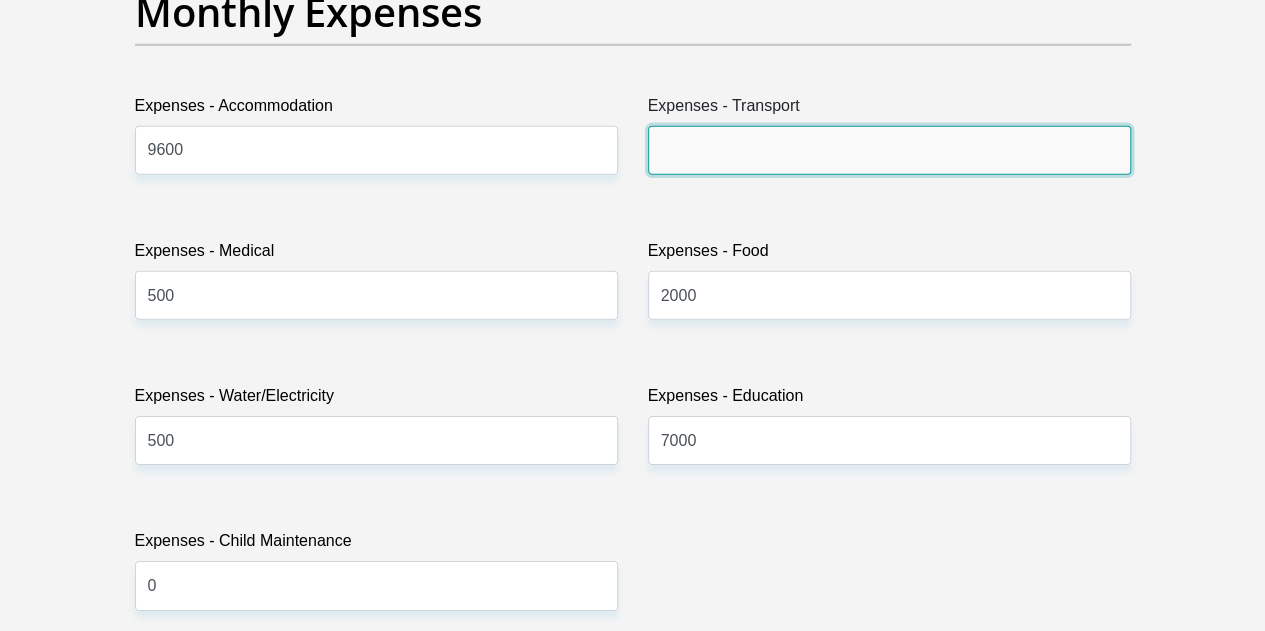 click on "Expenses - Transport" at bounding box center [889, 150] 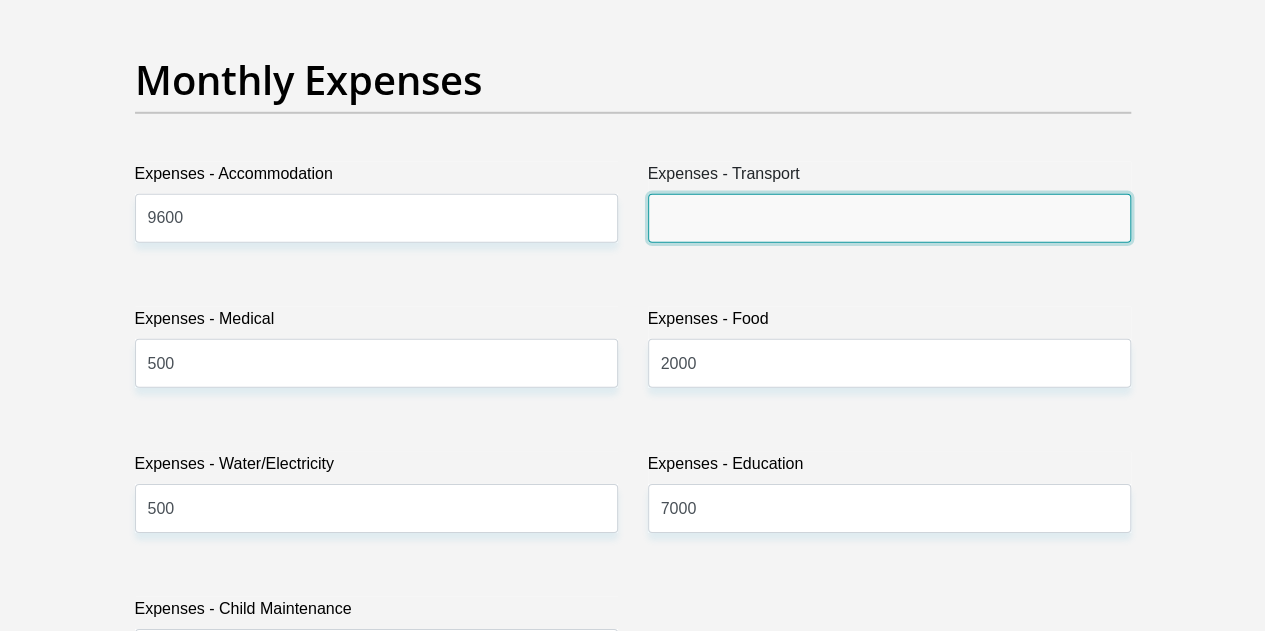 scroll, scrollTop: 2892, scrollLeft: 0, axis: vertical 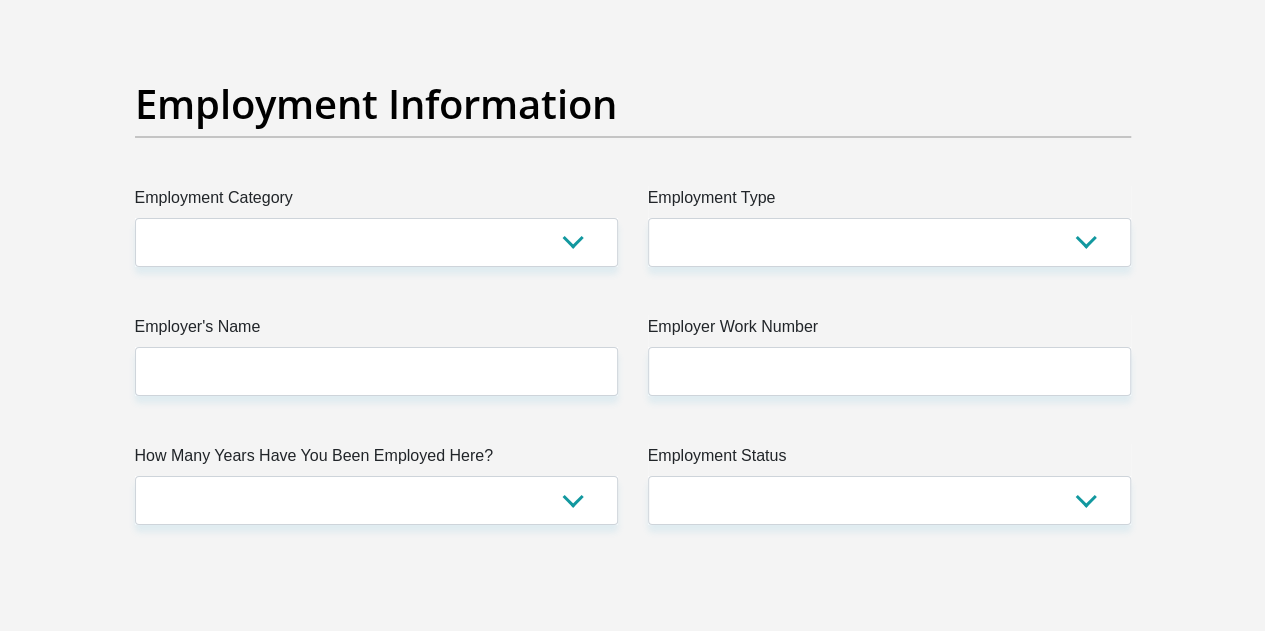 type on "1500" 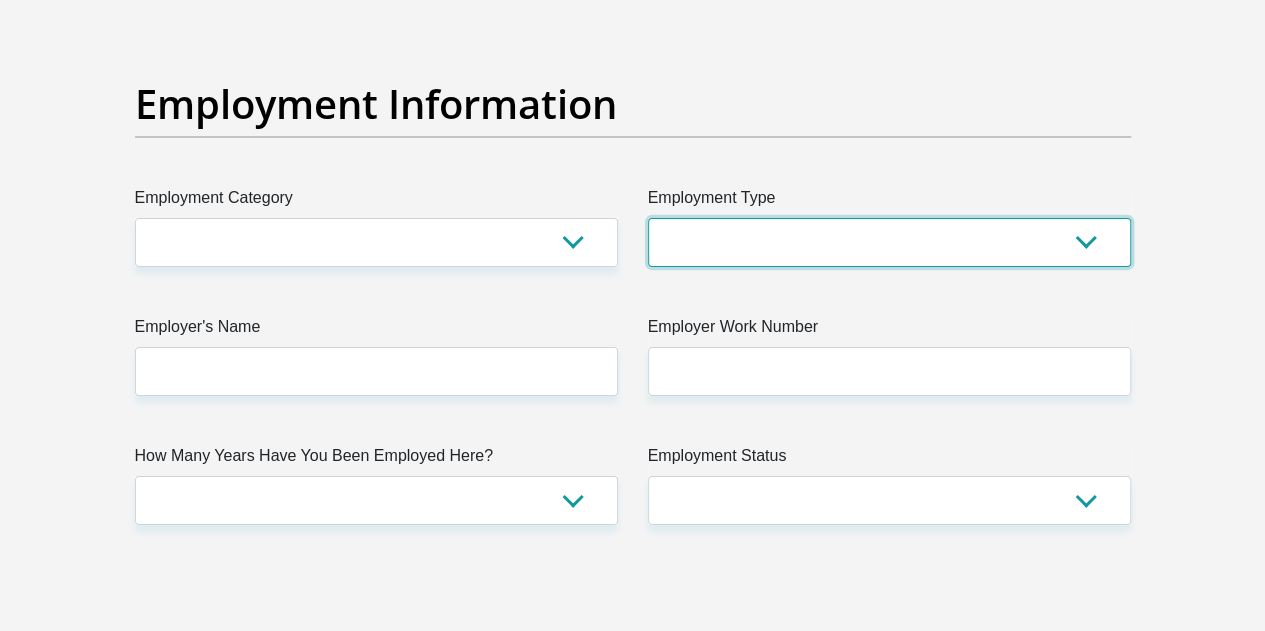 click on "College/Lecturer
Craft Seller
Creative
Driver
Executive
Farmer
Forces - Non Commissioned
Forces - Officer
Hawker
Housewife
Labourer
Licenced Professional
Manager
Miner
Non Licenced Professional
Office Staff/Clerk
Outside Worker
Pensioner
Permanent Teacher
Production/Manufacturing
Sales
Self-Employed
Semi-Professional Worker
Service Industry  Social Worker  Student" at bounding box center [889, 242] 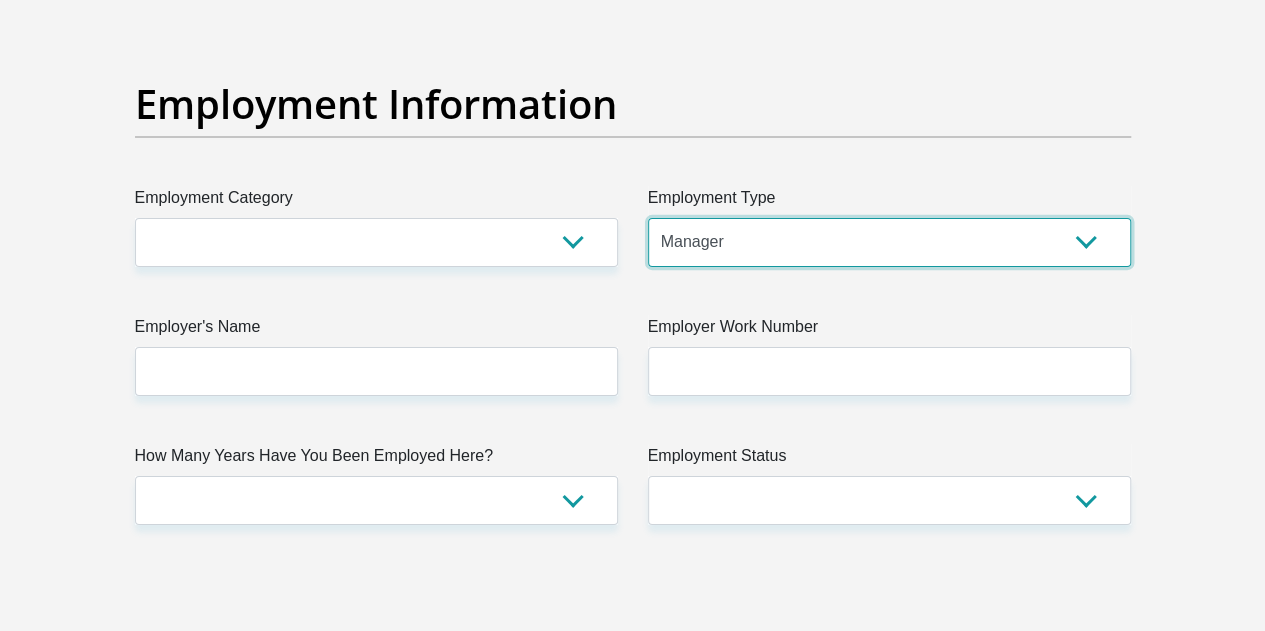 click on "College/Lecturer
Craft Seller
Creative
Driver
Executive
Farmer
Forces - Non Commissioned
Forces - Officer
Hawker
Housewife
Labourer
Licenced Professional
Manager
Miner
Non Licenced Professional
Office Staff/Clerk
Outside Worker
Pensioner
Permanent Teacher
Production/Manufacturing
Sales
Self-Employed
Semi-Professional Worker
Service Industry  Social Worker  Student" at bounding box center [889, 242] 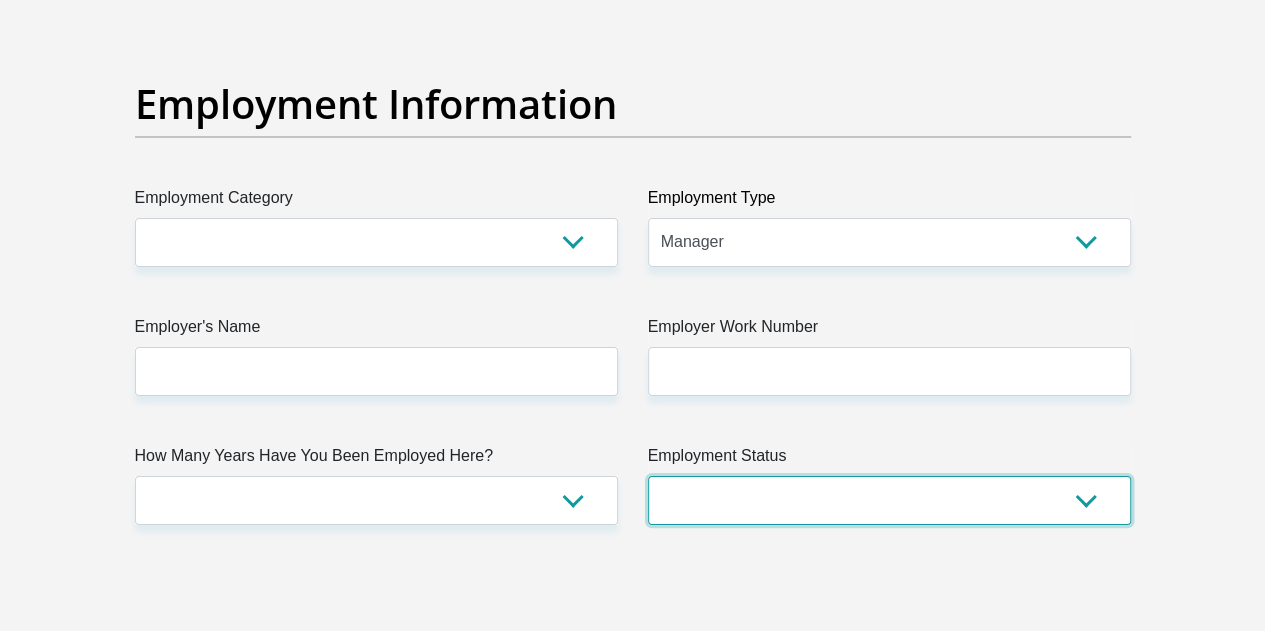 click on "Permanent/Full-time
Part-time/Casual
Contract Worker
Self-Employed
Housewife
Retired
Student
Medically Boarded
Disability
Unemployed" at bounding box center [889, 500] 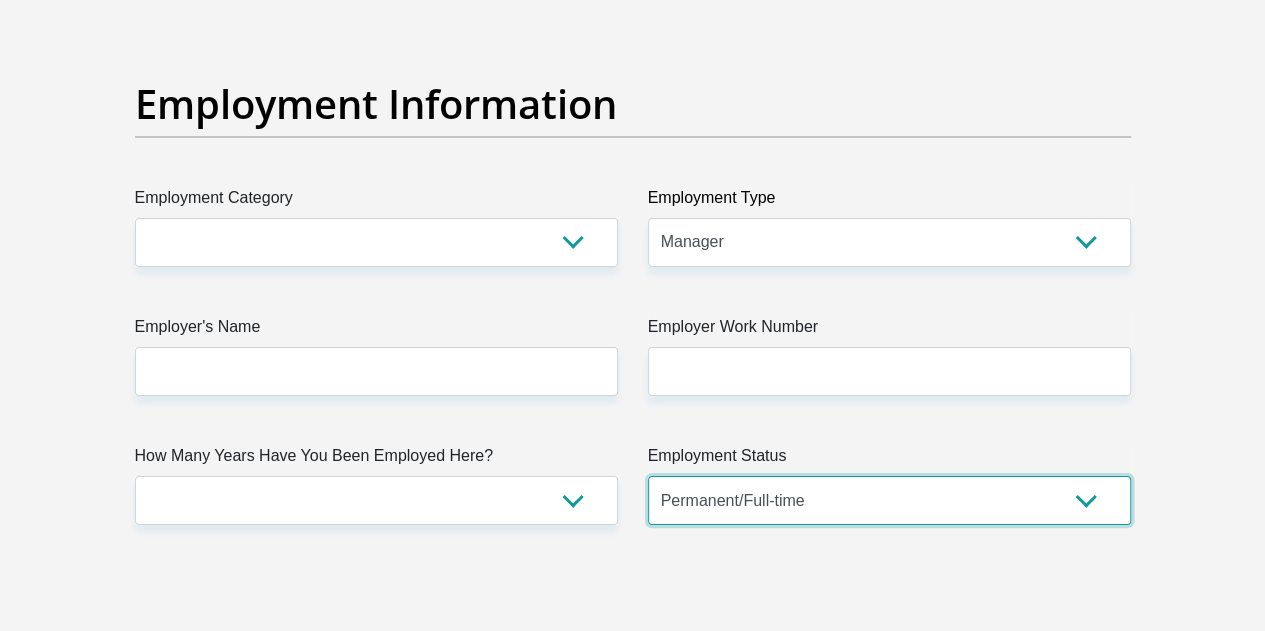 click on "Permanent/Full-time
Part-time/Casual
Contract Worker
Self-Employed
Housewife
Retired
Student
Medically Boarded
Disability
Unemployed" at bounding box center [889, 500] 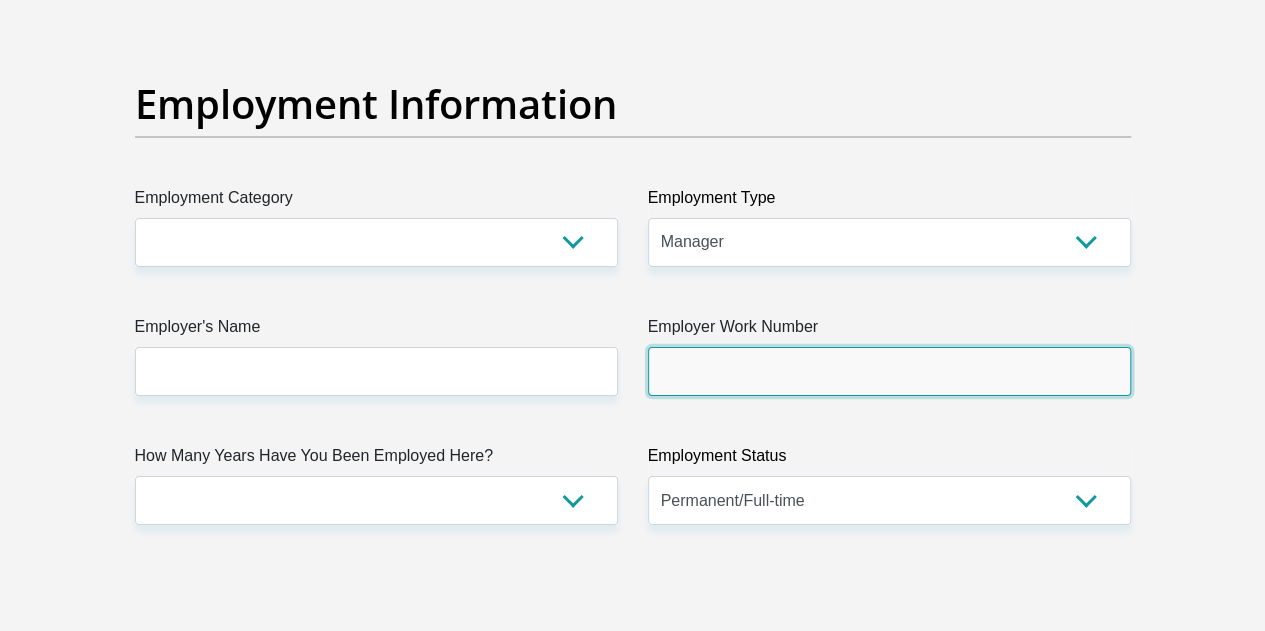 click on "Employer Work Number" at bounding box center (889, 371) 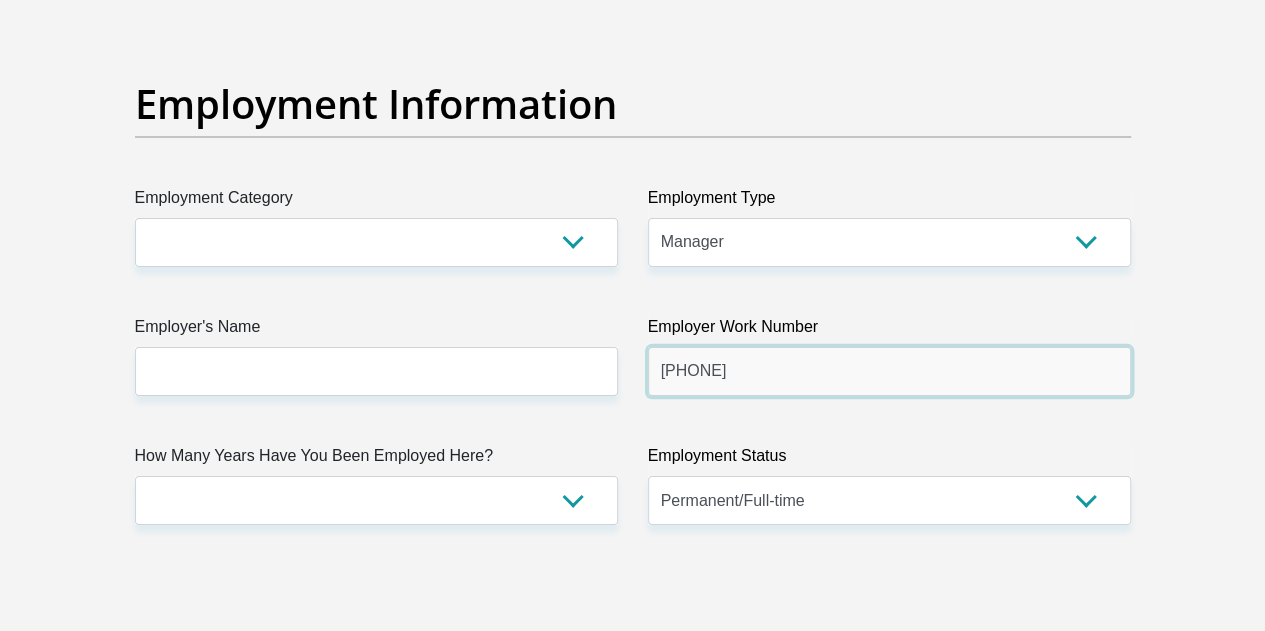 type on "0116122000" 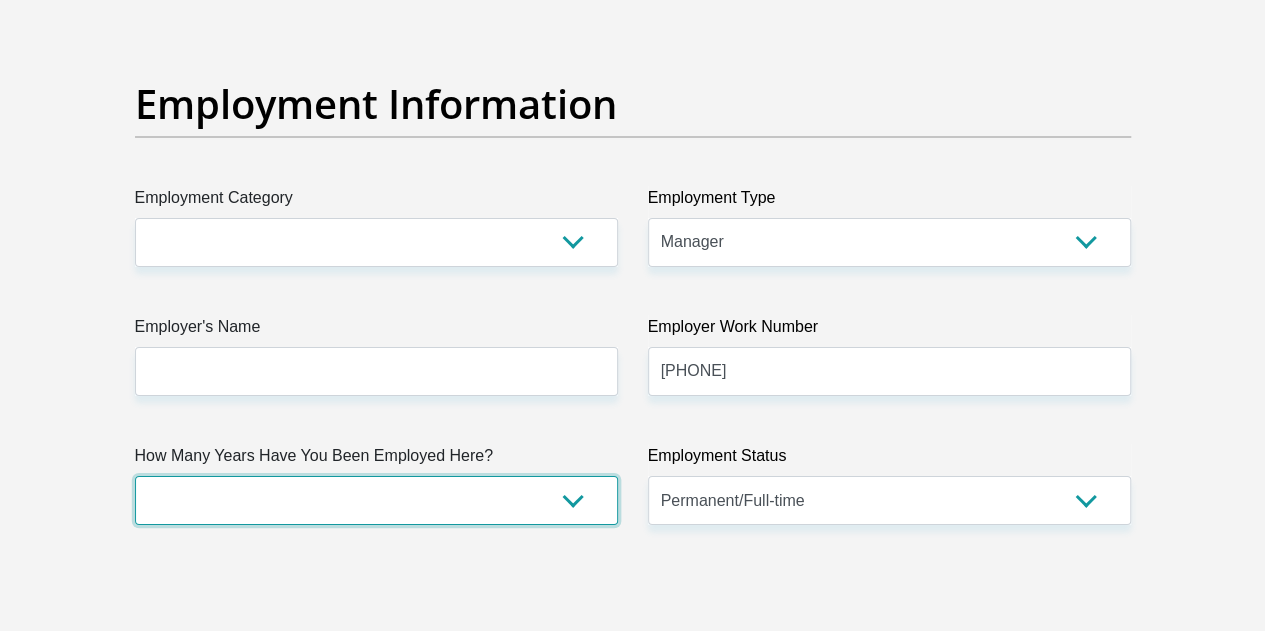 click on "less than 1 year
1-3 years
3-5 years
5+ years" at bounding box center (376, 500) 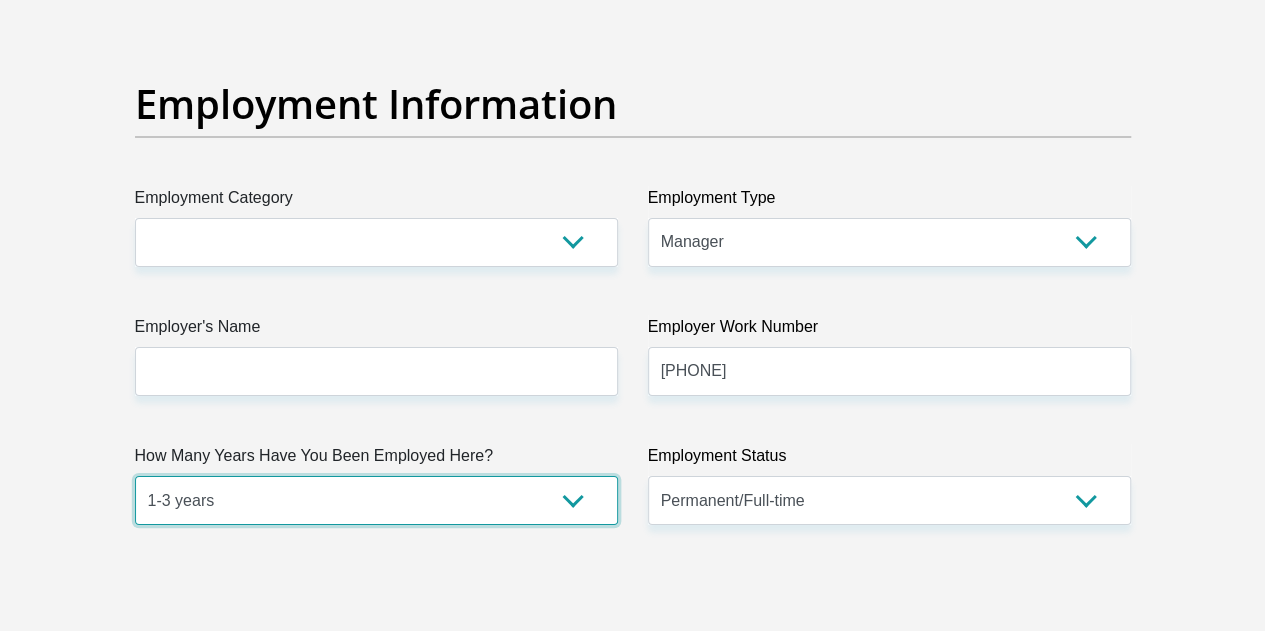 click on "less than 1 year
1-3 years
3-5 years
5+ years" at bounding box center (376, 500) 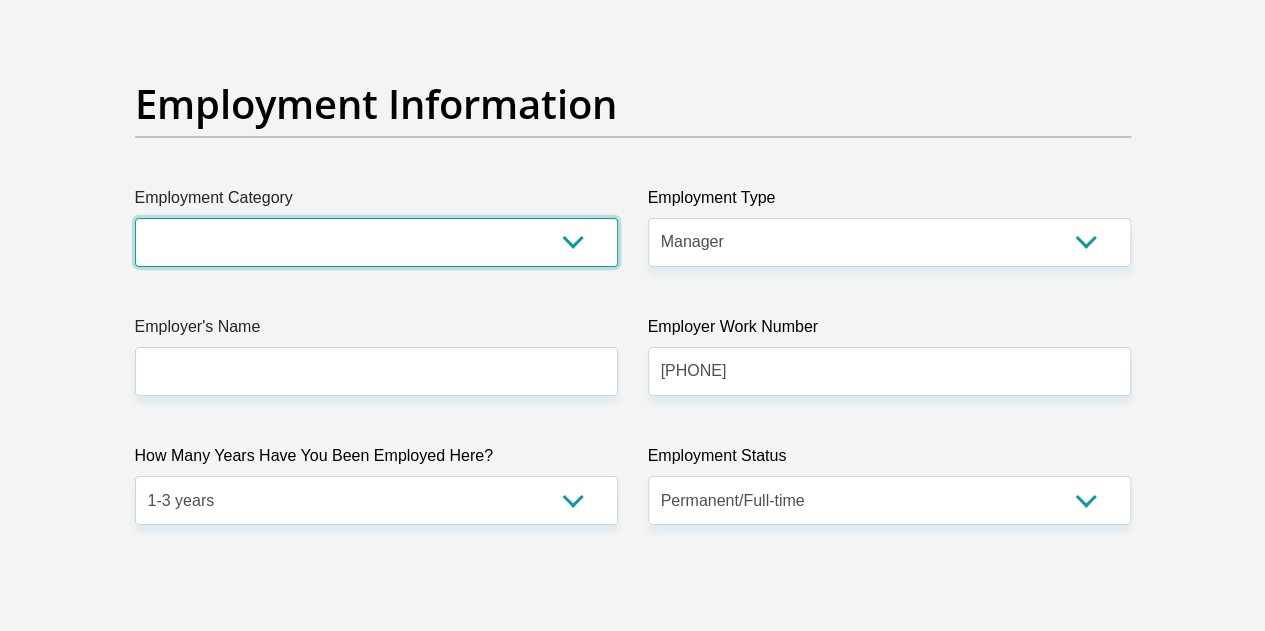 click on "AGRICULTURE
ALCOHOL & TOBACCO
CONSTRUCTION MATERIALS
METALLURGY
EQUIPMENT FOR RENEWABLE ENERGY
SPECIALIZED CONTRACTORS
CAR
GAMING (INCL. INTERNET
OTHER WHOLESALE
UNLICENSED PHARMACEUTICALS
CURRENCY EXCHANGE HOUSES
OTHER FINANCIAL INSTITUTIONS & INSURANCE
REAL ESTATE AGENTS
OIL & GAS
OTHER MATERIALS (E.G. IRON ORE)
PRECIOUS STONES & PRECIOUS METALS
POLITICAL ORGANIZATIONS
RELIGIOUS ORGANIZATIONS(NOT SECTS)
ACTI. HAVING BUSINESS DEAL WITH PUBLIC ADMINISTRATION
LAUNDROMATS" at bounding box center [376, 242] 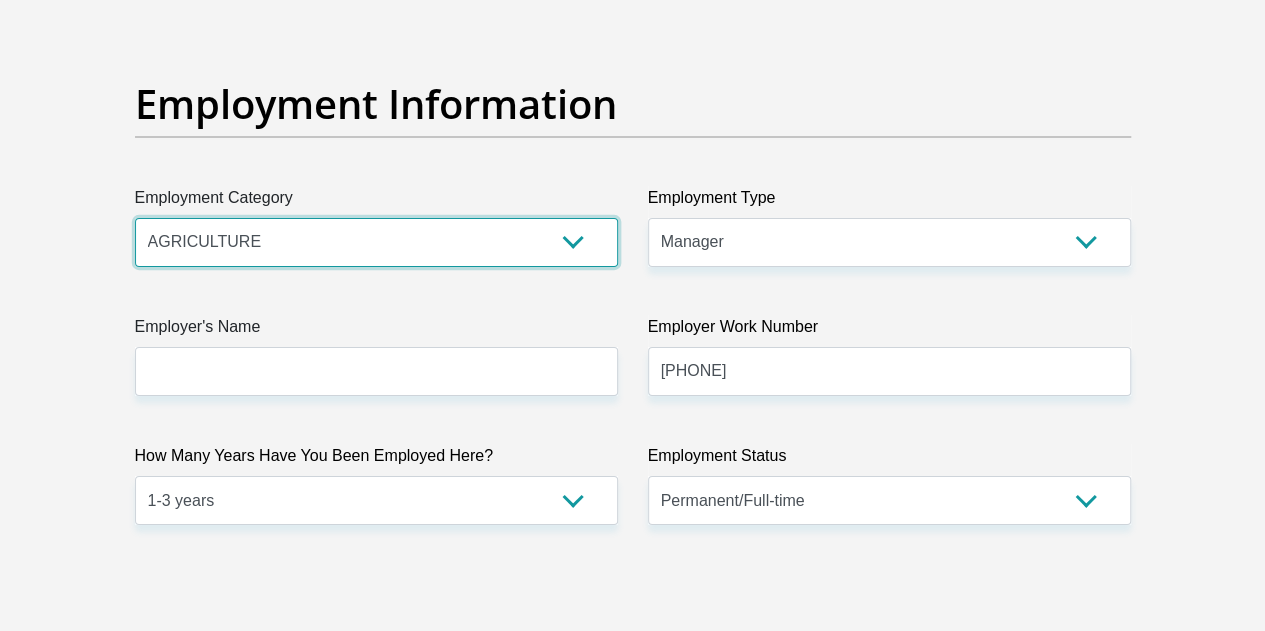click on "AGRICULTURE
ALCOHOL & TOBACCO
CONSTRUCTION MATERIALS
METALLURGY
EQUIPMENT FOR RENEWABLE ENERGY
SPECIALIZED CONTRACTORS
CAR
GAMING (INCL. INTERNET
OTHER WHOLESALE
UNLICENSED PHARMACEUTICALS
CURRENCY EXCHANGE HOUSES
OTHER FINANCIAL INSTITUTIONS & INSURANCE
REAL ESTATE AGENTS
OIL & GAS
OTHER MATERIALS (E.G. IRON ORE)
PRECIOUS STONES & PRECIOUS METALS
POLITICAL ORGANIZATIONS
RELIGIOUS ORGANIZATIONS(NOT SECTS)
ACTI. HAVING BUSINESS DEAL WITH PUBLIC ADMINISTRATION
LAUNDROMATS" at bounding box center (376, 242) 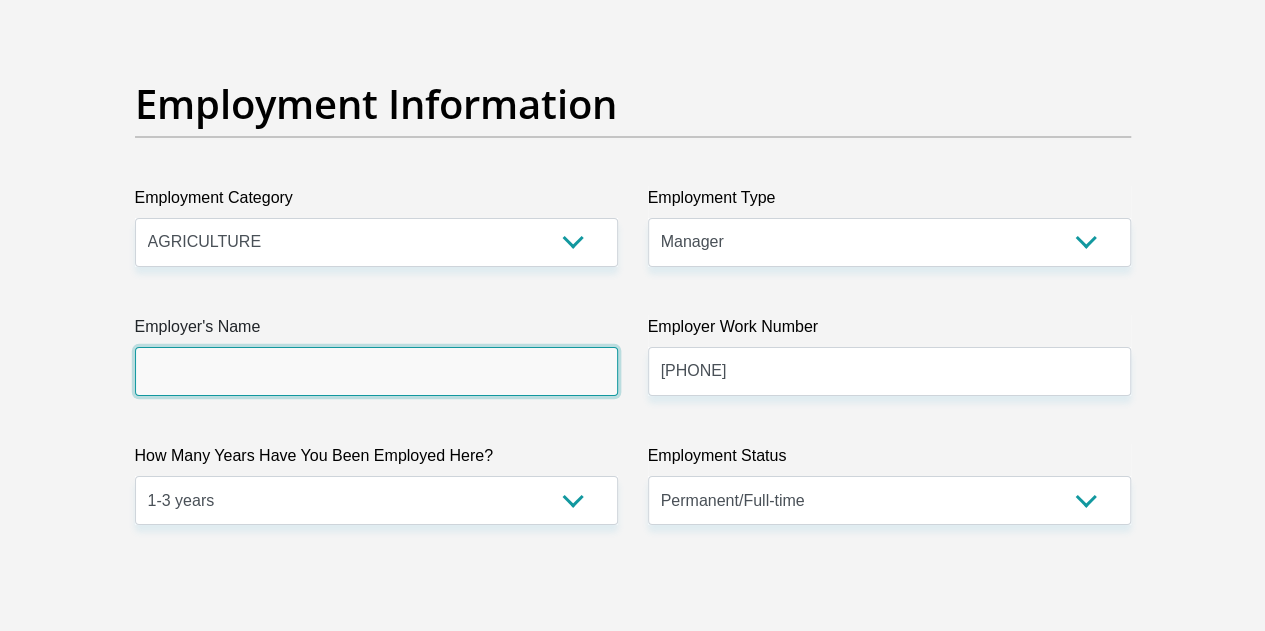 click on "Employer's Name" at bounding box center (376, 371) 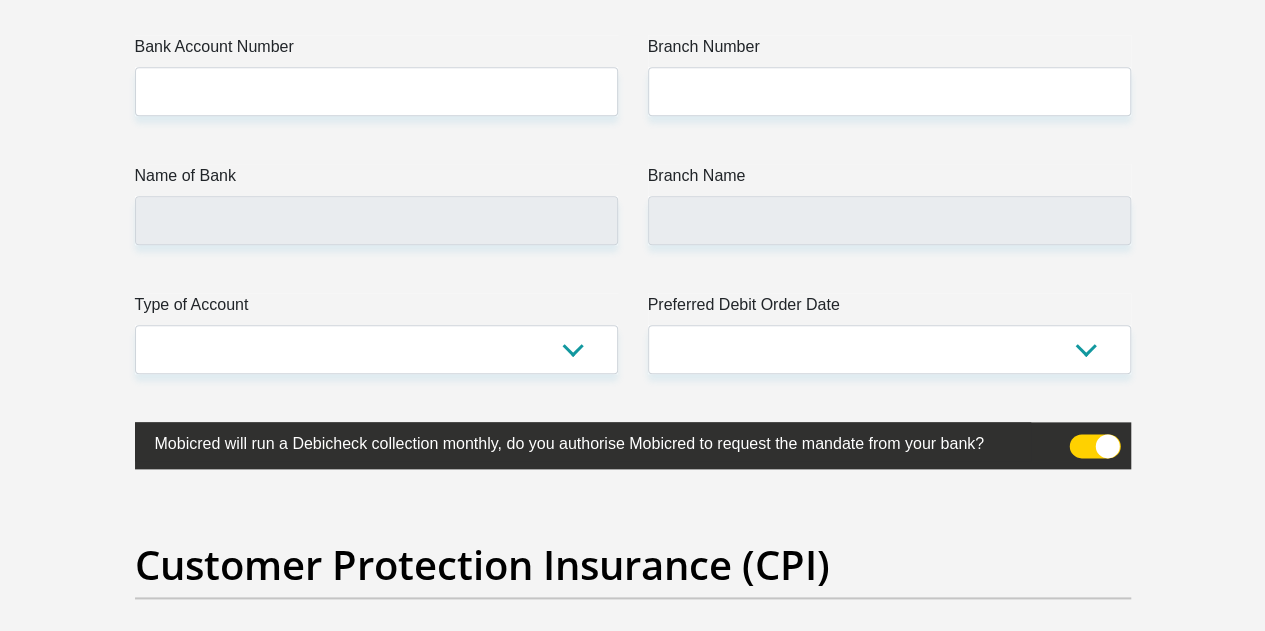 scroll, scrollTop: 4836, scrollLeft: 0, axis: vertical 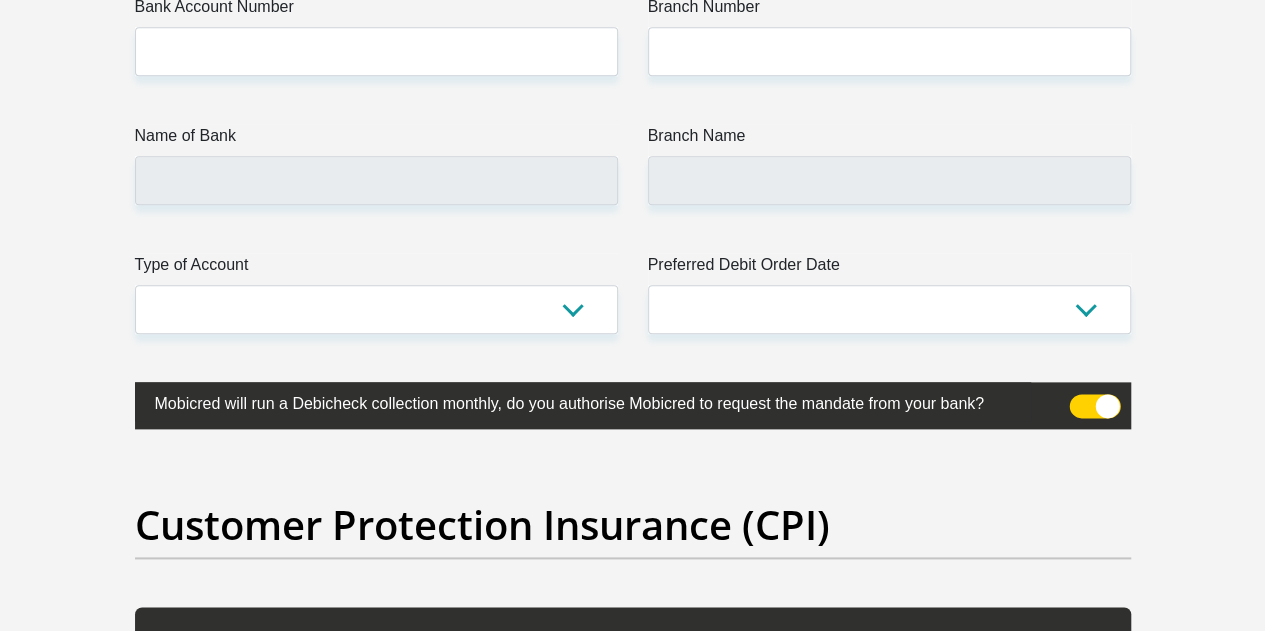 type on "VumelanaAdvisoryFund" 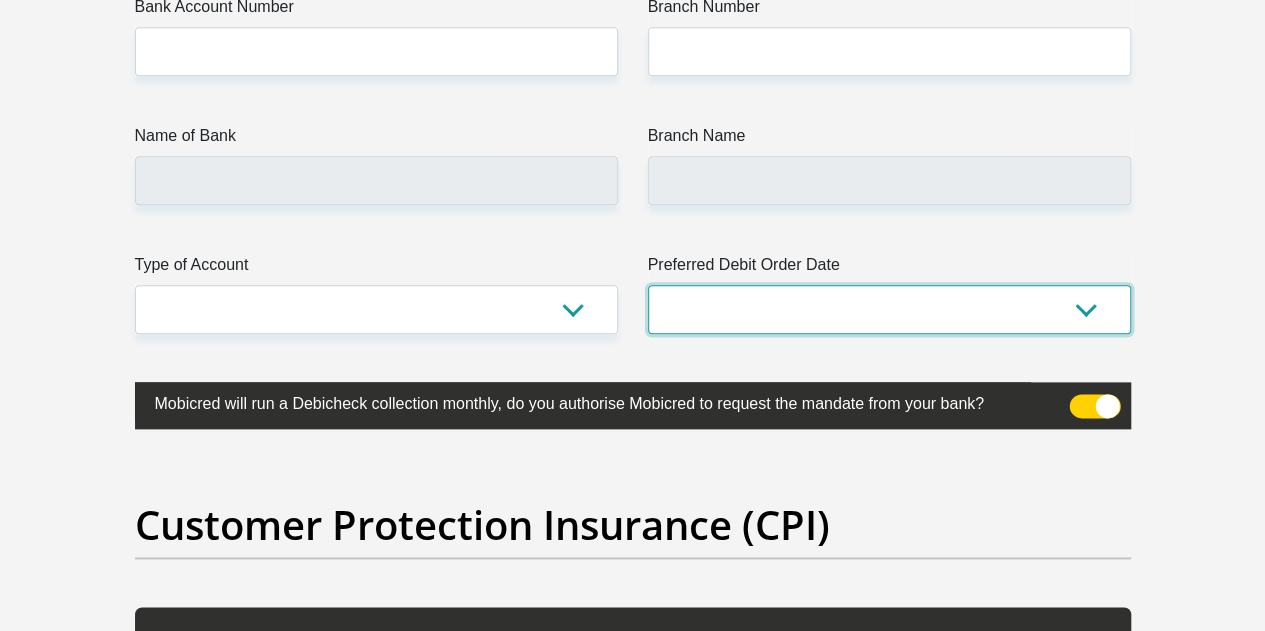 click on "1st
2nd
3rd
4th
5th
7th
18th
19th
20th
21st
22nd
23rd
24th
25th
26th
27th
28th
29th
30th" at bounding box center [889, 309] 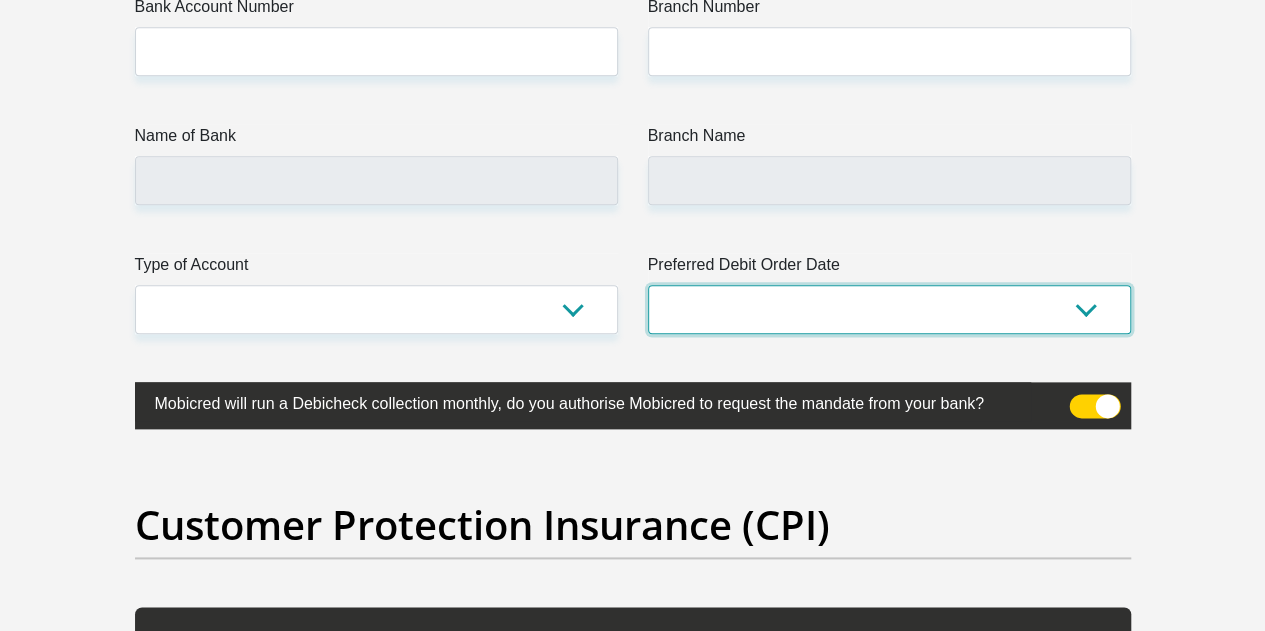 select on "25" 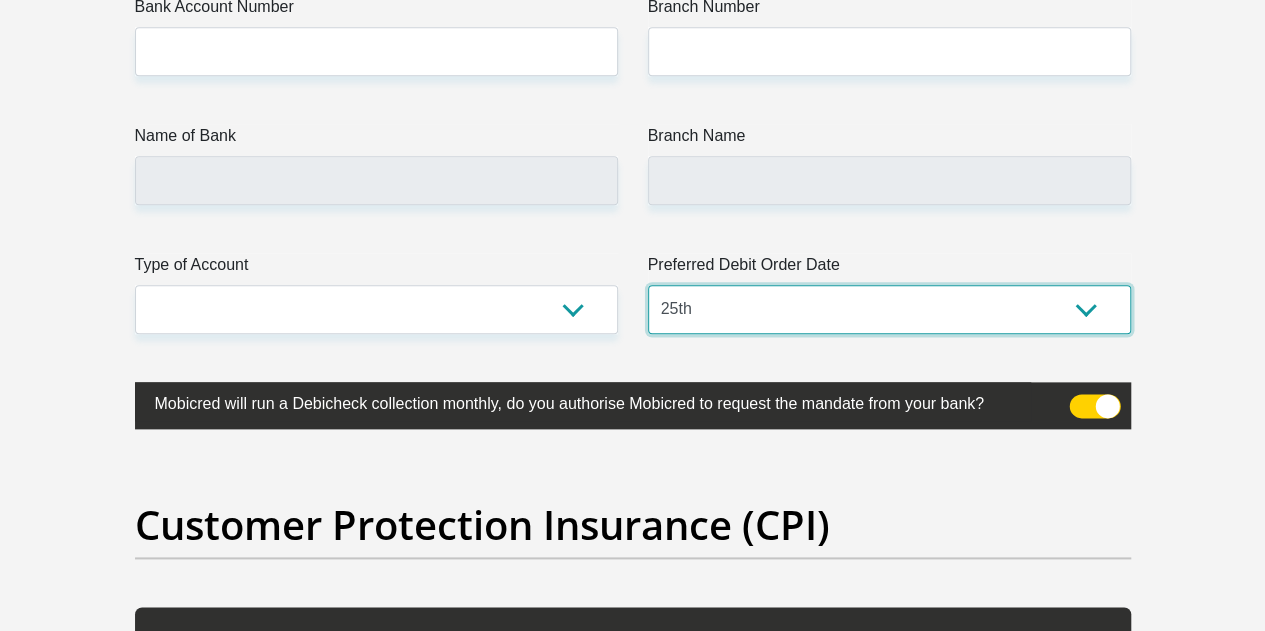 click on "1st
2nd
3rd
4th
5th
7th
18th
19th
20th
21st
22nd
23rd
24th
25th
26th
27th
28th
29th
30th" at bounding box center [889, 309] 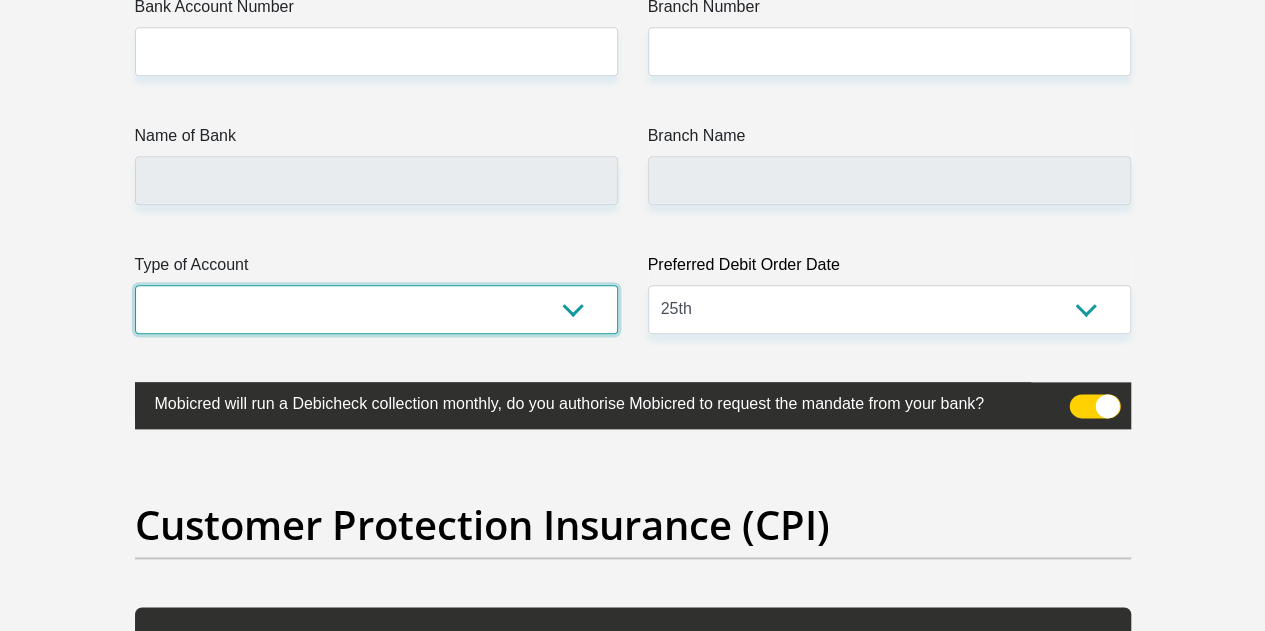 click on "Cheque
Savings" at bounding box center [376, 309] 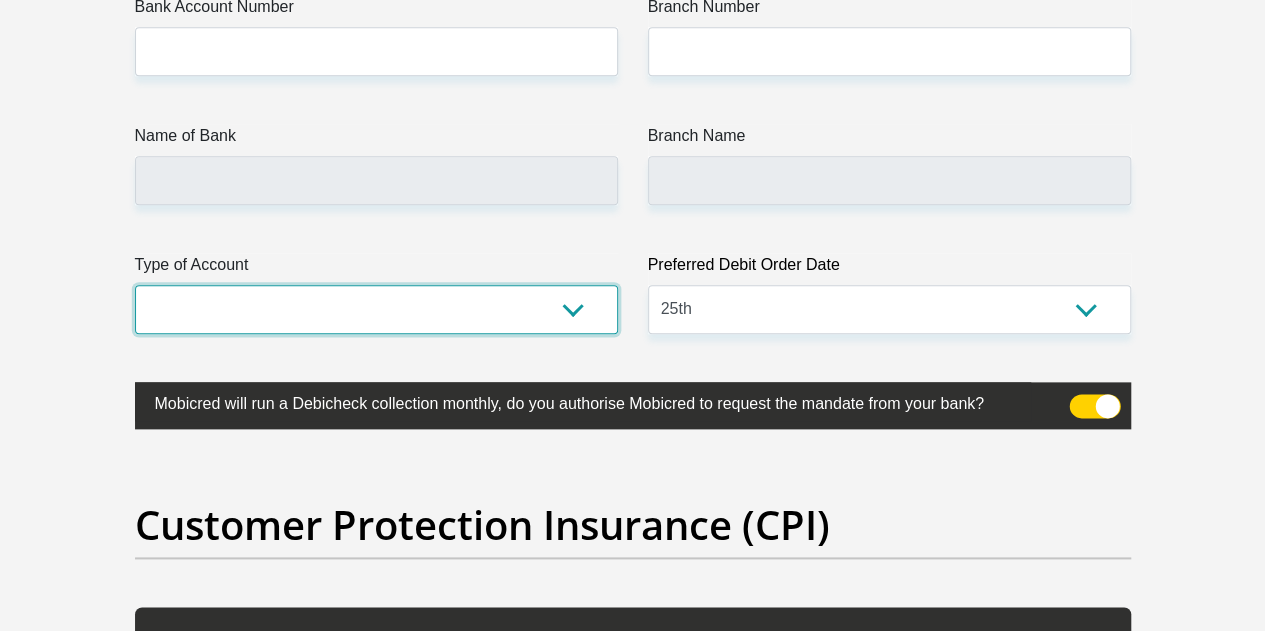select on "SAV" 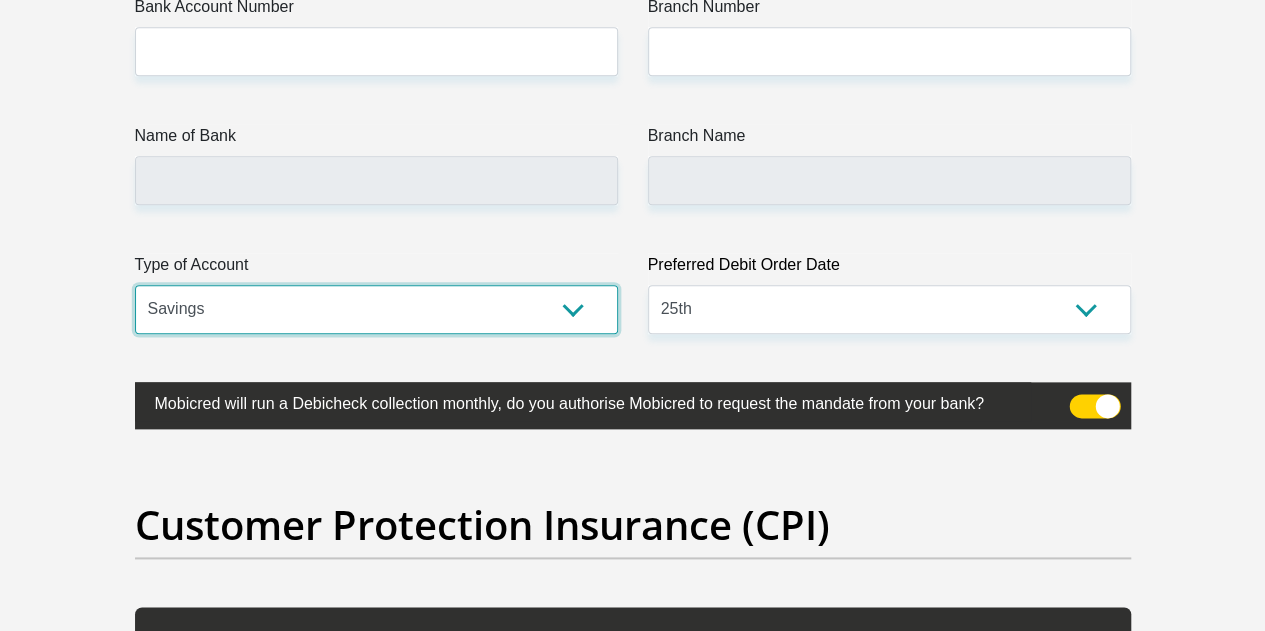 click on "Cheque
Savings" at bounding box center (376, 309) 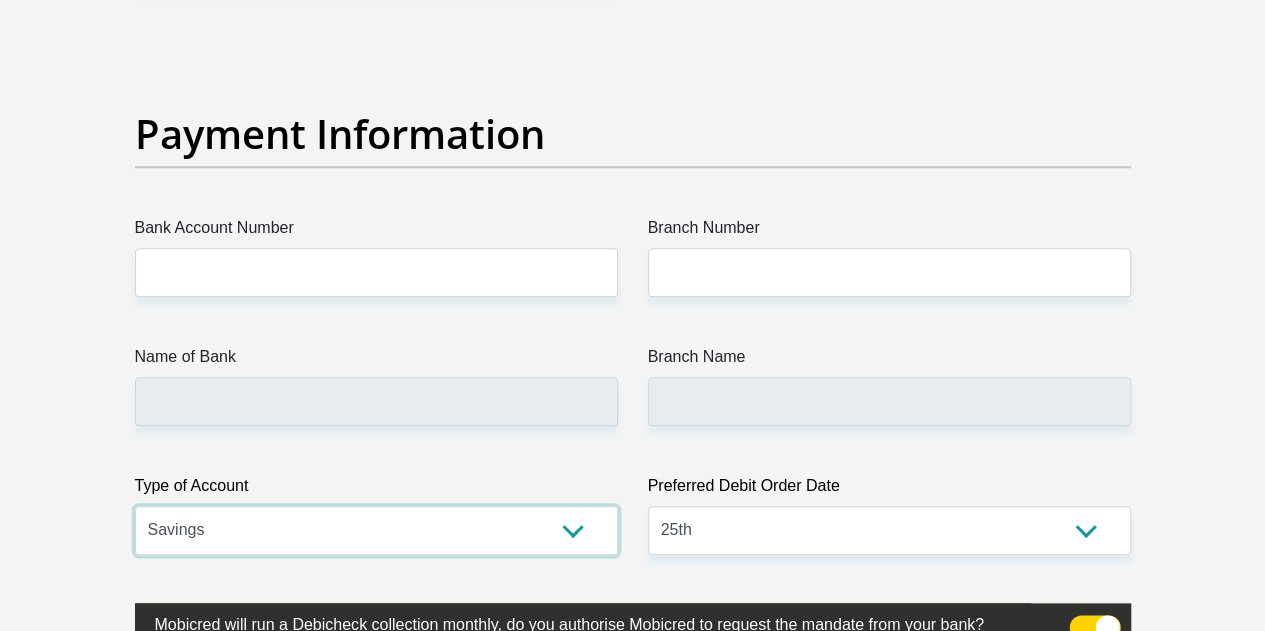 scroll, scrollTop: 4607, scrollLeft: 0, axis: vertical 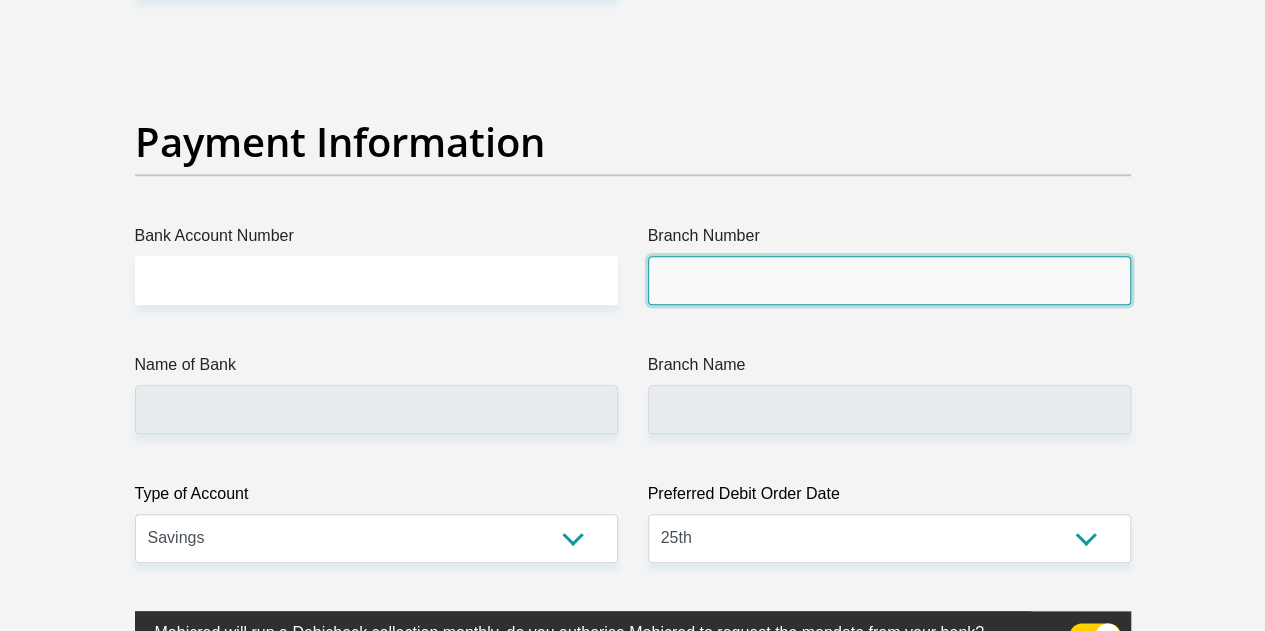 click on "Branch Number" at bounding box center (889, 280) 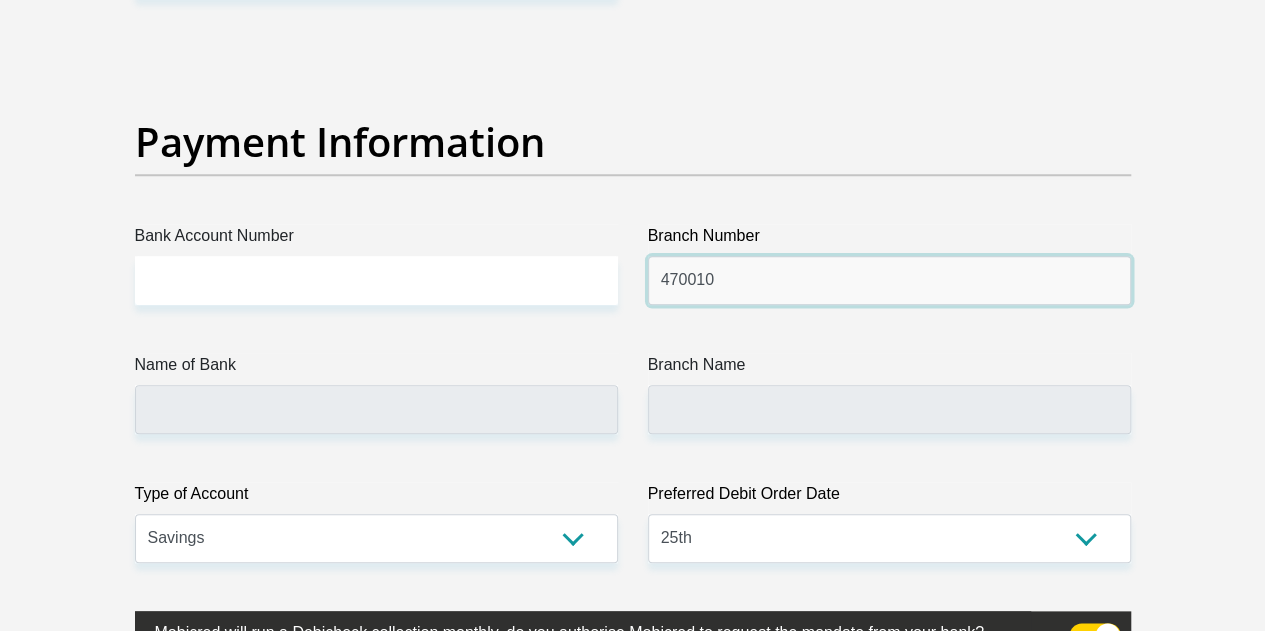 type on "470010" 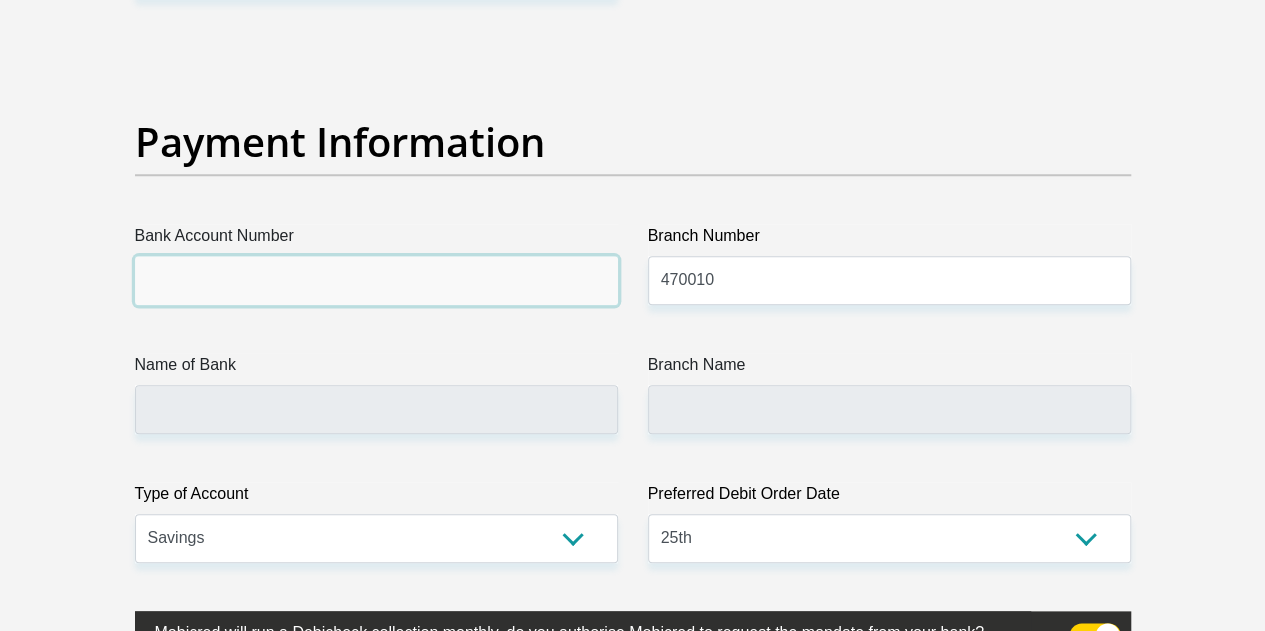 click on "Bank Account Number" at bounding box center [376, 280] 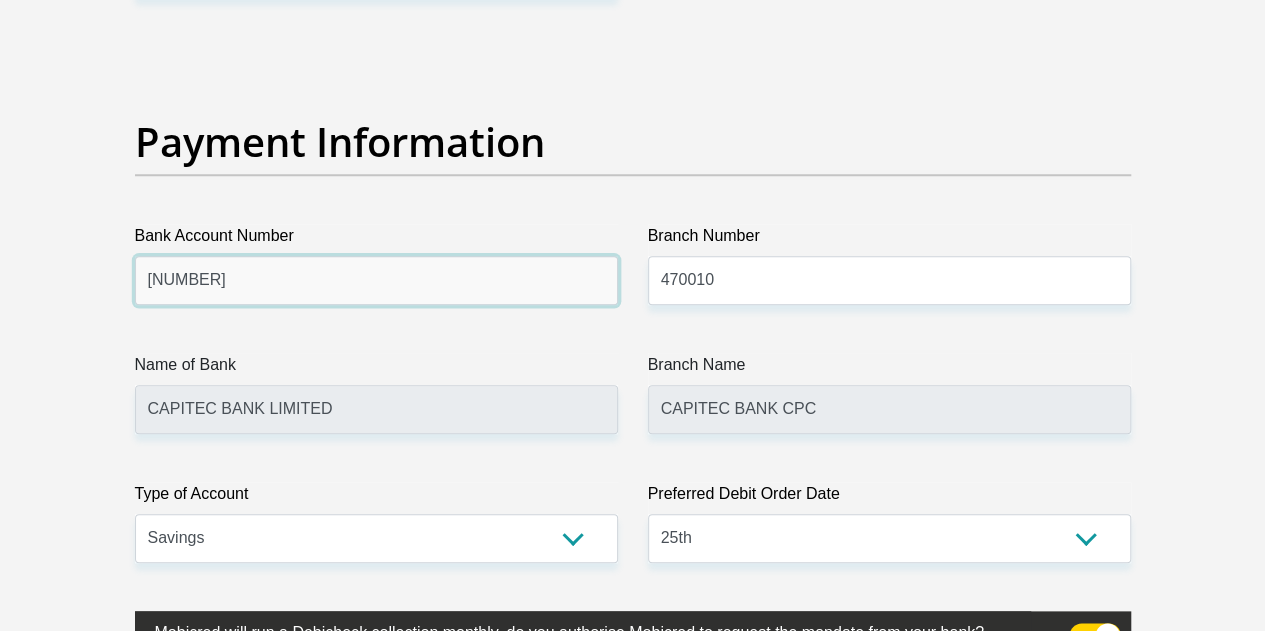 type on "1242393739" 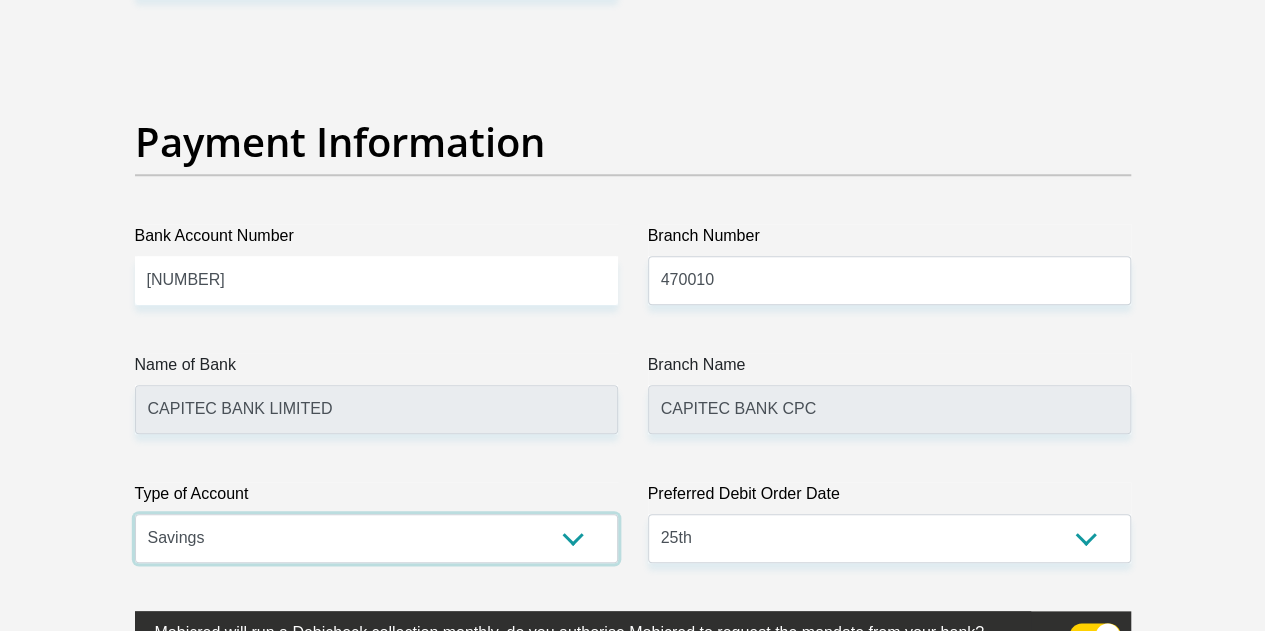 click on "Cheque
Savings" at bounding box center [376, 538] 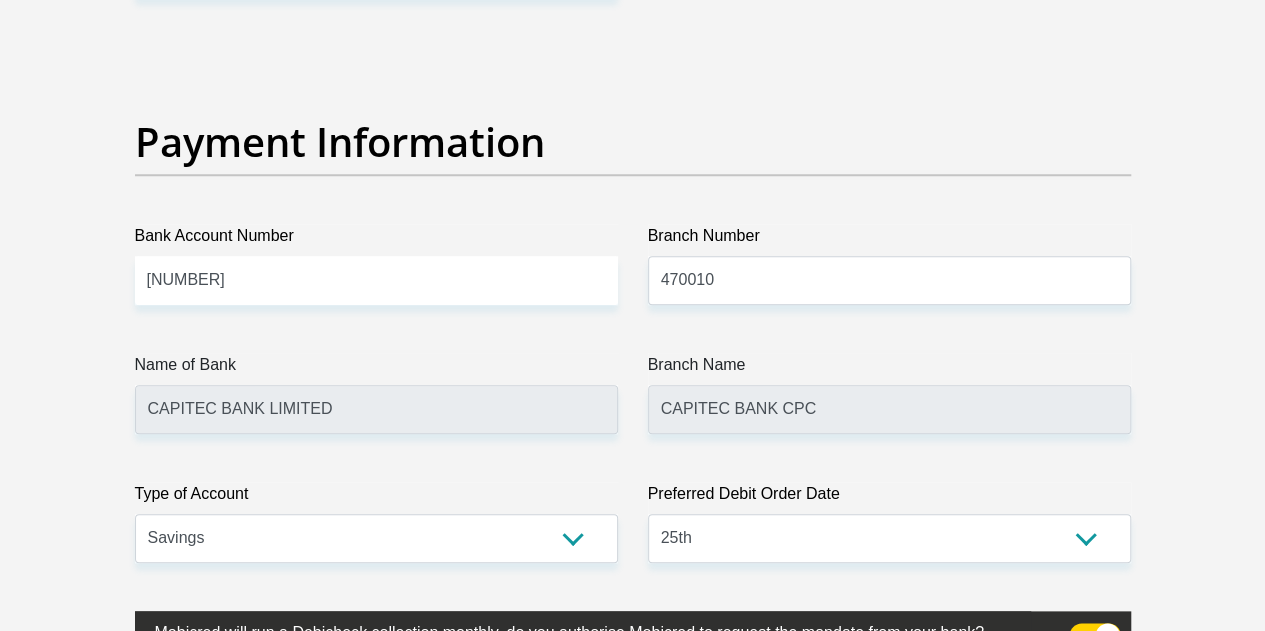 drag, startPoint x: 1260, startPoint y: 427, endPoint x: 1257, endPoint y: 450, distance: 23.194826 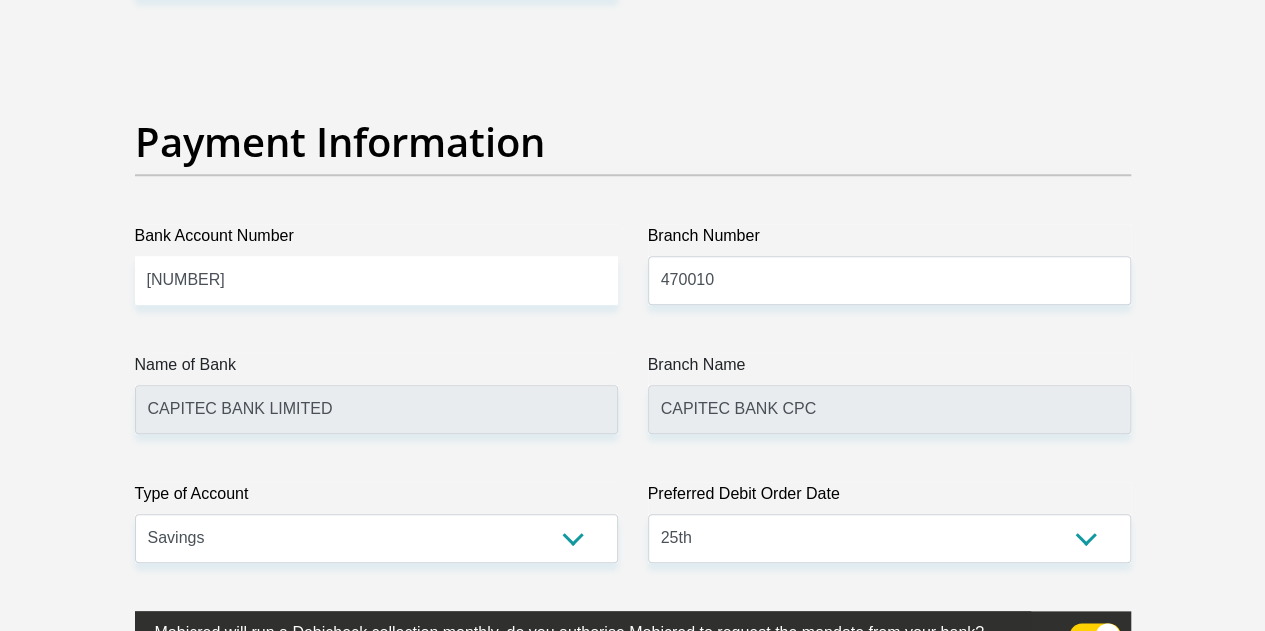 click on "Personal Details
Title
Mr
Ms
Mrs
Dr
Other
First Name
Fundiswa
Surname
Ndlela
ID Number
8603150552084
Please input valid ID number
Race
Black
Coloured
Indian
White
Other
Contact Number
0734476444
Please input valid contact number" at bounding box center (632, -960) 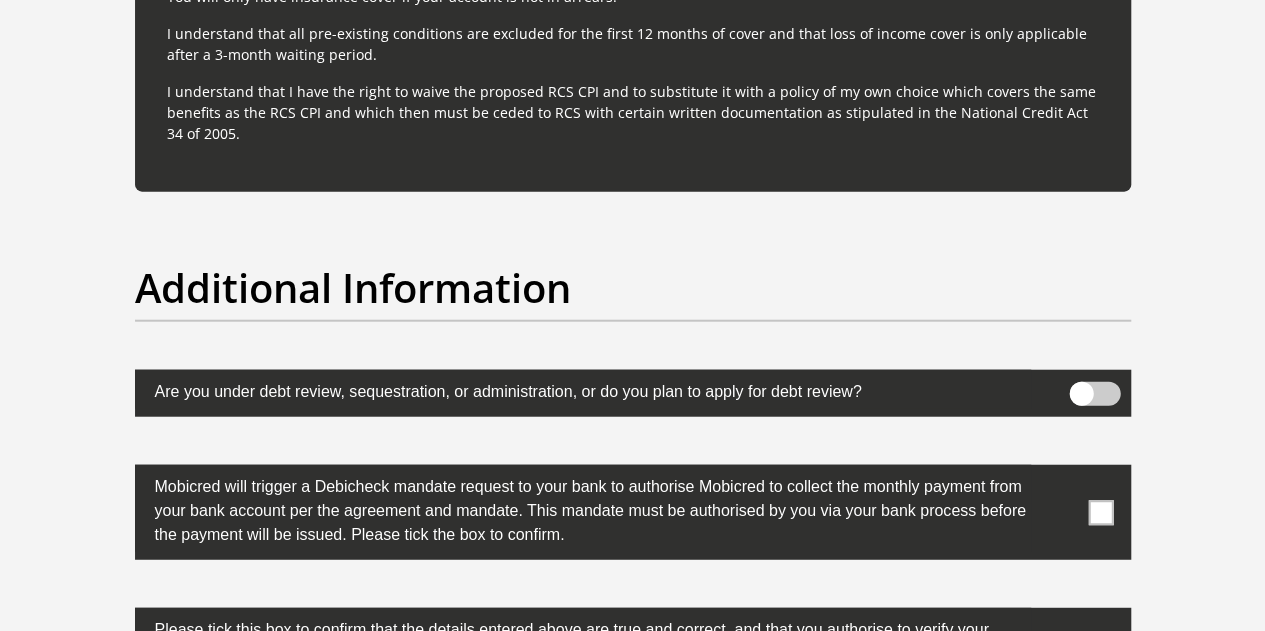 scroll, scrollTop: 6092, scrollLeft: 0, axis: vertical 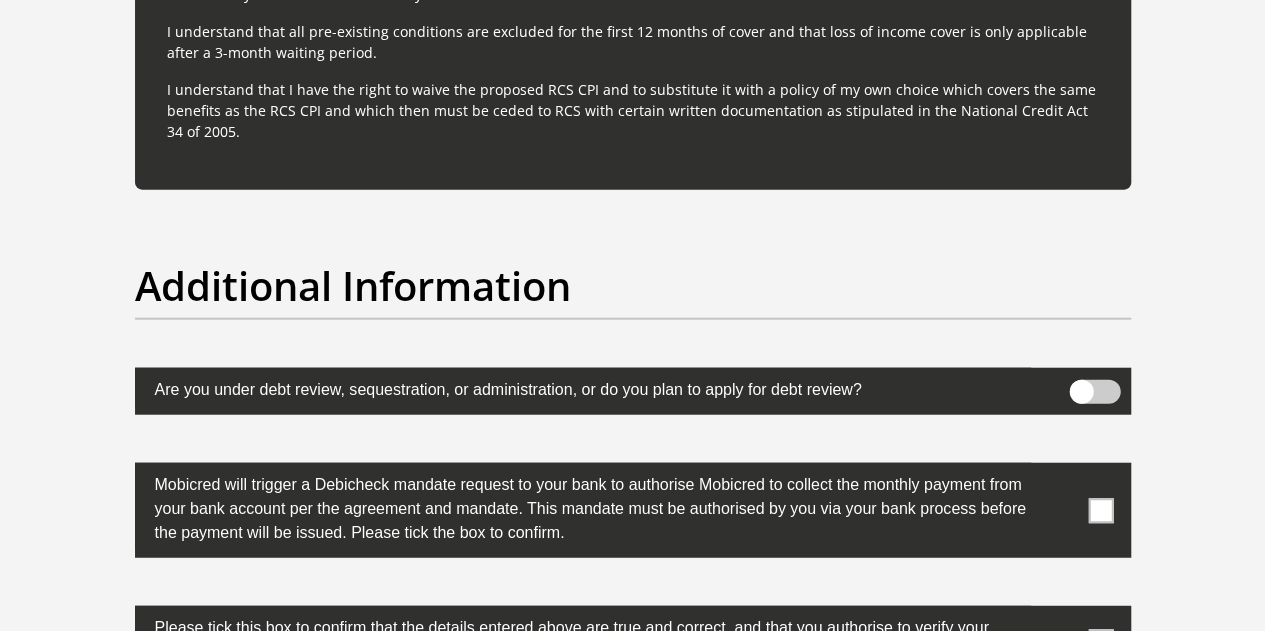 click at bounding box center [1094, 392] 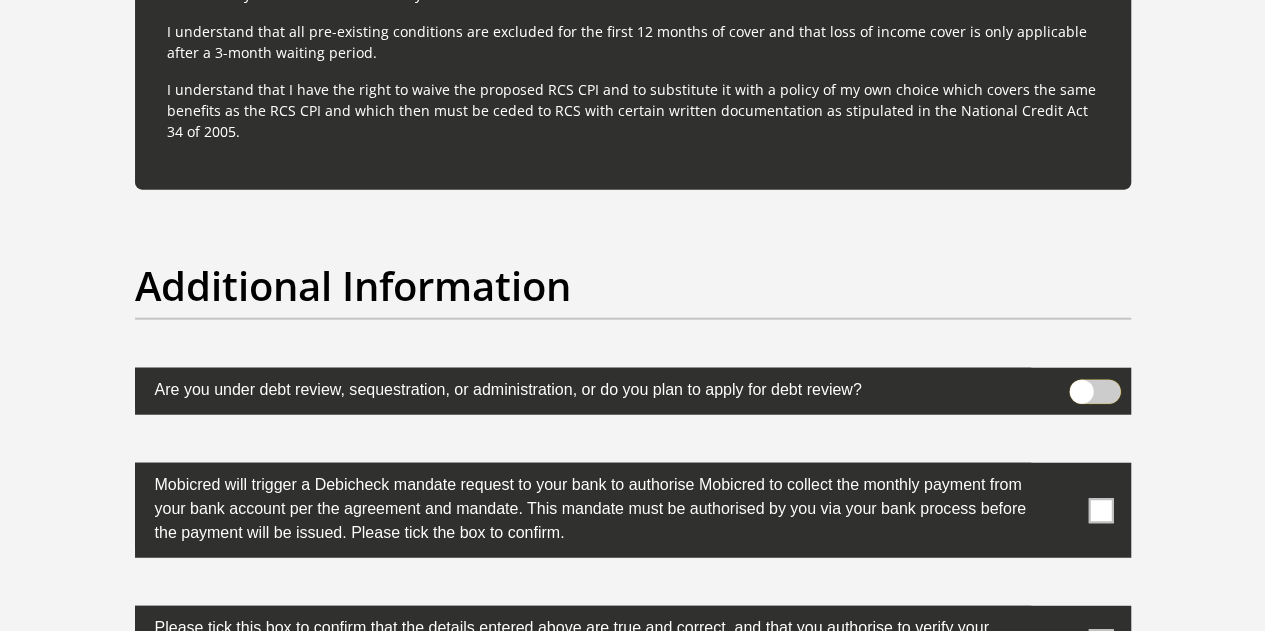 click at bounding box center [1081, 385] 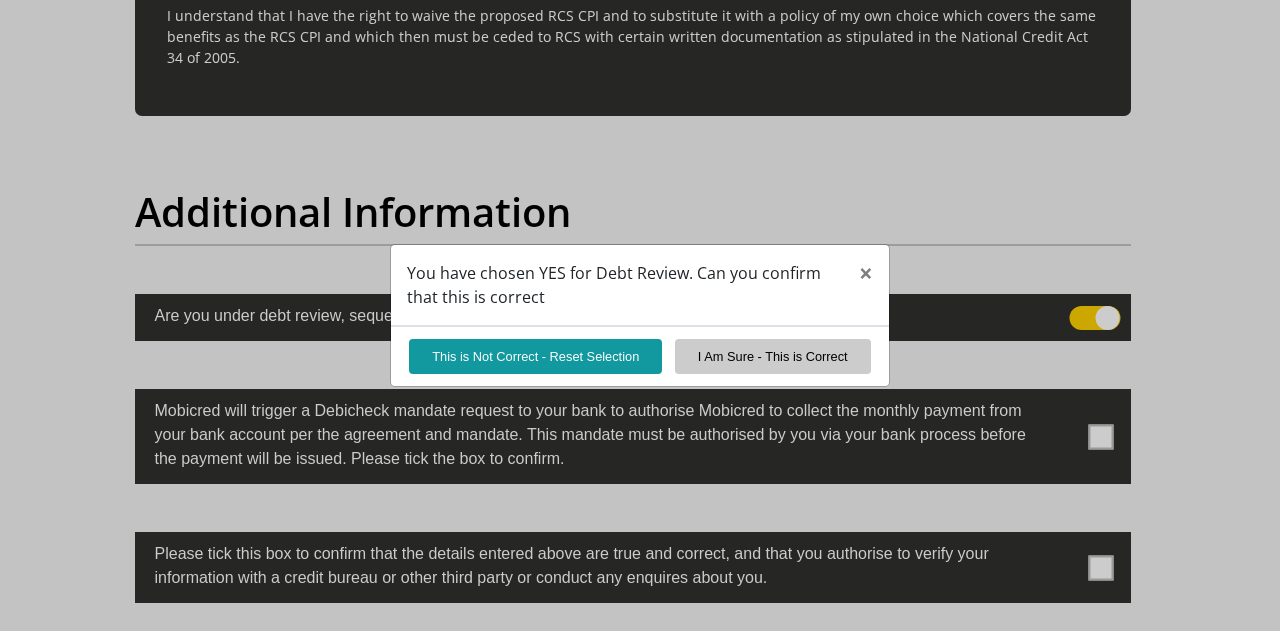 click on "You have chosen YES for Debt Review.
Can you confirm that this is correct
×
This is Not Correct - Reset Selection
I Am Sure - This is Correct" at bounding box center (640, 315) 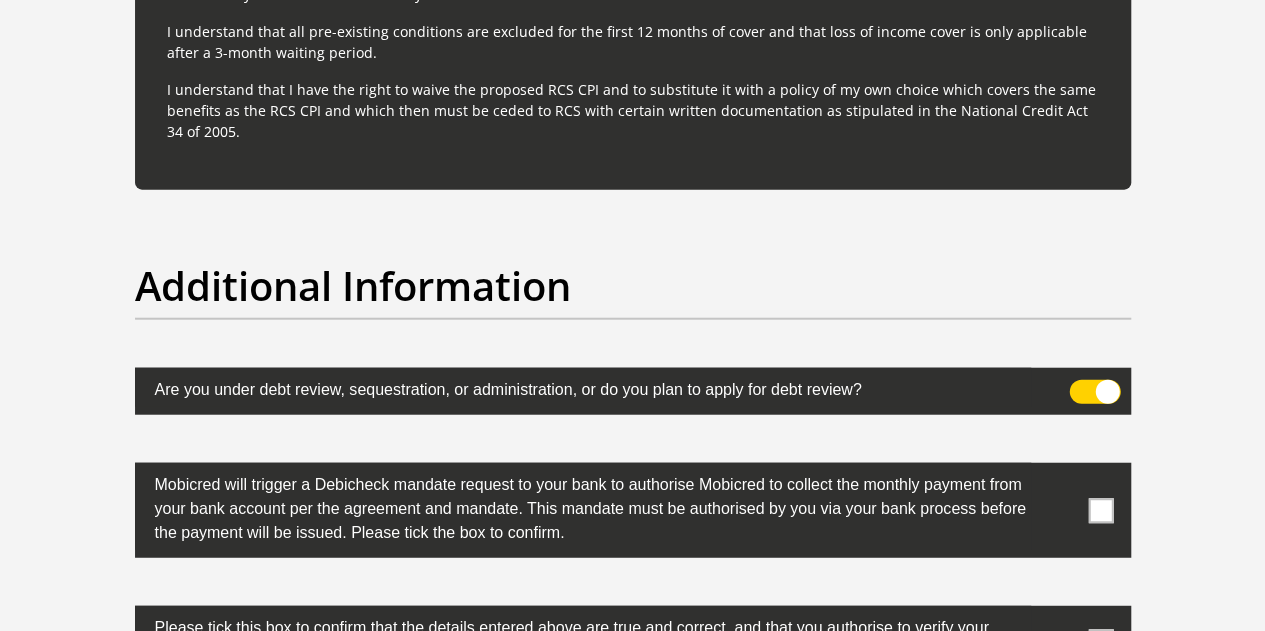 click at bounding box center (1094, 392) 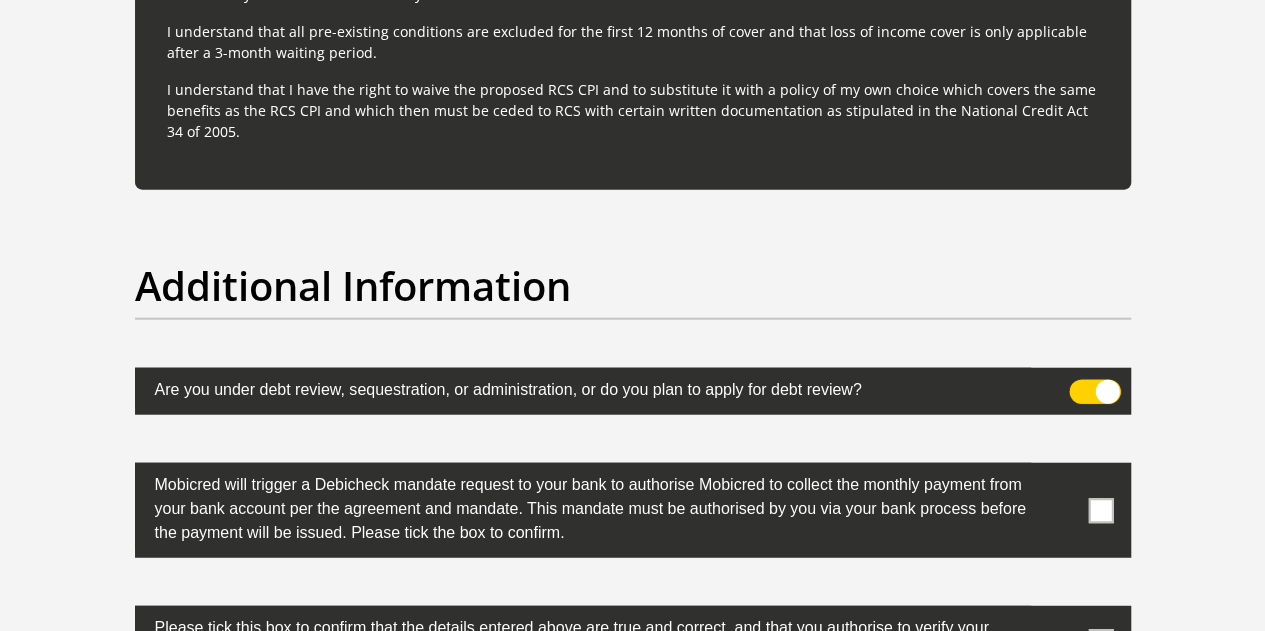 click at bounding box center (1081, 385) 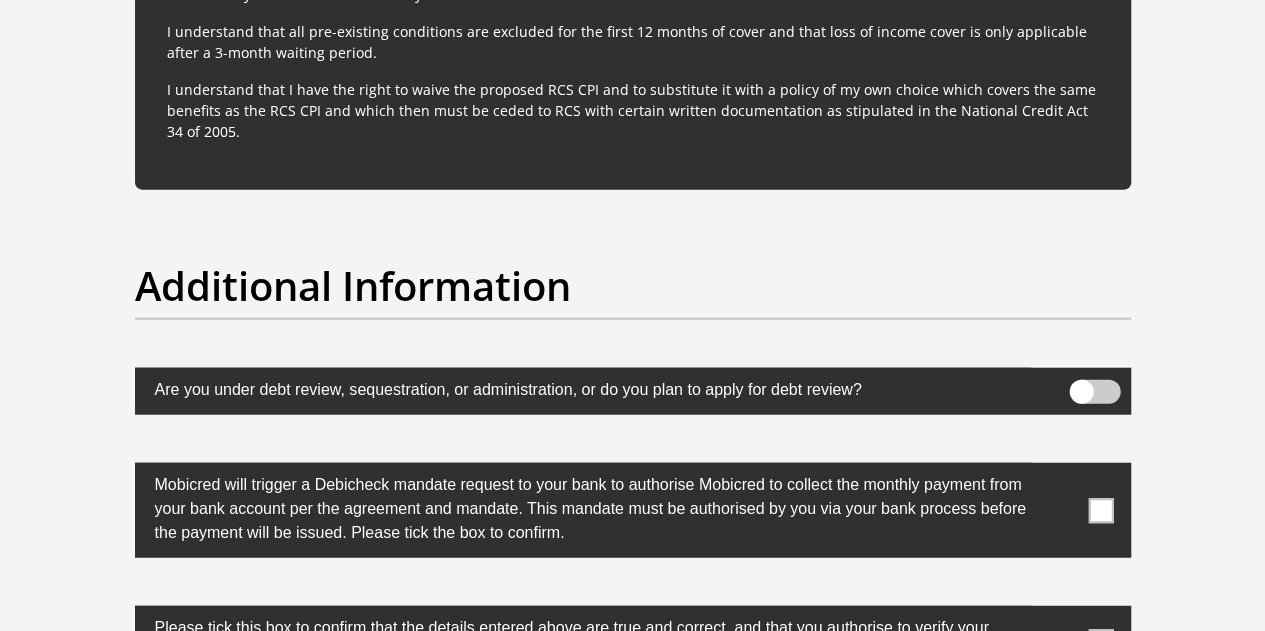 click at bounding box center (1100, 510) 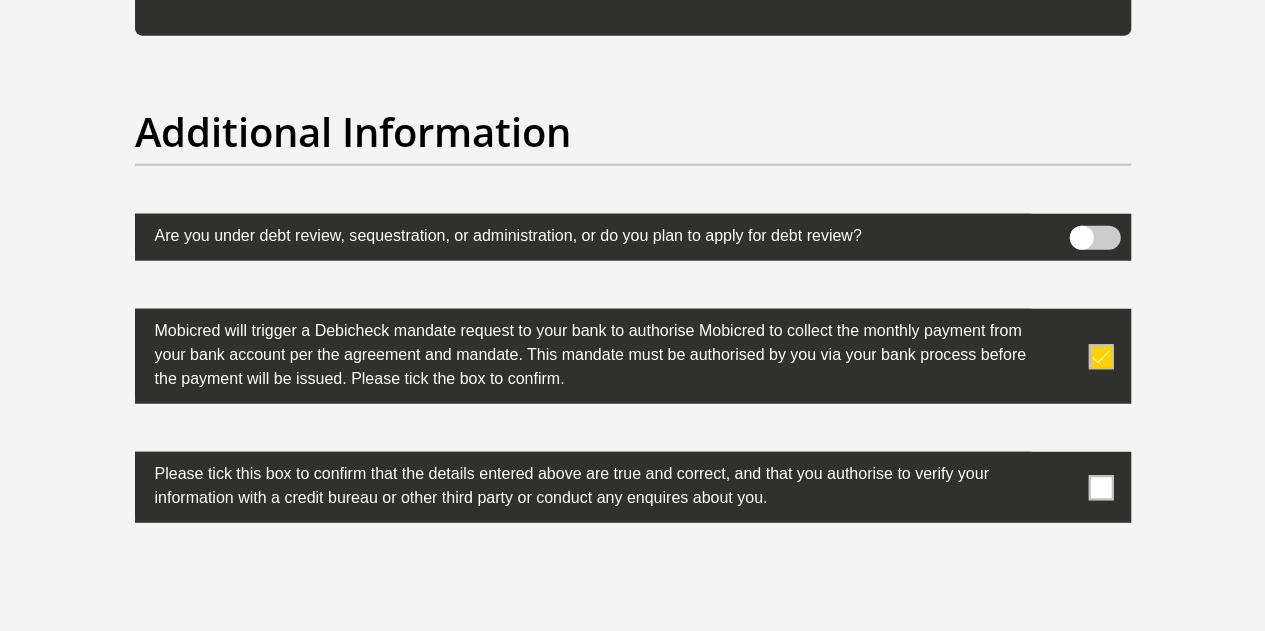 scroll, scrollTop: 6246, scrollLeft: 0, axis: vertical 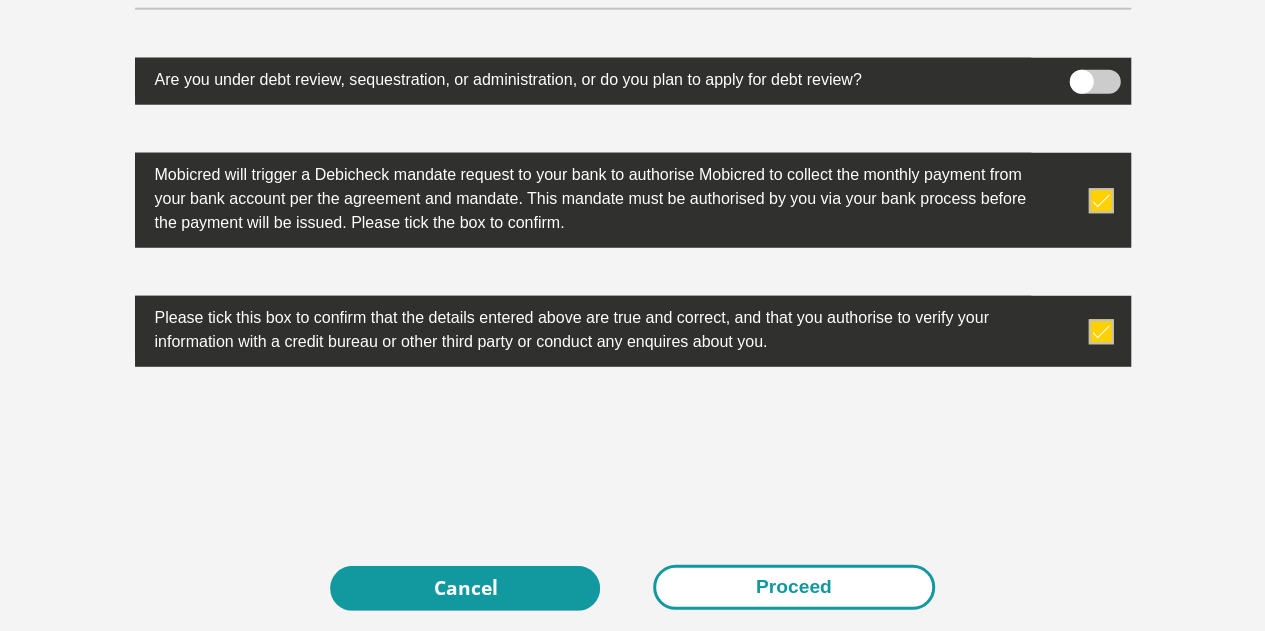 click on "Proceed" at bounding box center [794, 587] 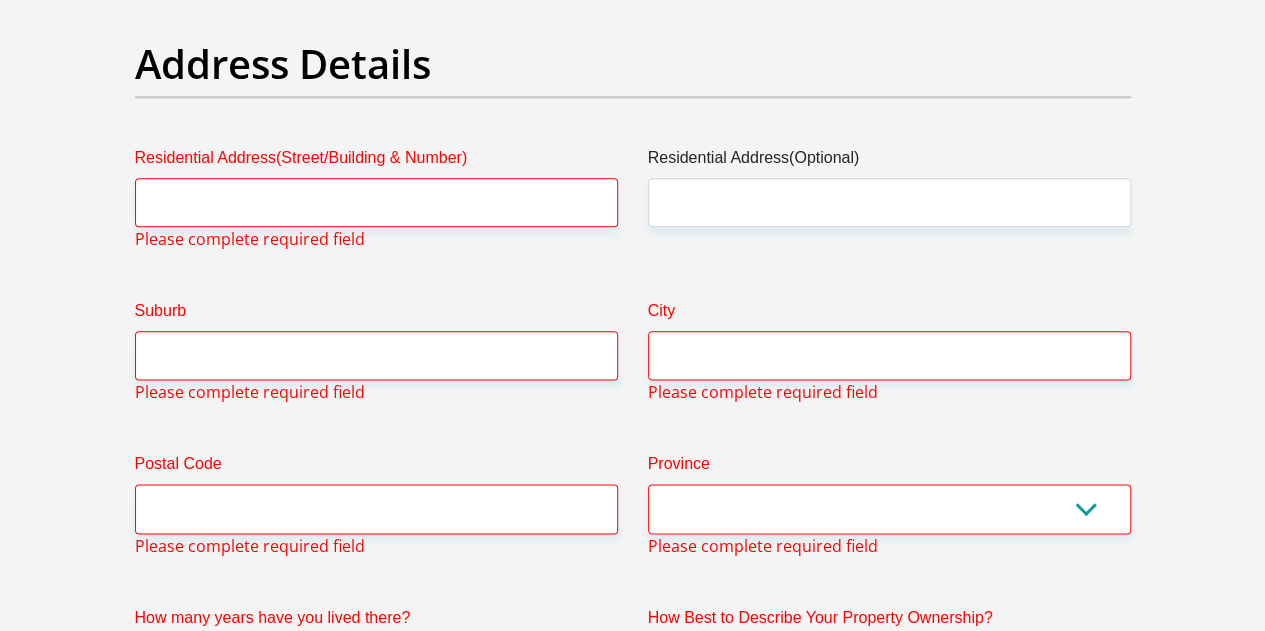 scroll, scrollTop: 1072, scrollLeft: 0, axis: vertical 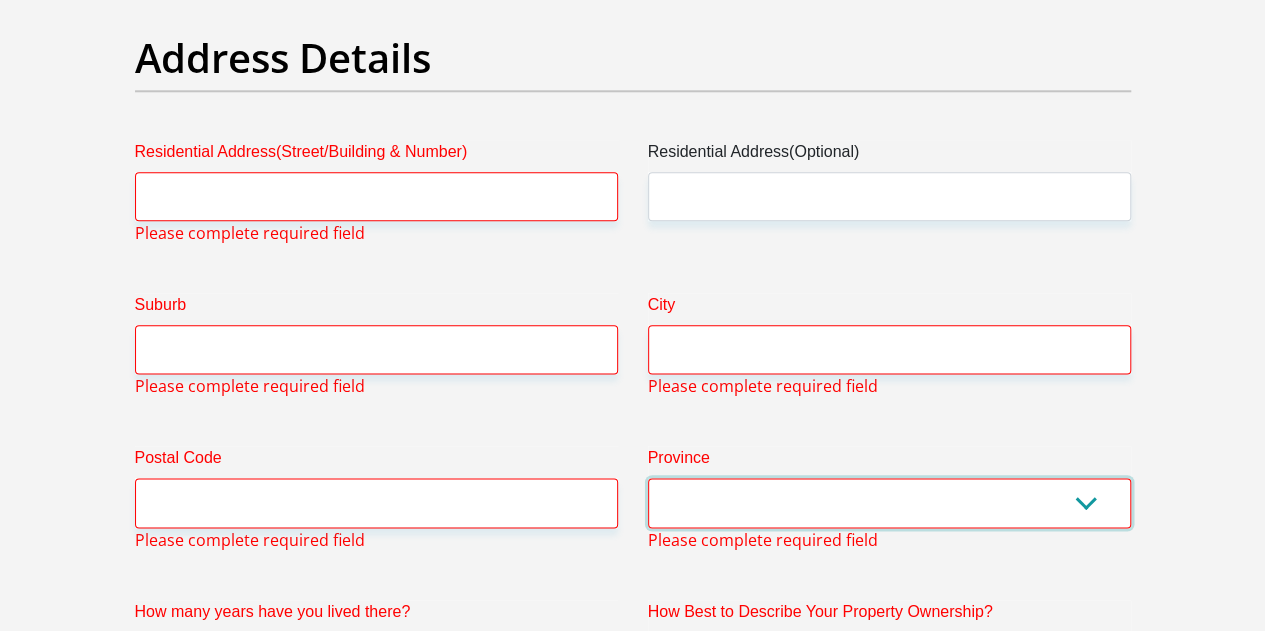 click on "Eastern Cape
Free State
Gauteng
KwaZulu-Natal
Limpopo
Mpumalanga
Northern Cape
North West
Western Cape" at bounding box center [889, 502] 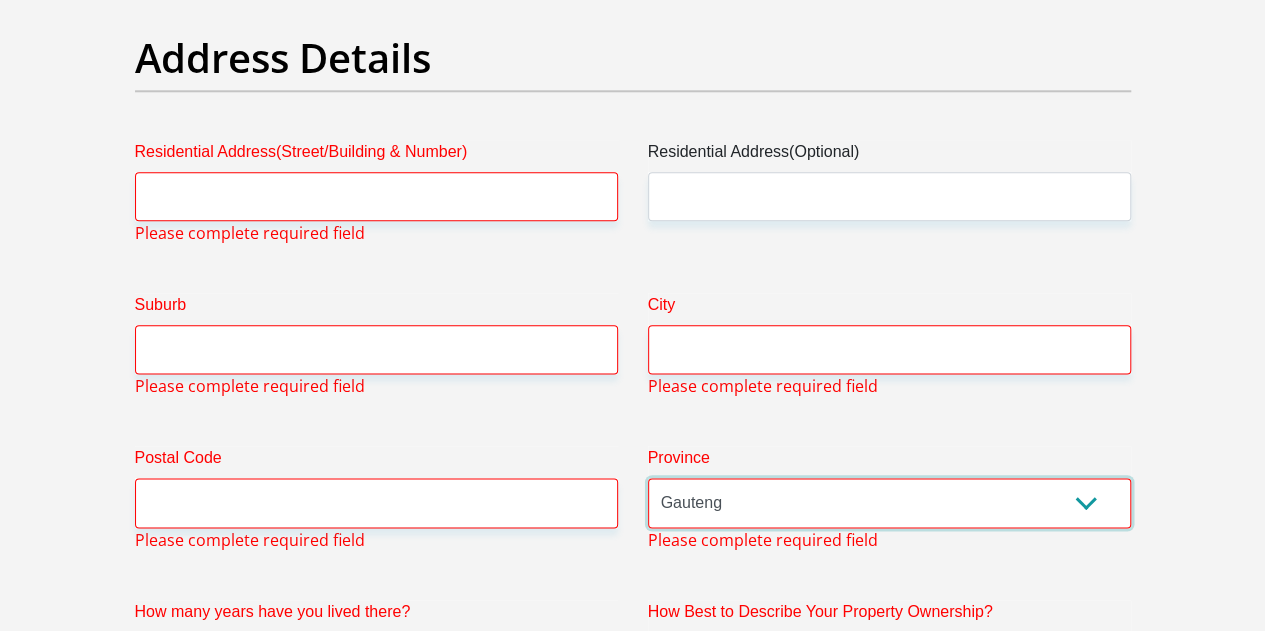 click on "Eastern Cape
Free State
Gauteng
KwaZulu-Natal
Limpopo
Mpumalanga
Northern Cape
North West
Western Cape" at bounding box center (889, 502) 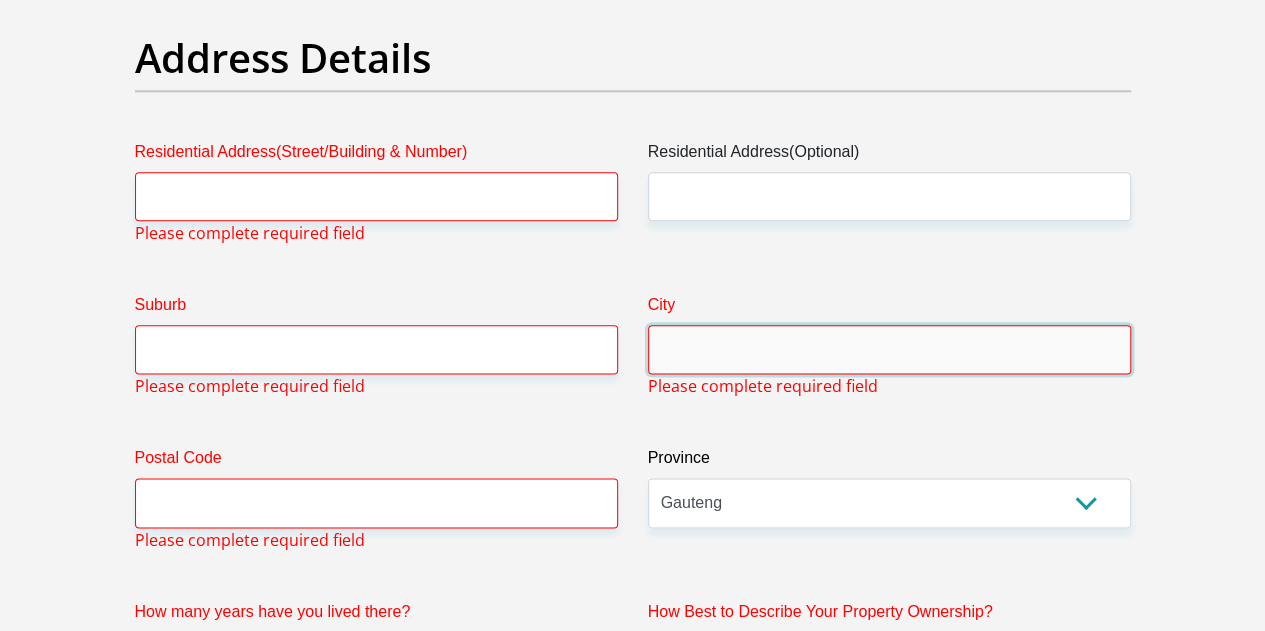 click on "City" at bounding box center [889, 349] 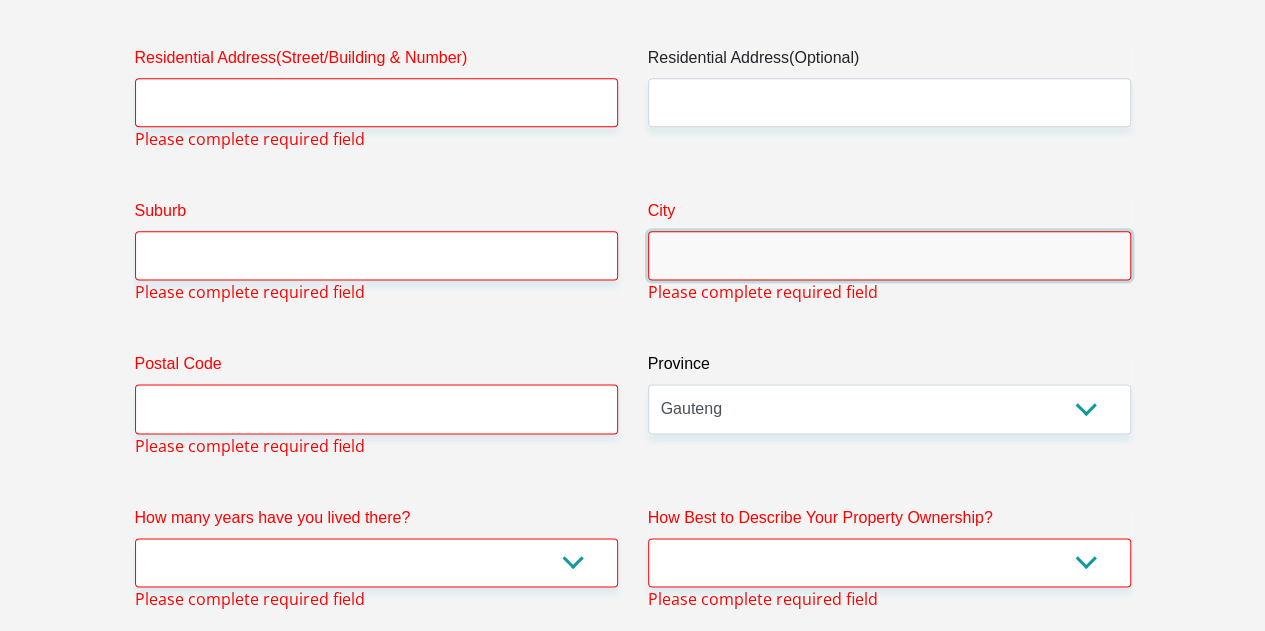 scroll, scrollTop: 1190, scrollLeft: 0, axis: vertical 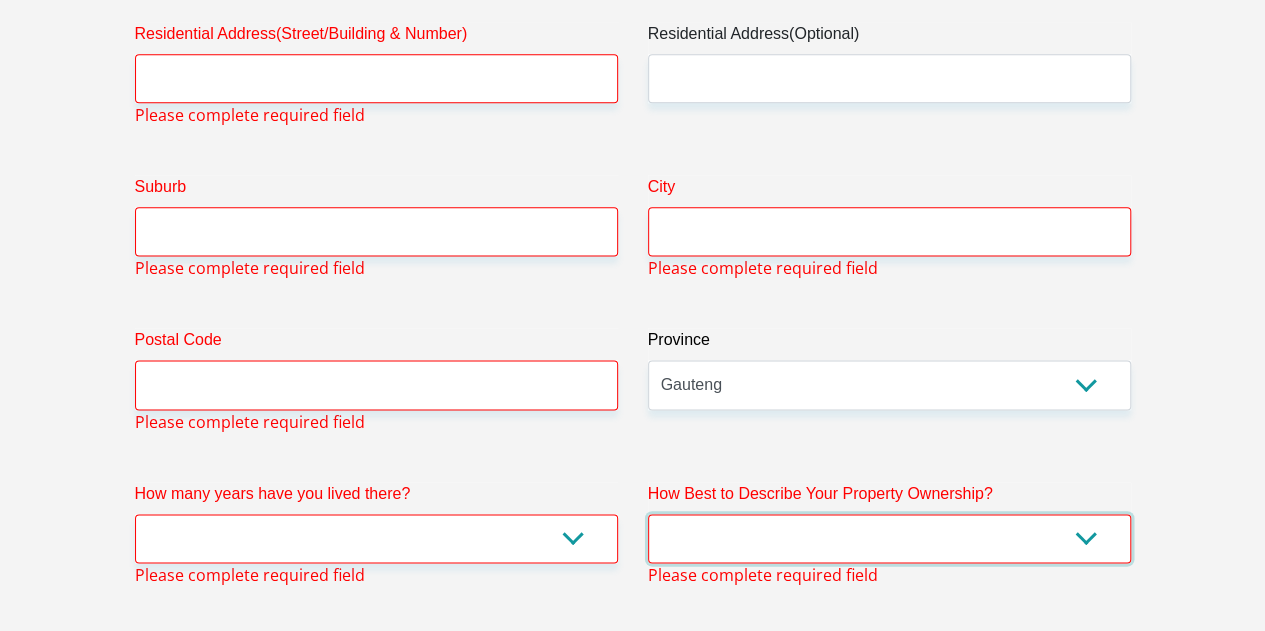 click on "Owned
Rented
Family Owned
Company Dwelling" at bounding box center [889, 538] 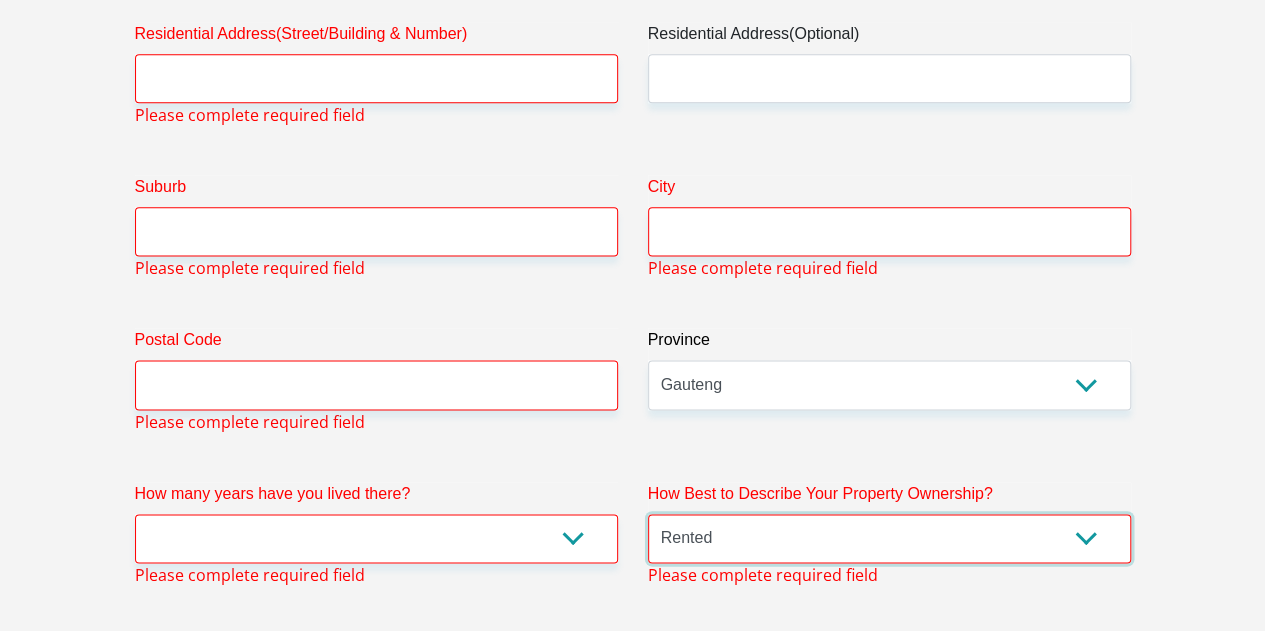 click on "Owned
Rented
Family Owned
Company Dwelling" at bounding box center (889, 538) 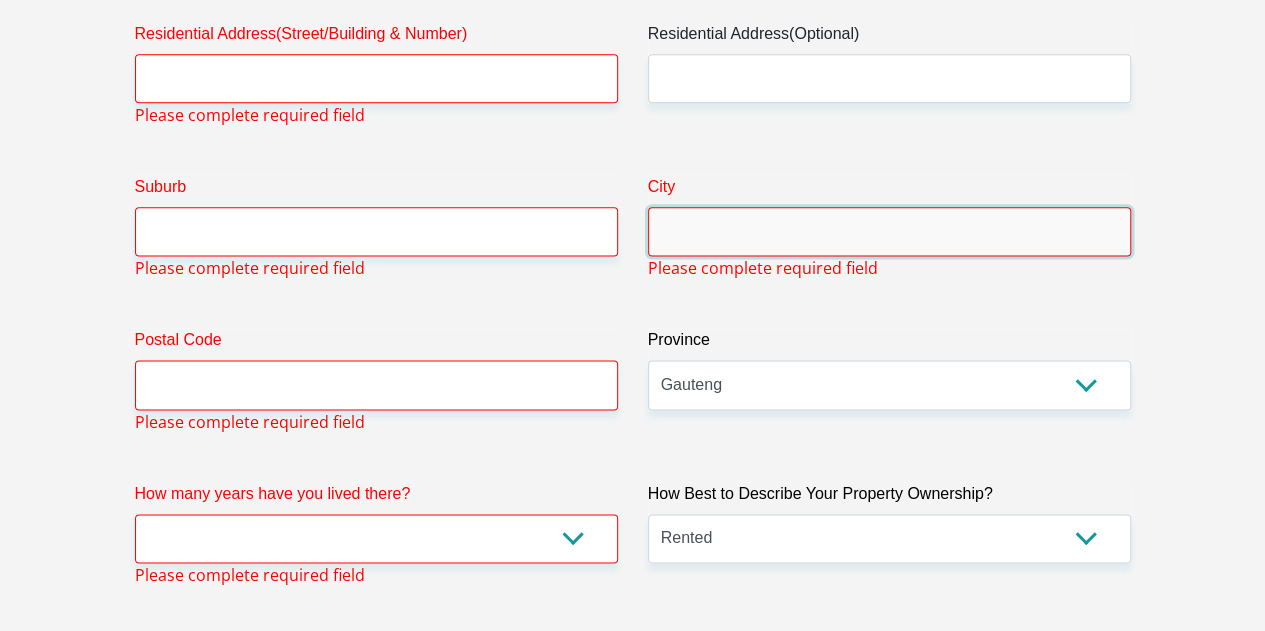 click on "City" at bounding box center (889, 231) 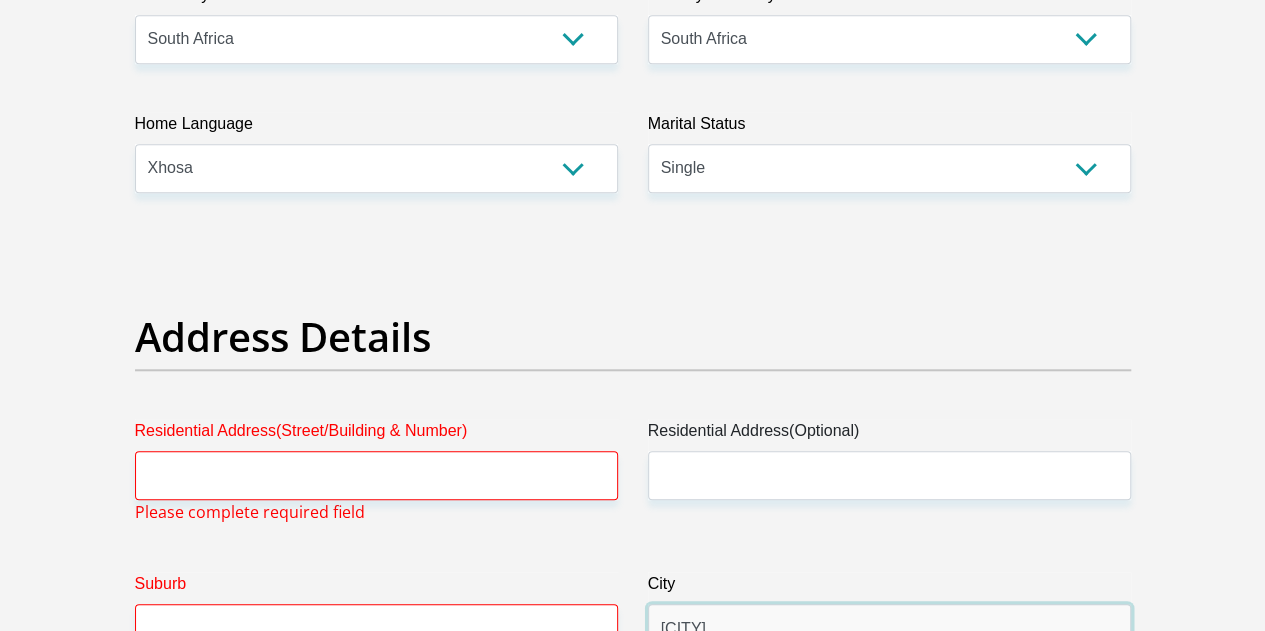 scroll, scrollTop: 785, scrollLeft: 0, axis: vertical 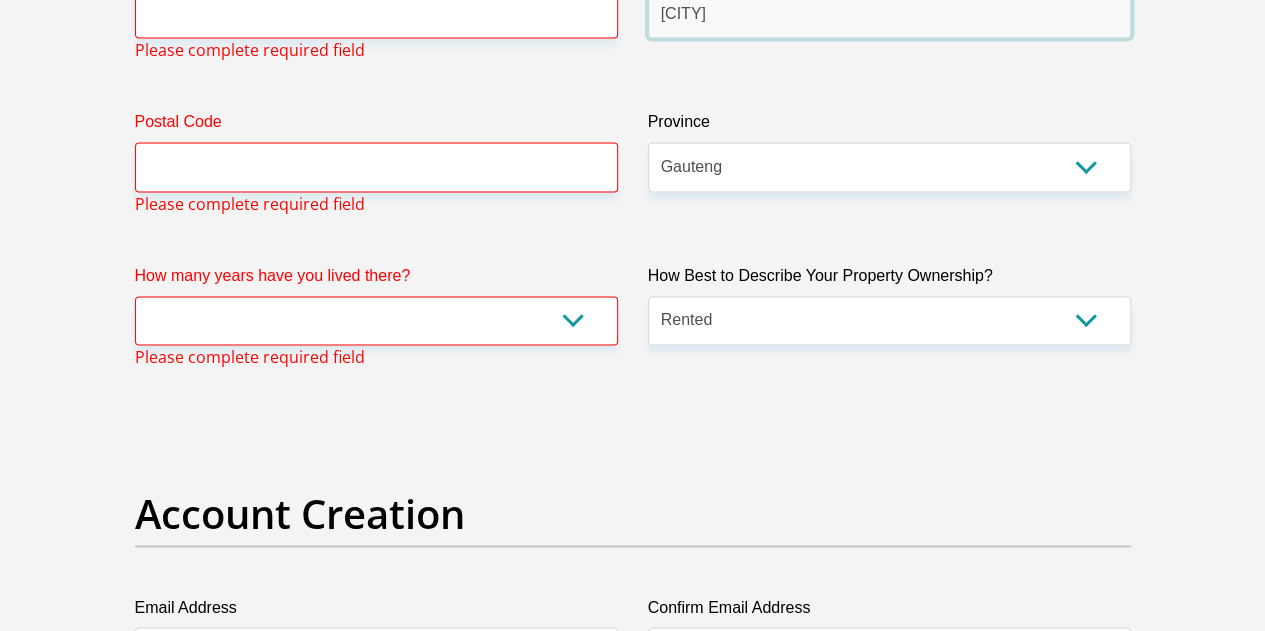 type on "Midrand" 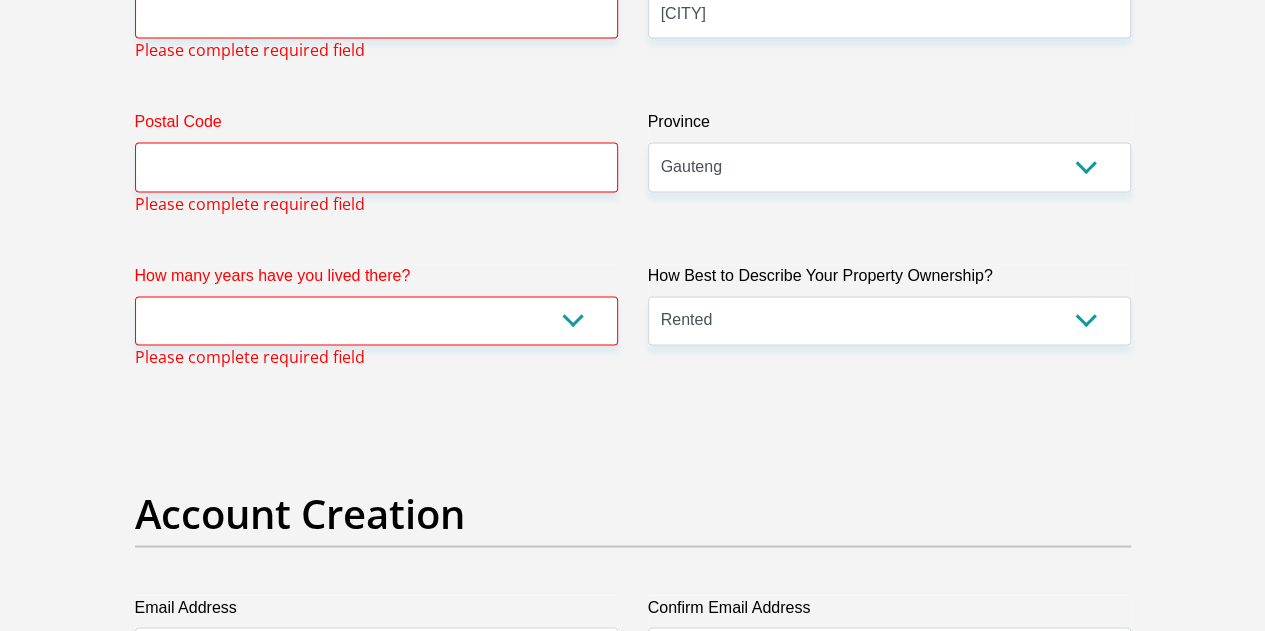 scroll, scrollTop: 6611, scrollLeft: 0, axis: vertical 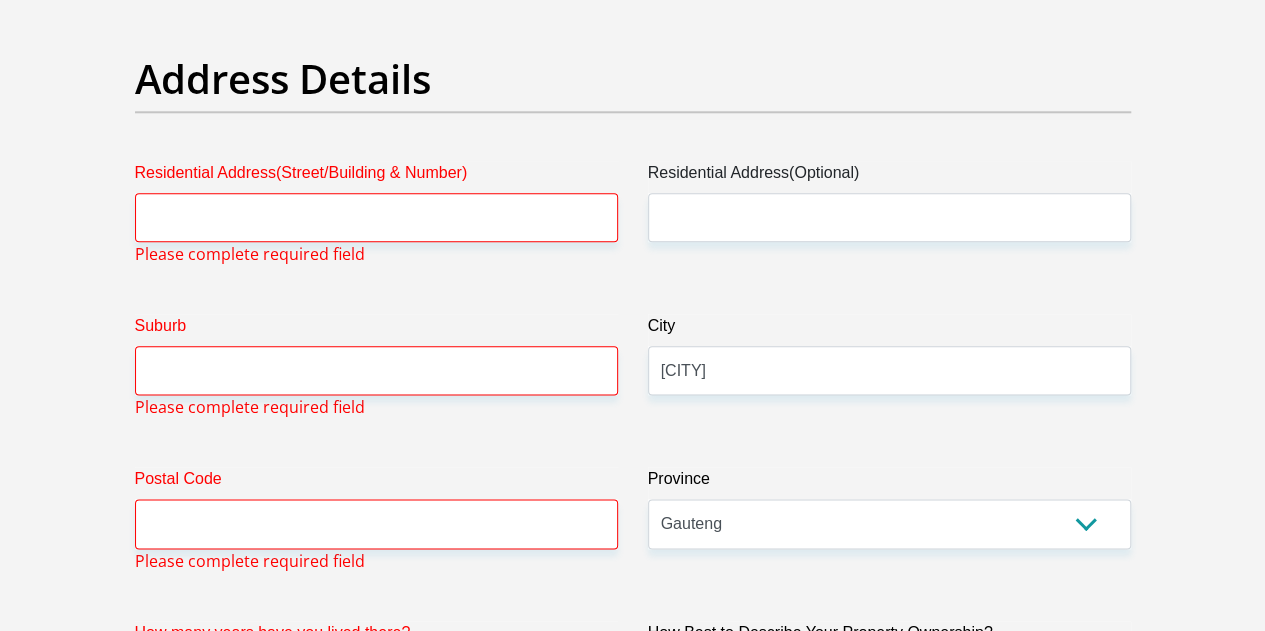 click on "less than 1 year
1-3 years
3-5 years
5+ years" at bounding box center (376, 677) 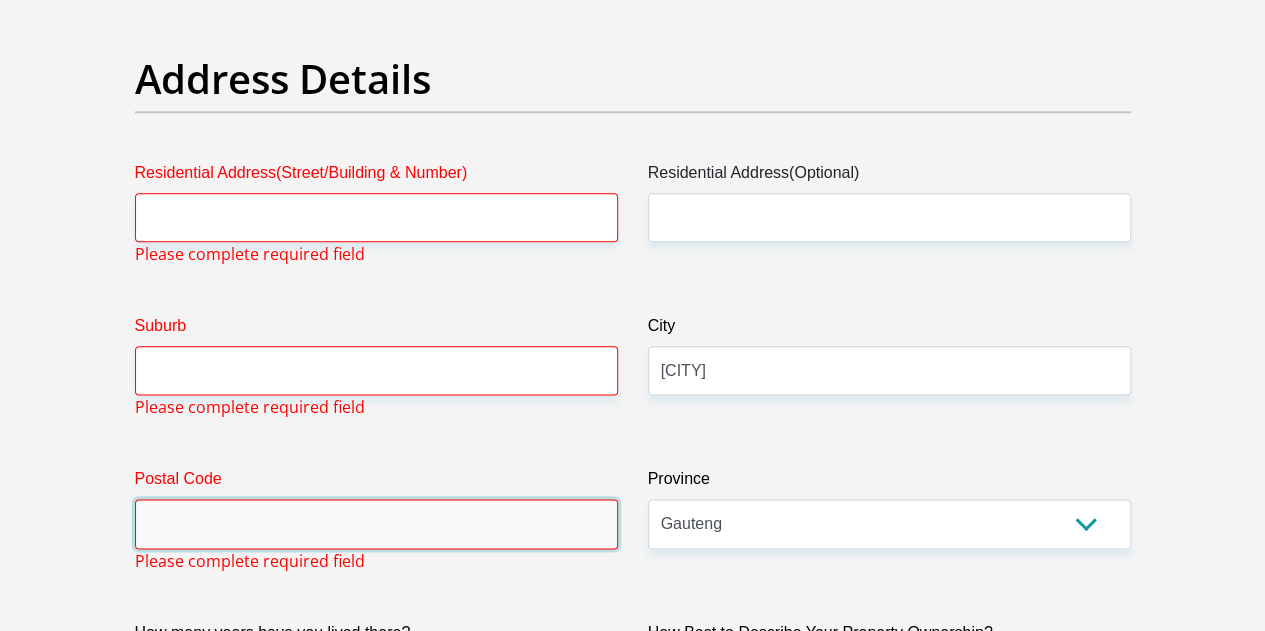 click on "Postal Code" at bounding box center [376, 523] 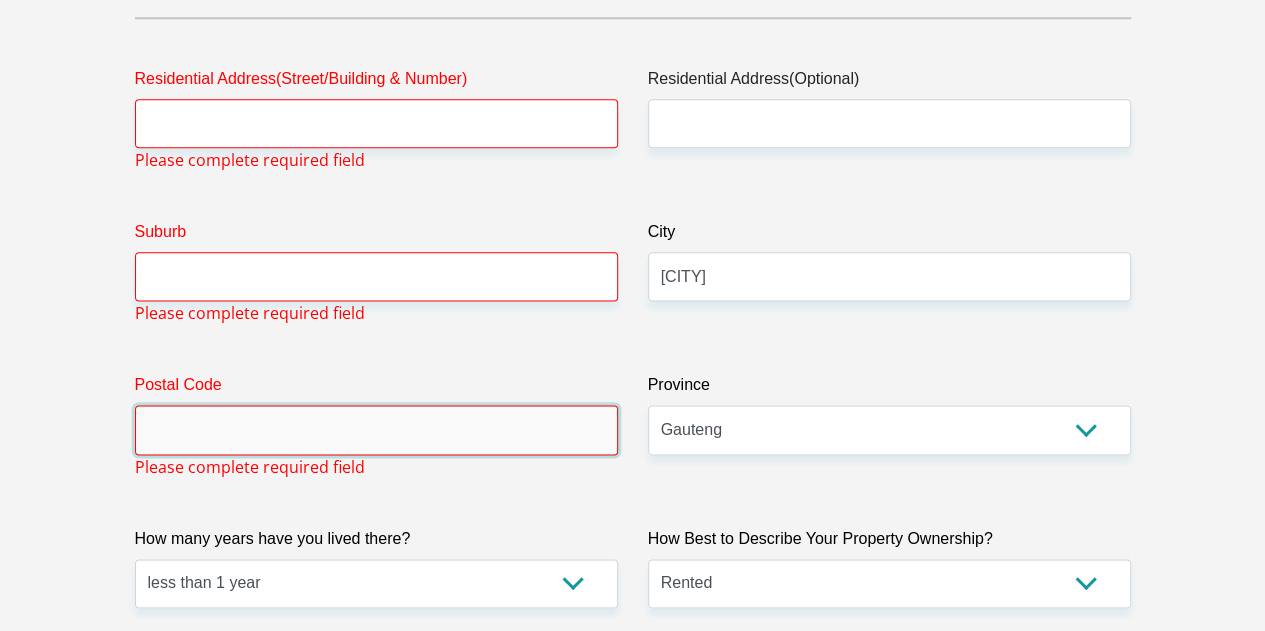 scroll, scrollTop: 1096, scrollLeft: 0, axis: vertical 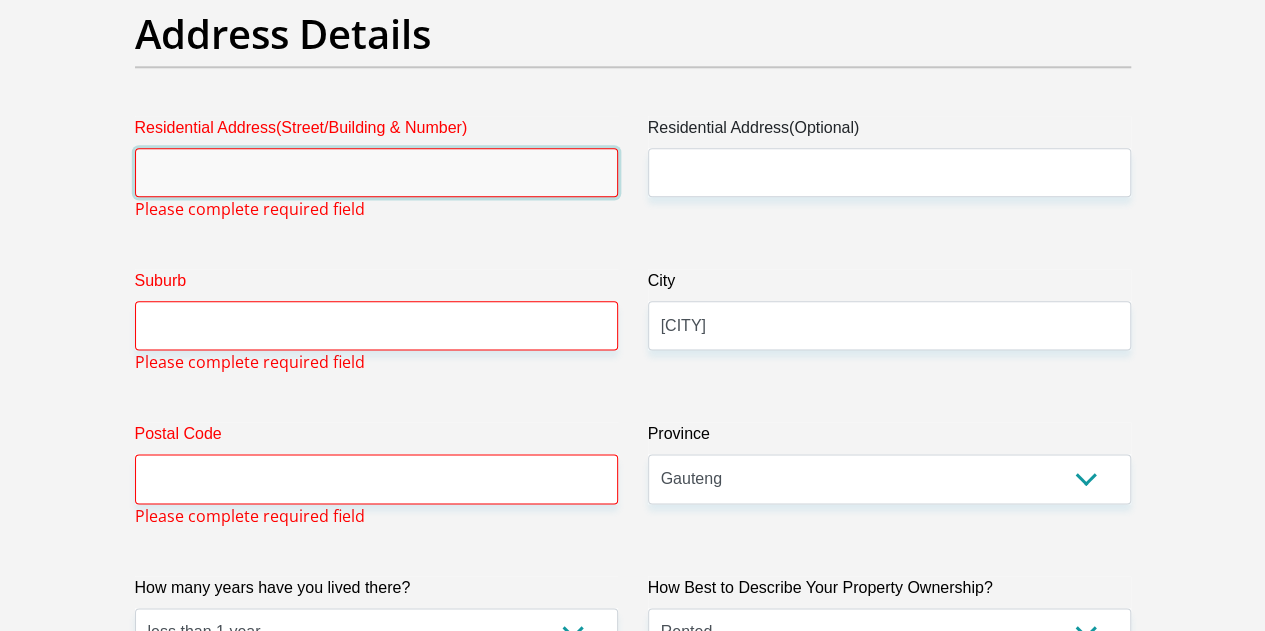 click on "Residential Address(Street/Building & Number)" at bounding box center (376, 172) 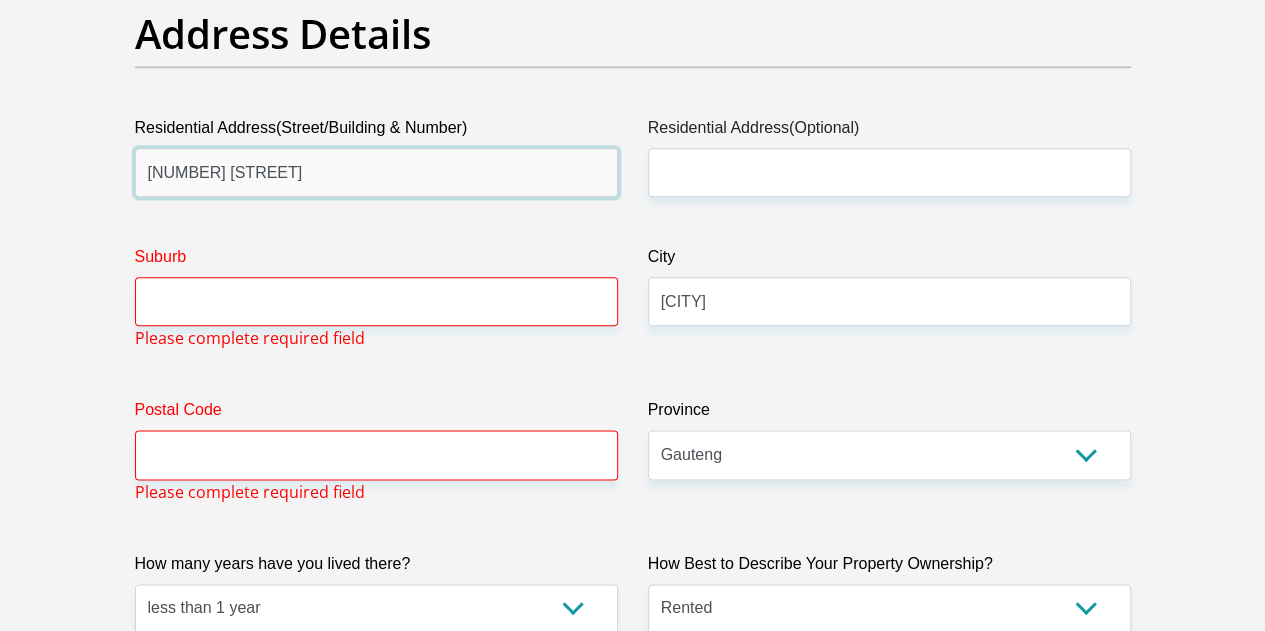 type on "1 Mushroom Road" 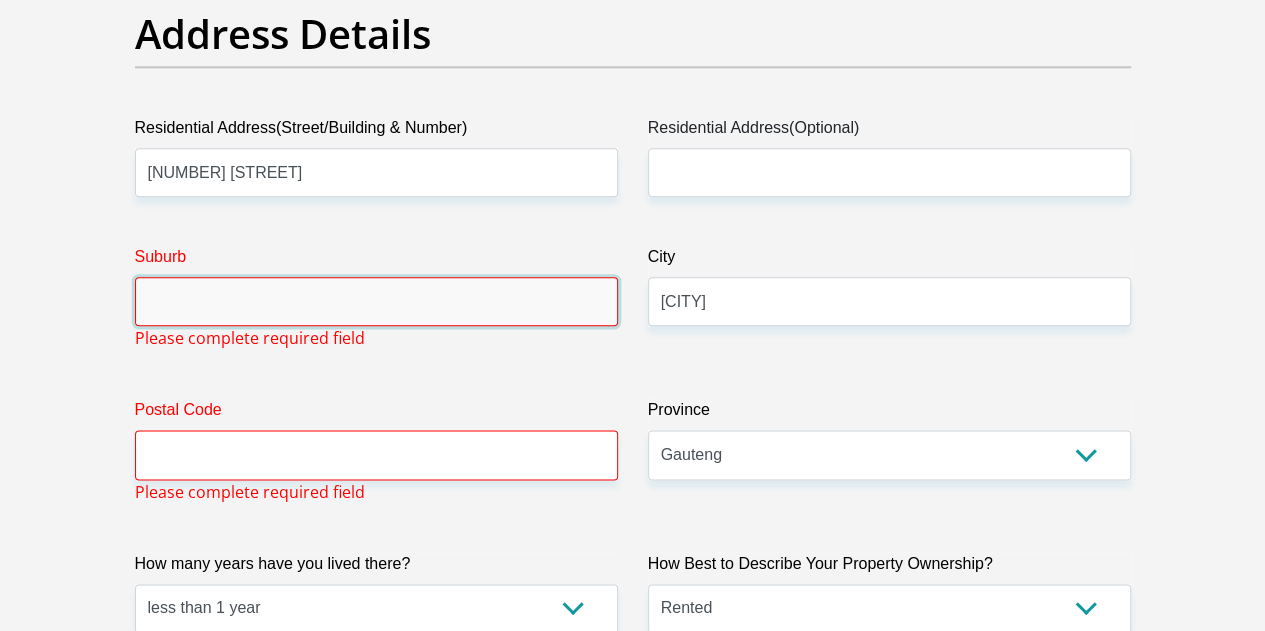 click on "Suburb" at bounding box center [376, 301] 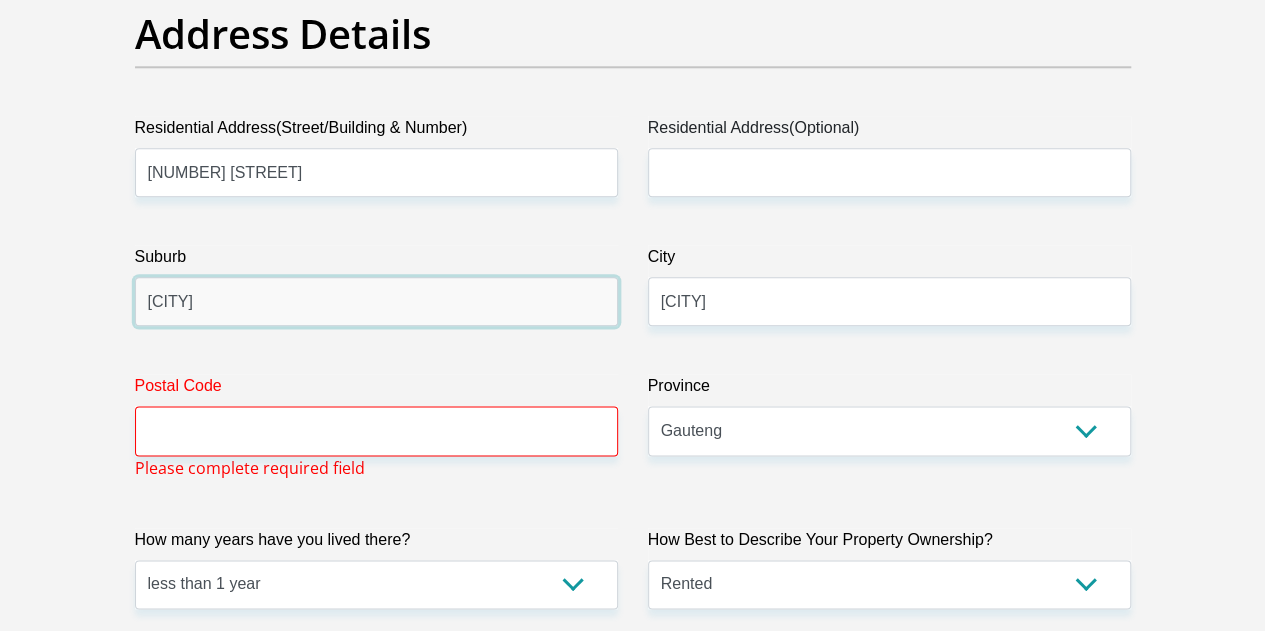 type on "Midrand" 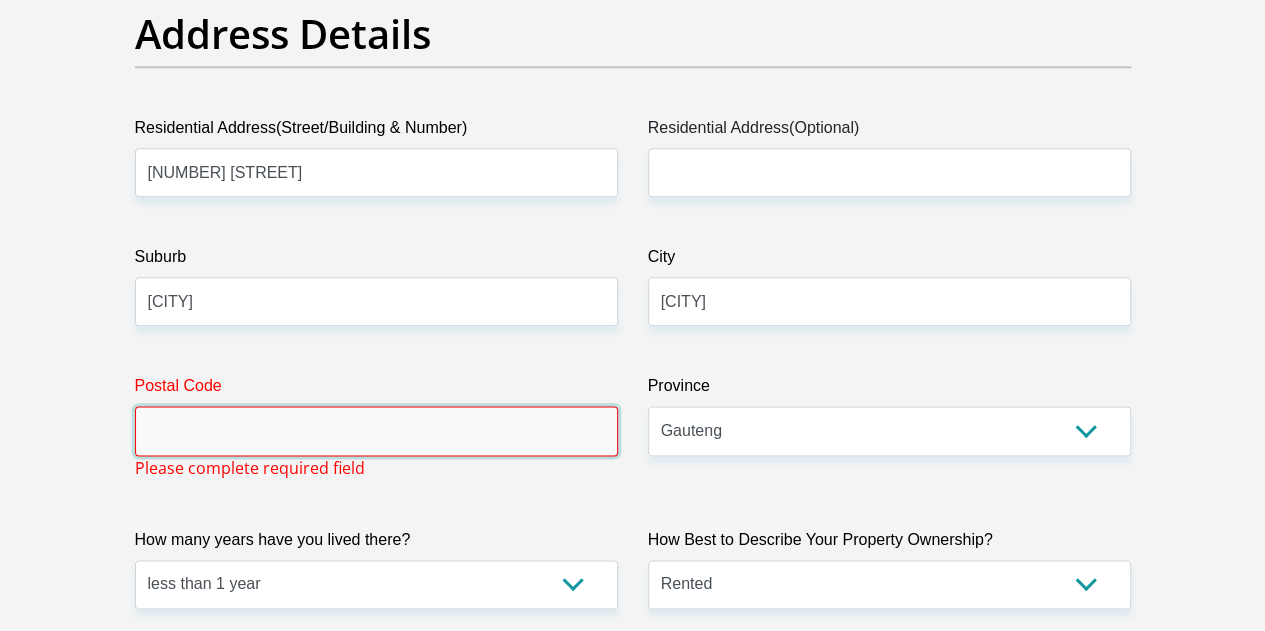 click on "Postal Code" at bounding box center (376, 430) 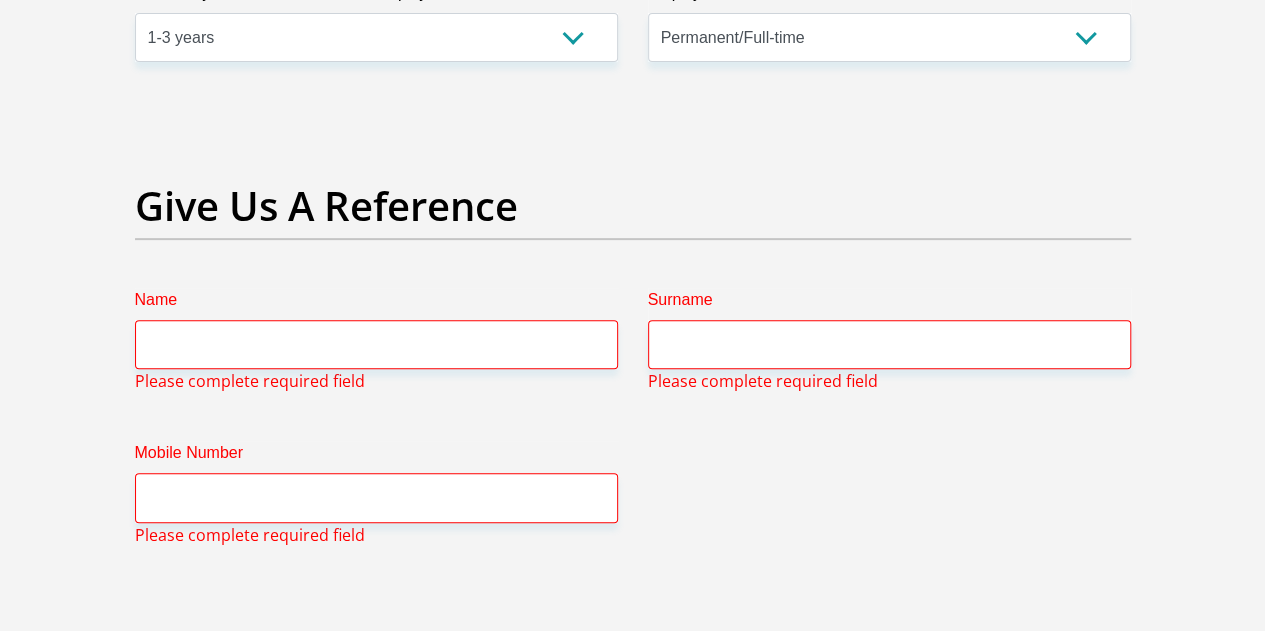 scroll, scrollTop: 4195, scrollLeft: 0, axis: vertical 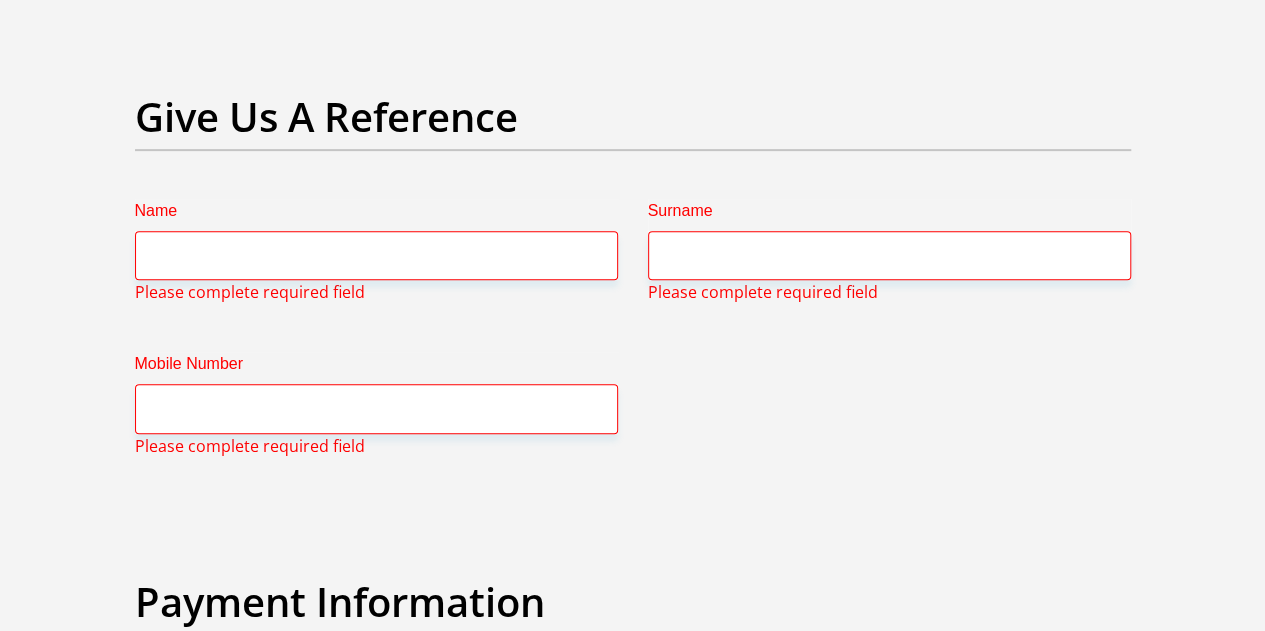 type on "1682" 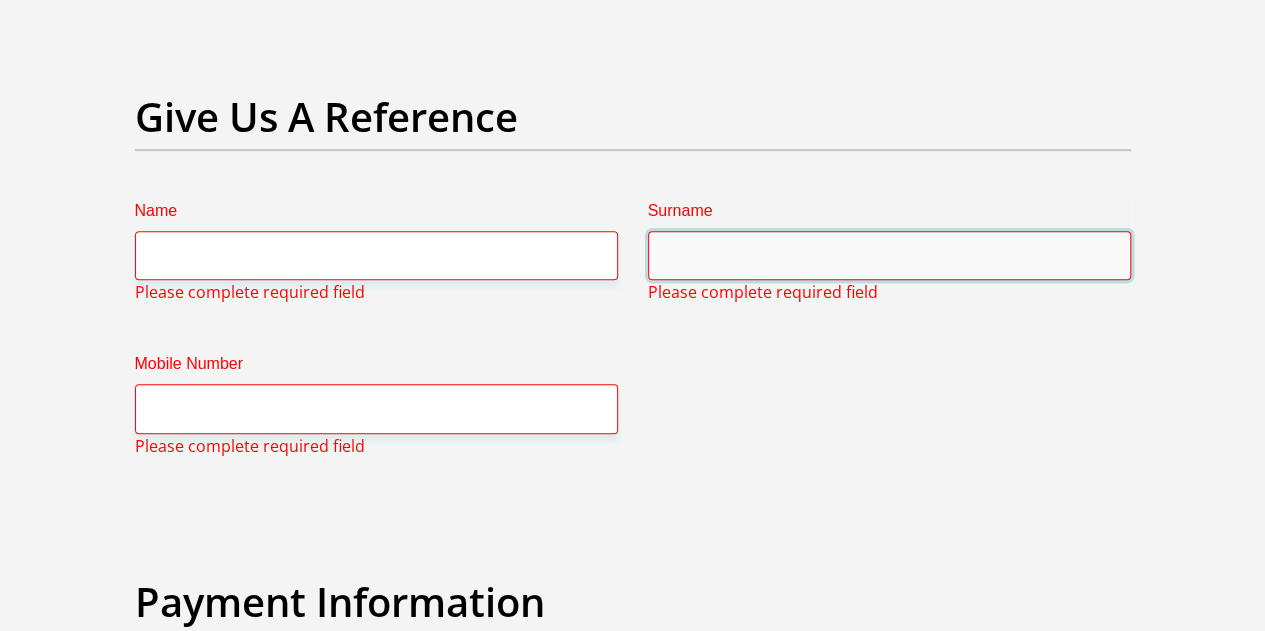 click on "Surname" at bounding box center [889, 255] 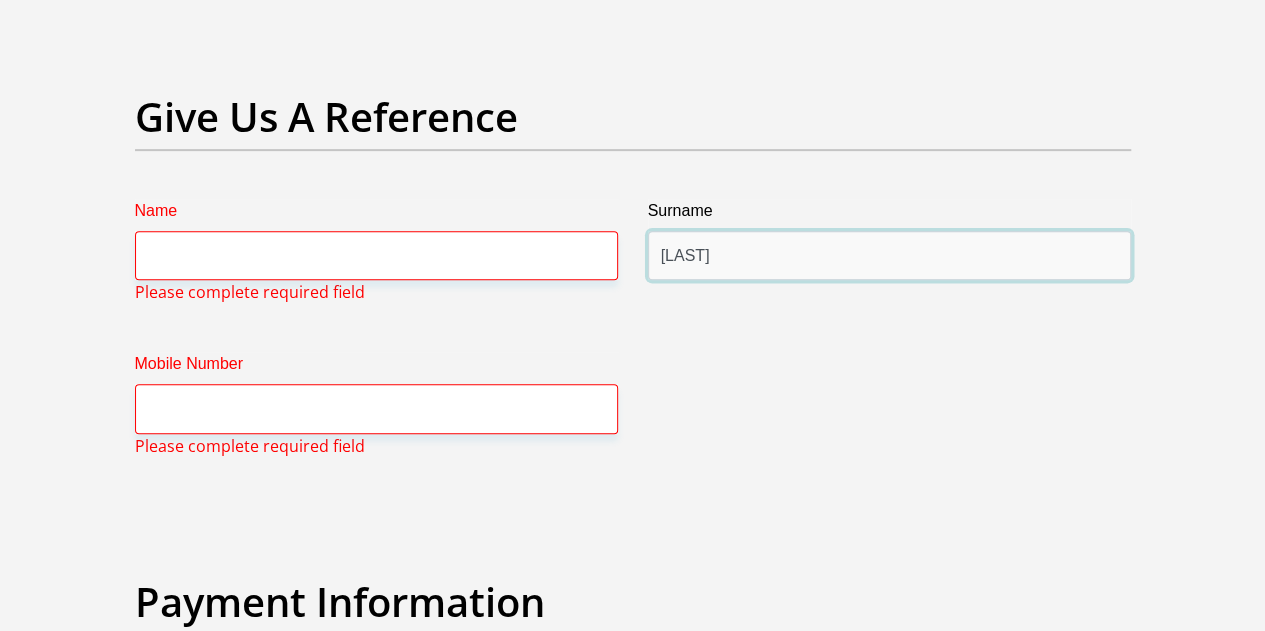 type on "Mathebele" 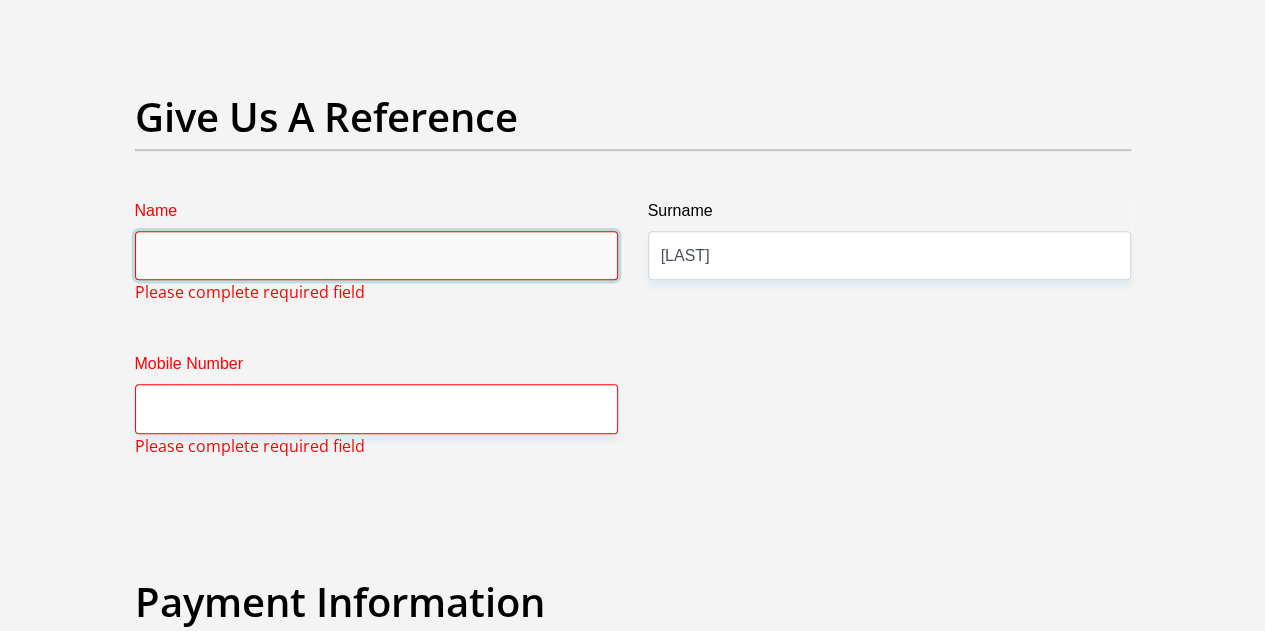 click on "Name" at bounding box center (376, 255) 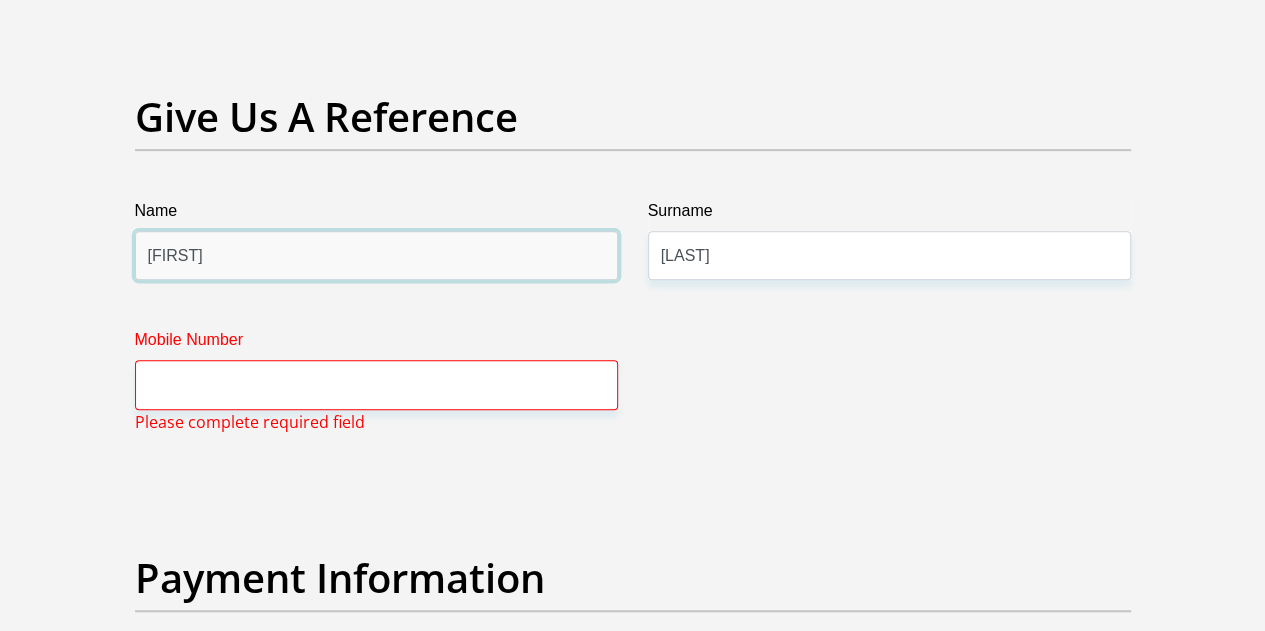 type on "Salome" 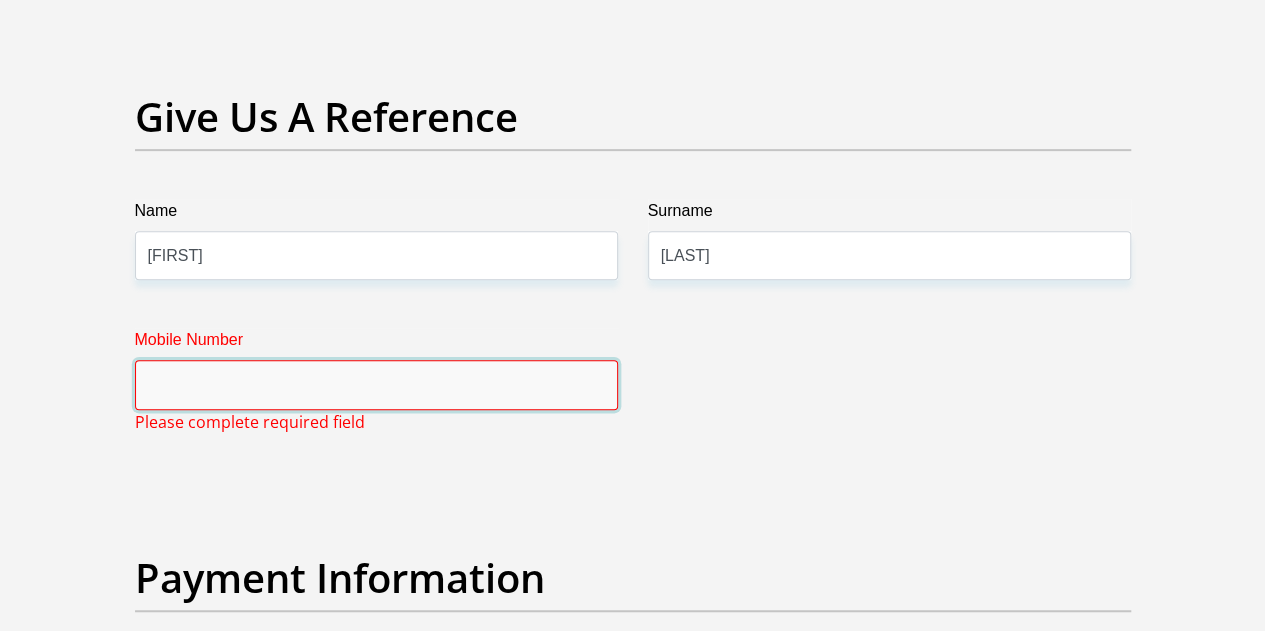 click on "Mobile Number" at bounding box center (376, 384) 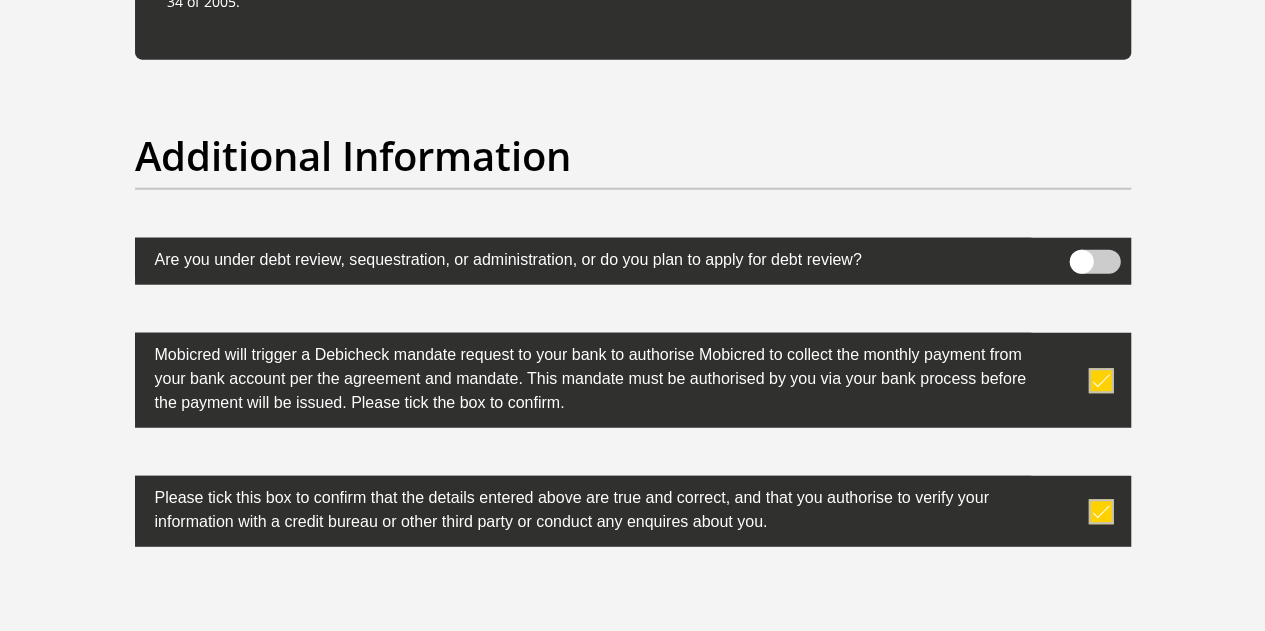 scroll, scrollTop: 6359, scrollLeft: 0, axis: vertical 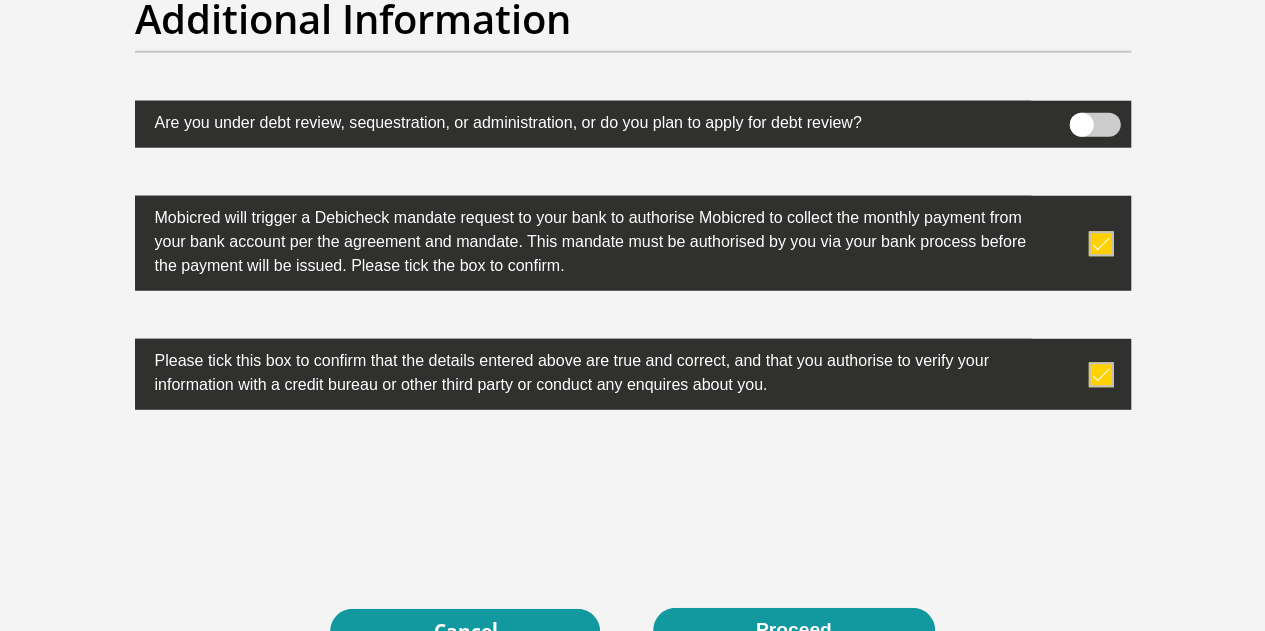 type on "0736495791" 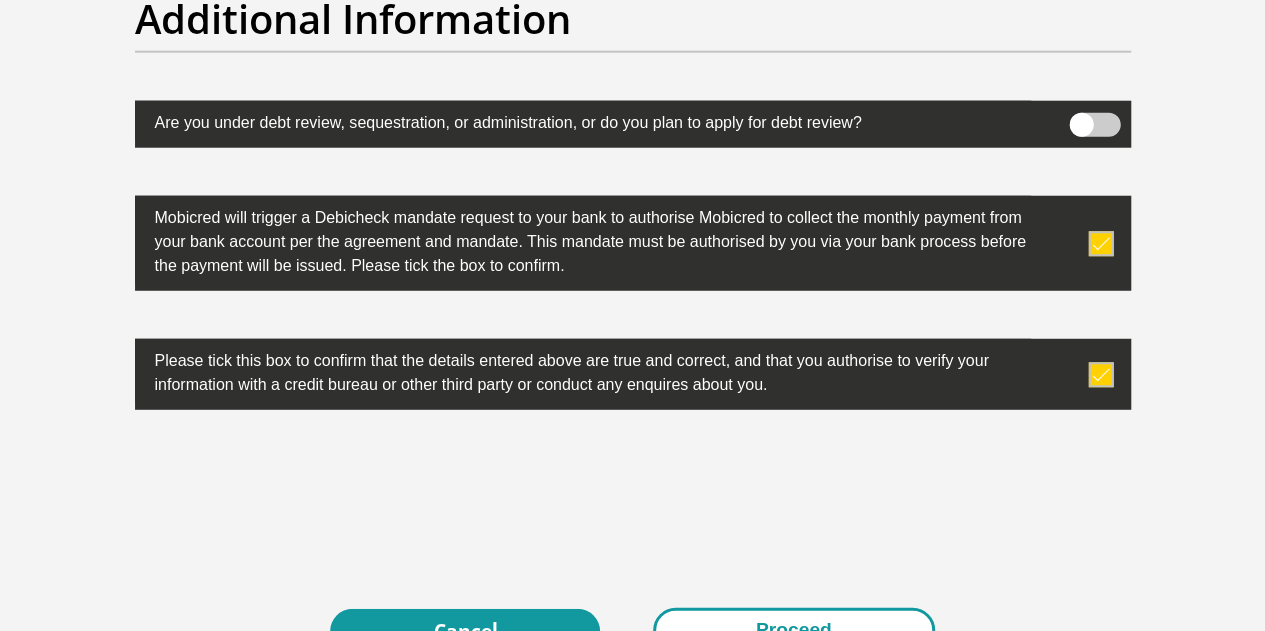 click on "Proceed" at bounding box center [794, 630] 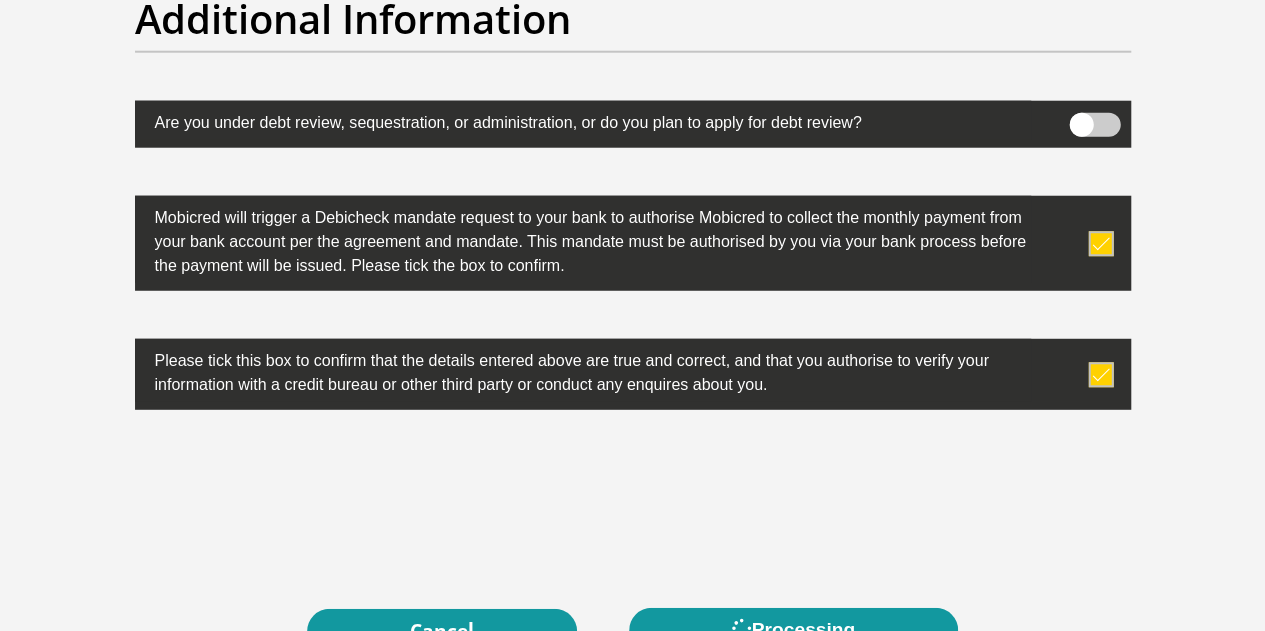 scroll, scrollTop: 0, scrollLeft: 0, axis: both 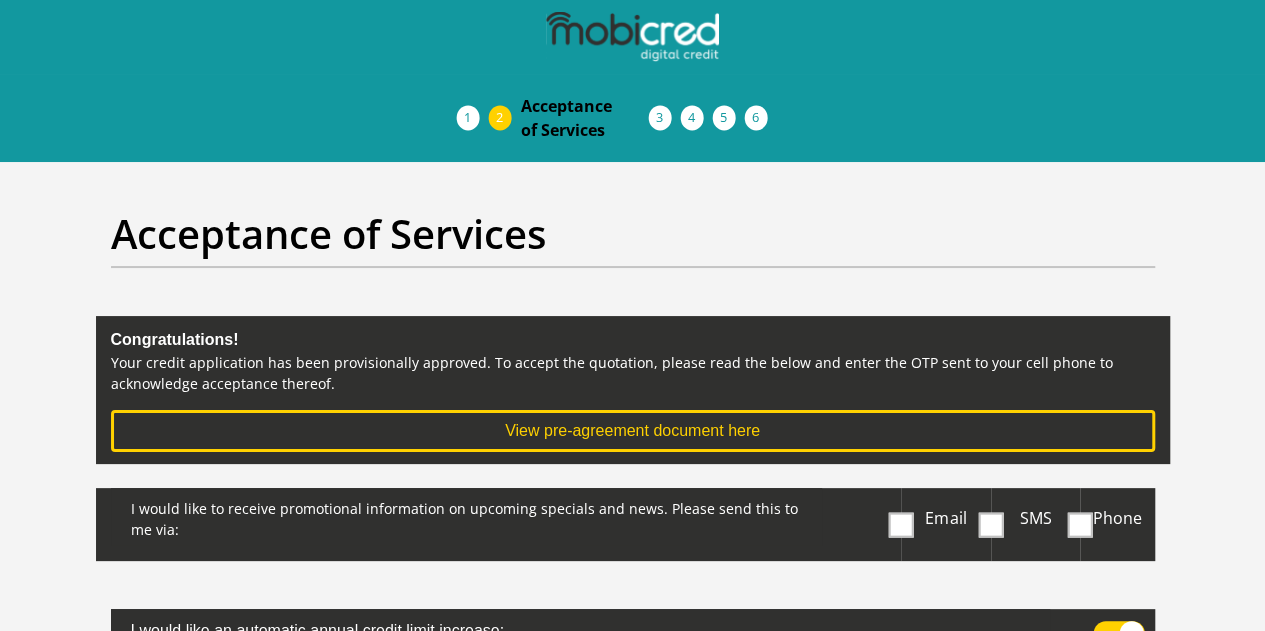 click at bounding box center [901, 524] 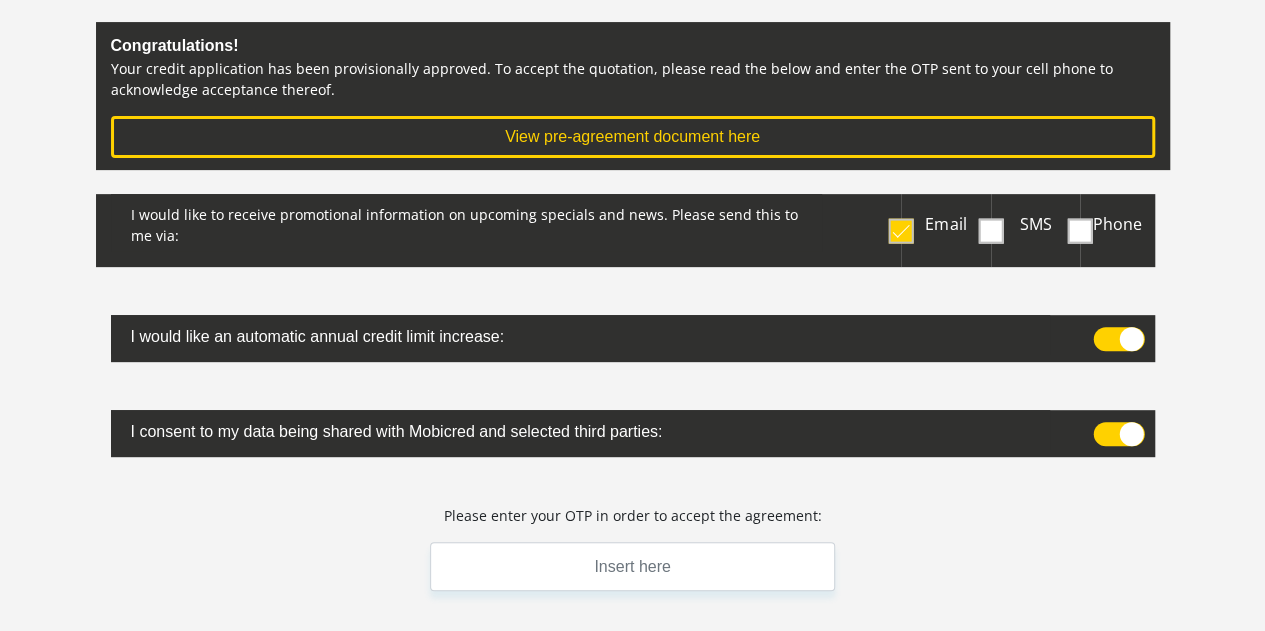 scroll, scrollTop: 325, scrollLeft: 0, axis: vertical 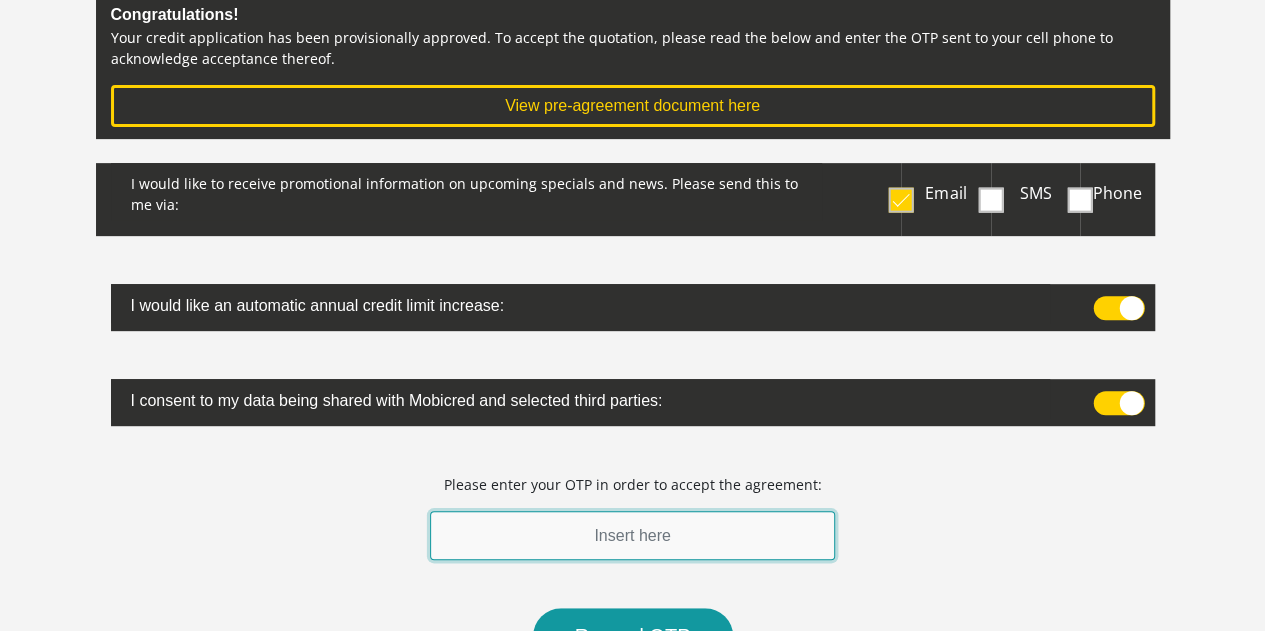 click at bounding box center [633, 535] 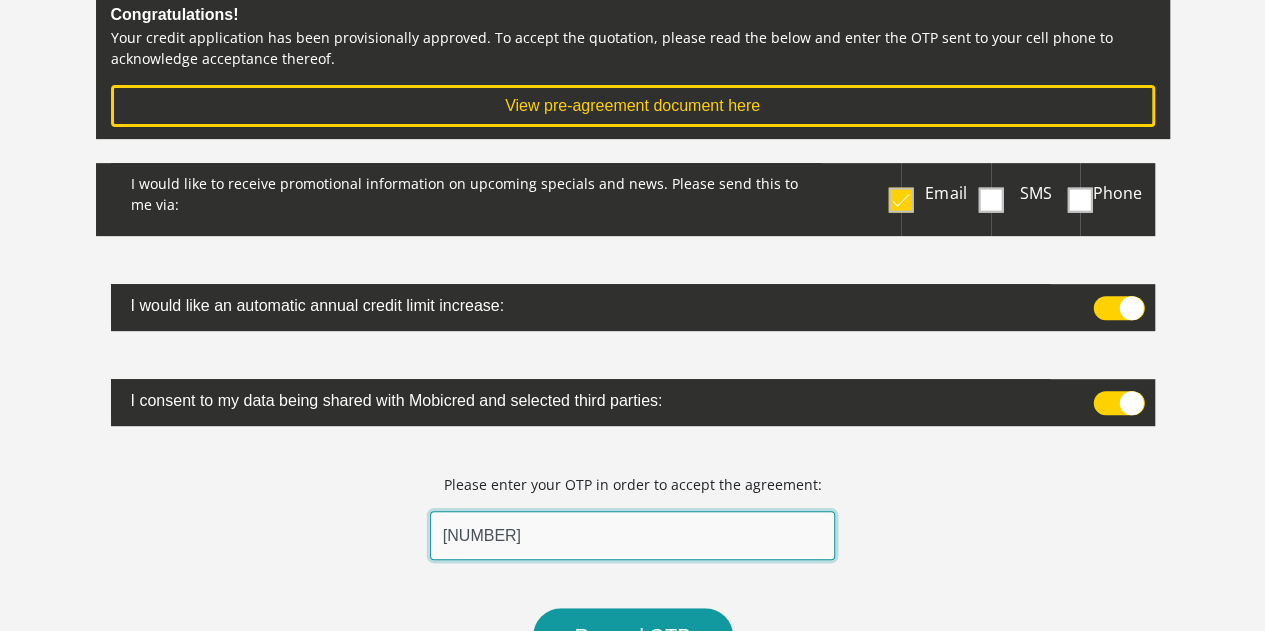 type on "839097" 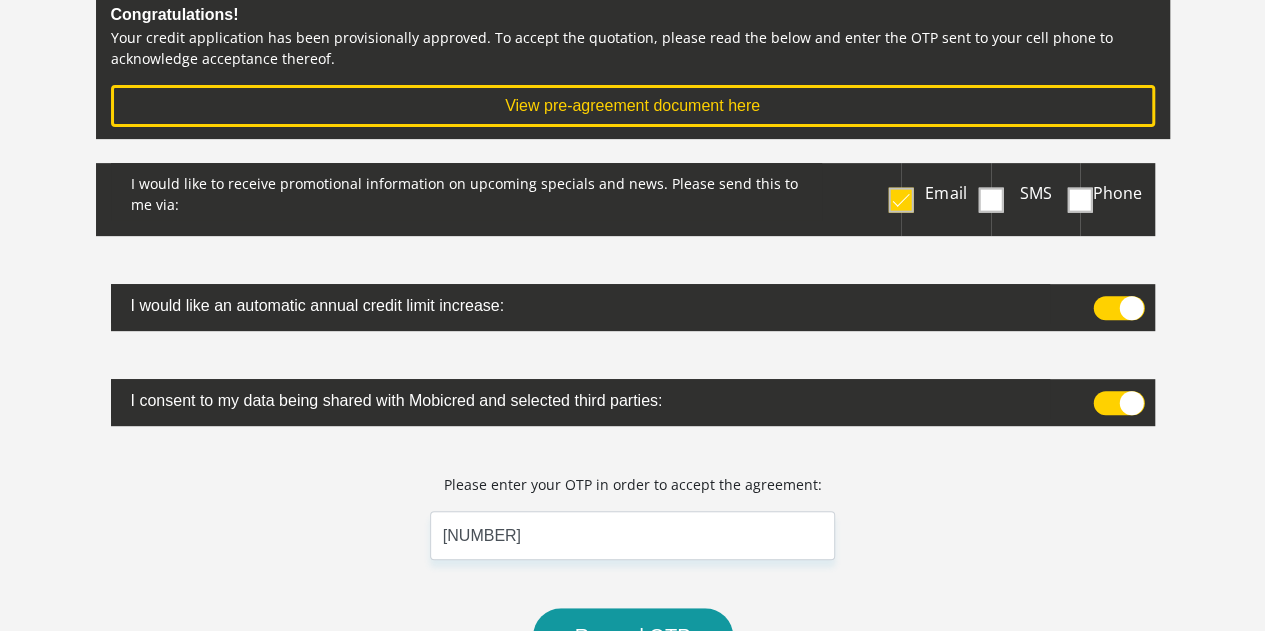 drag, startPoint x: 1264, startPoint y: 369, endPoint x: 1270, endPoint y: 413, distance: 44.407207 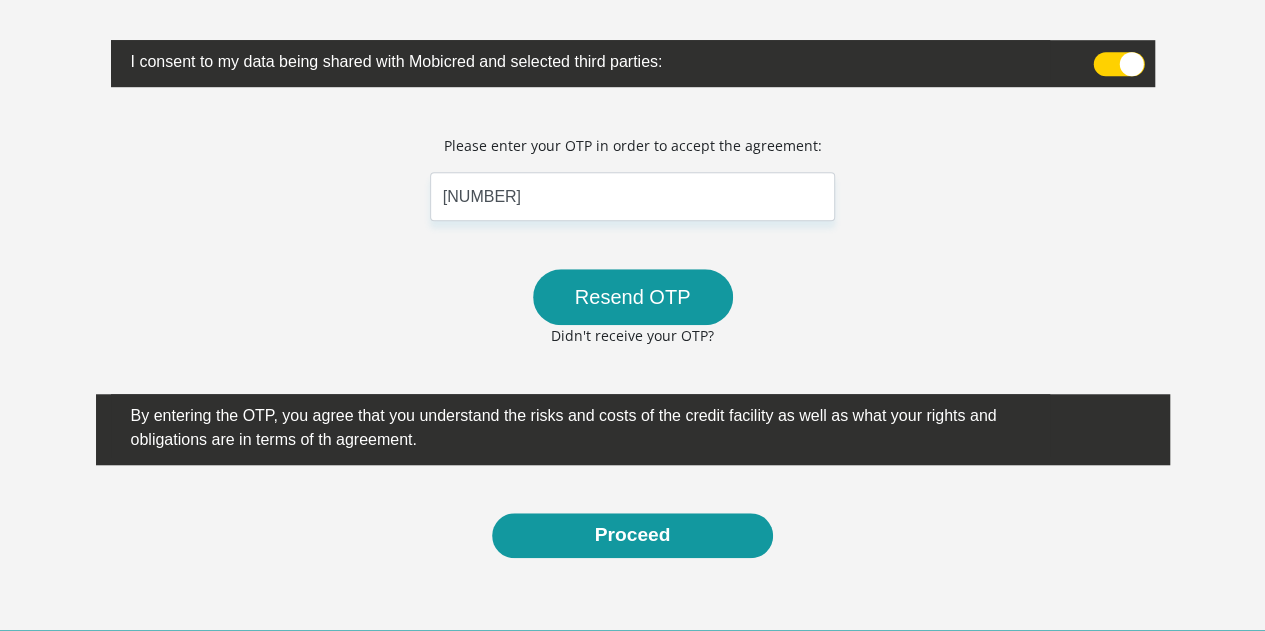 scroll, scrollTop: 666, scrollLeft: 0, axis: vertical 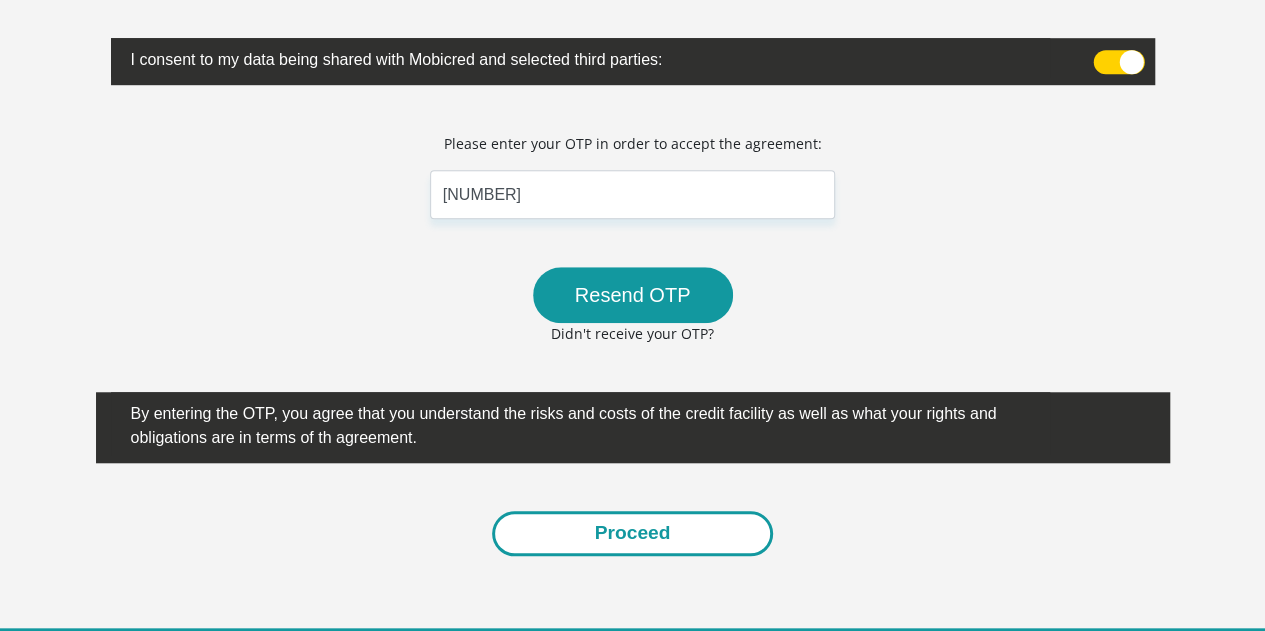 click on "Proceed" at bounding box center (633, 533) 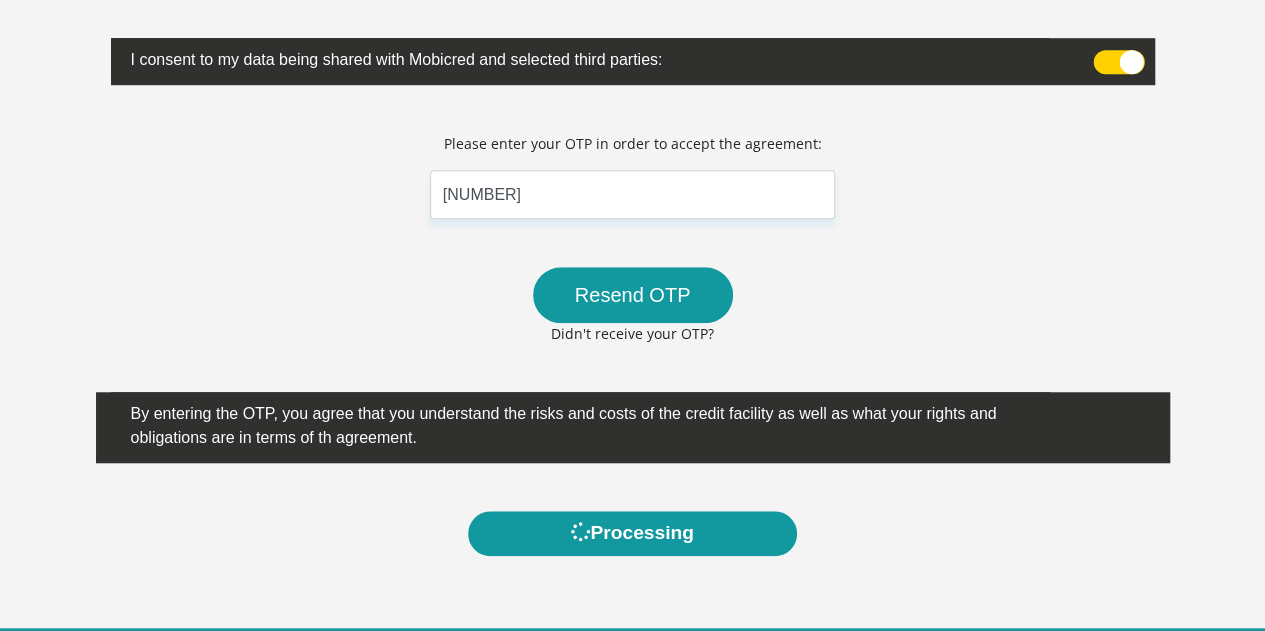 scroll, scrollTop: 0, scrollLeft: 0, axis: both 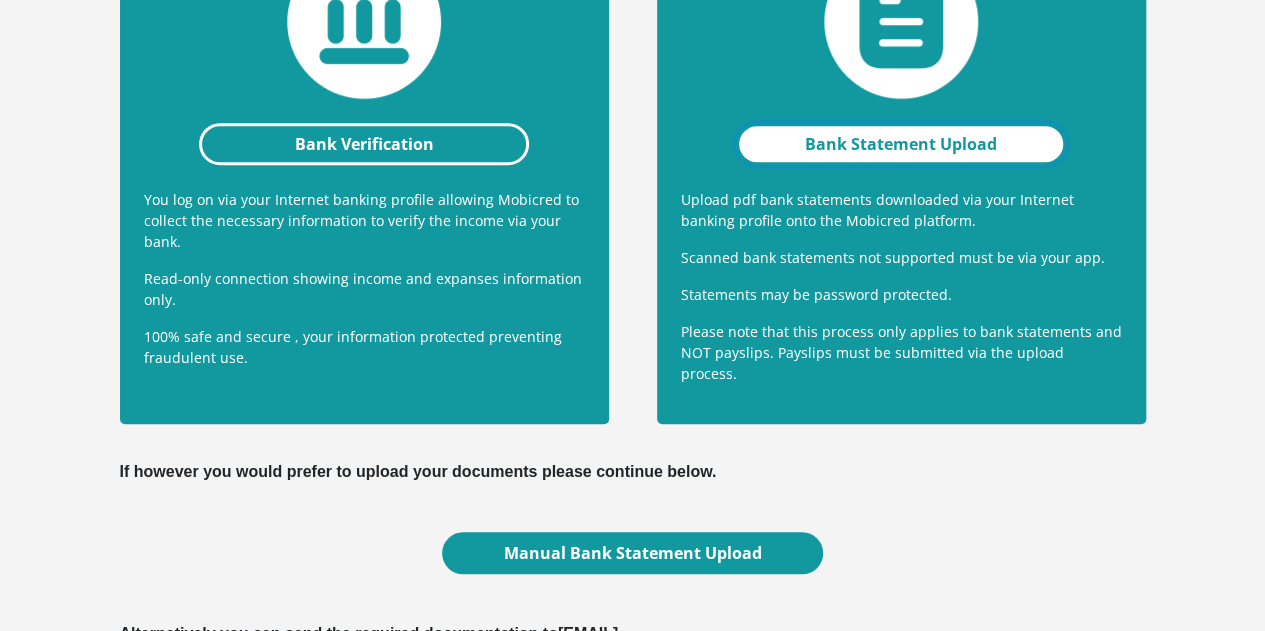 click on "Bank Statement Upload" at bounding box center [901, 144] 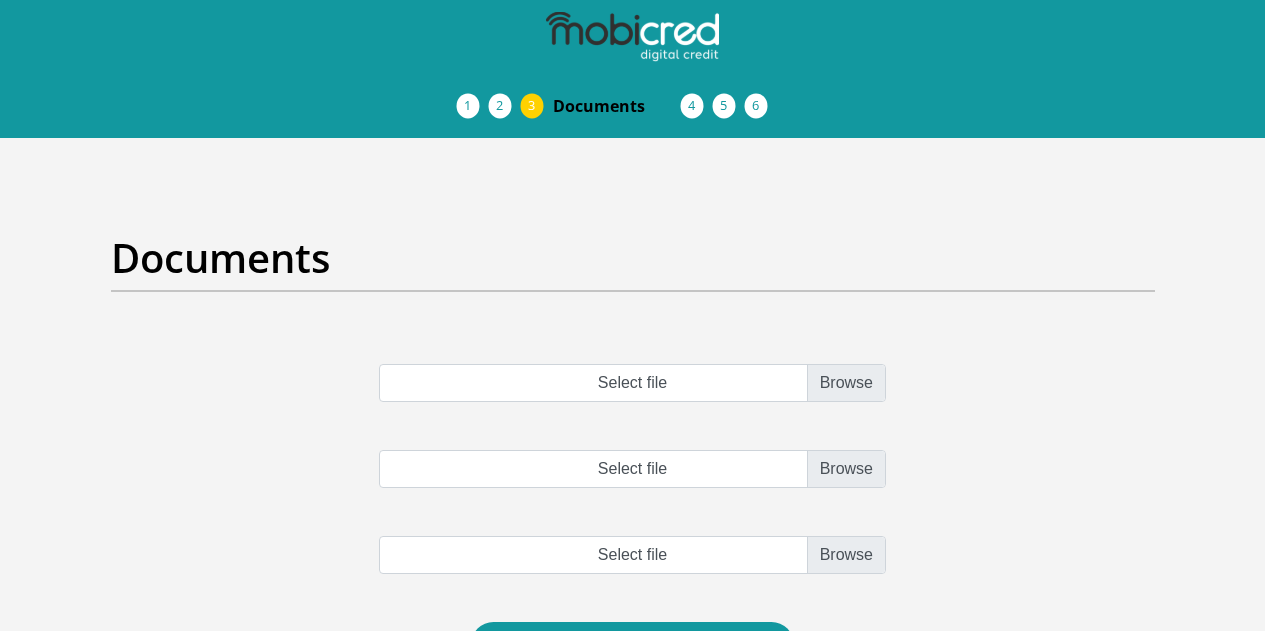 scroll, scrollTop: 0, scrollLeft: 0, axis: both 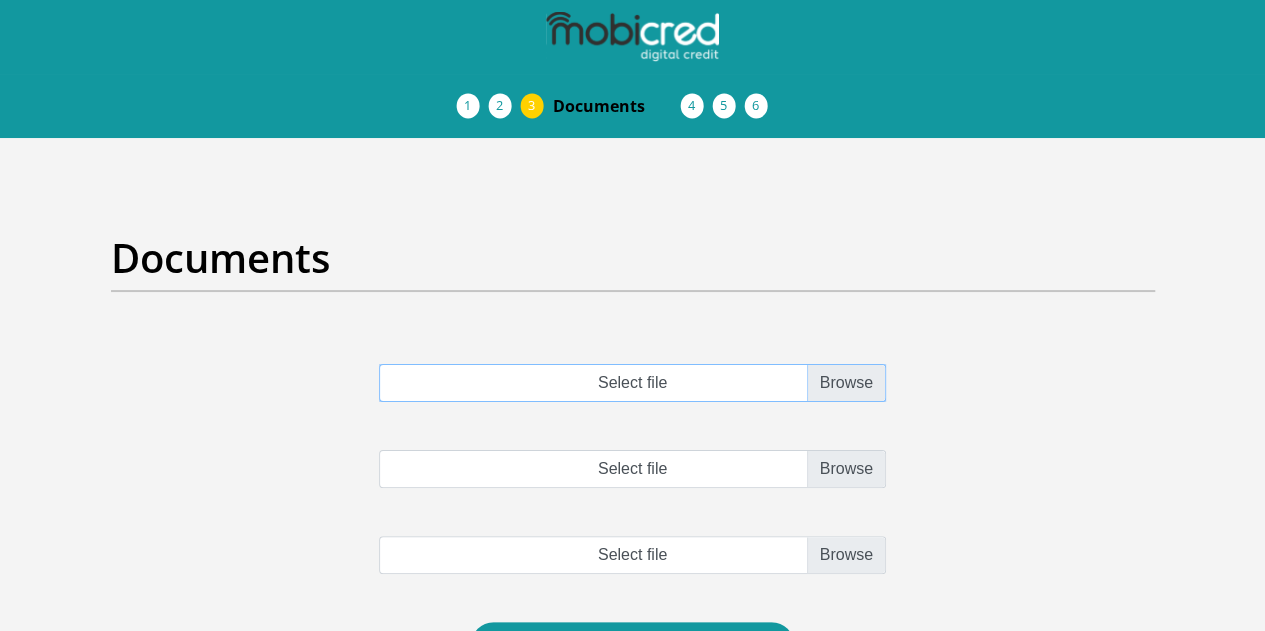 click on "Select file" at bounding box center (632, 383) 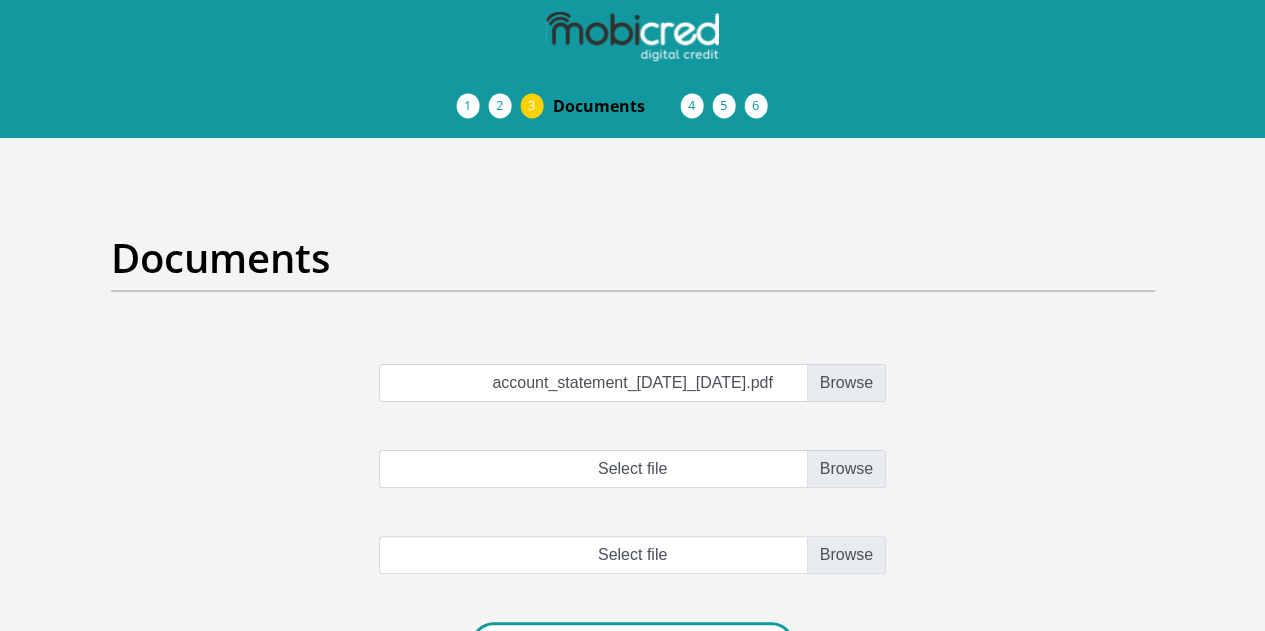 click on "Upload Docs" at bounding box center (632, 644) 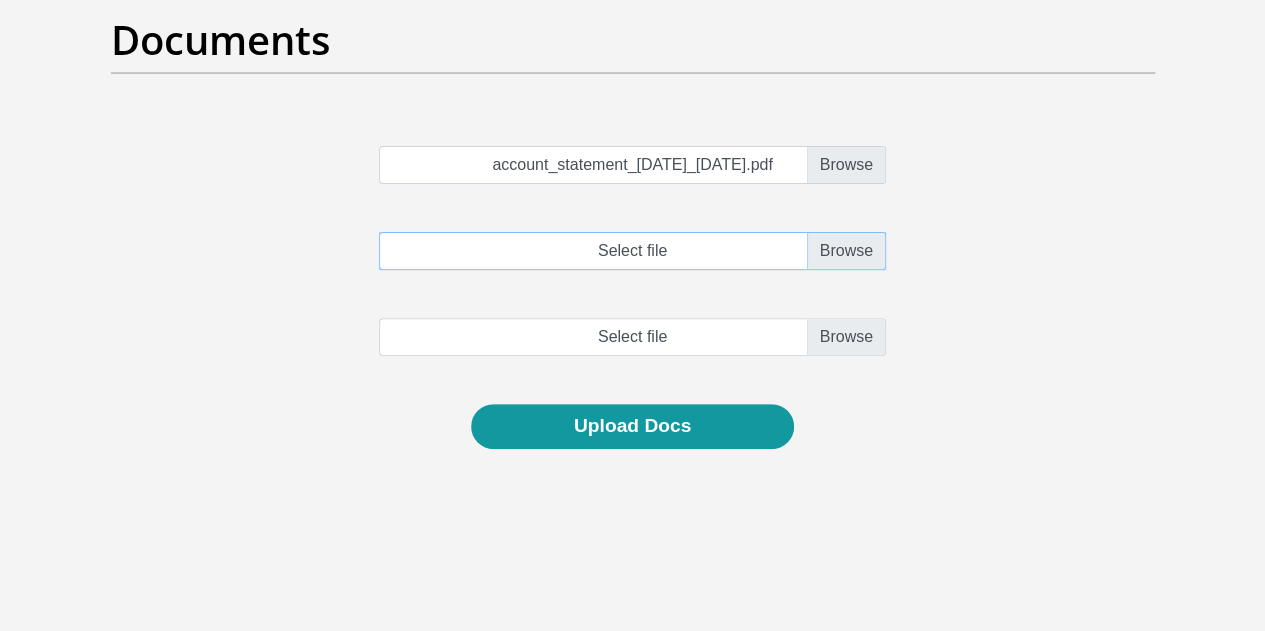 scroll, scrollTop: 222, scrollLeft: 0, axis: vertical 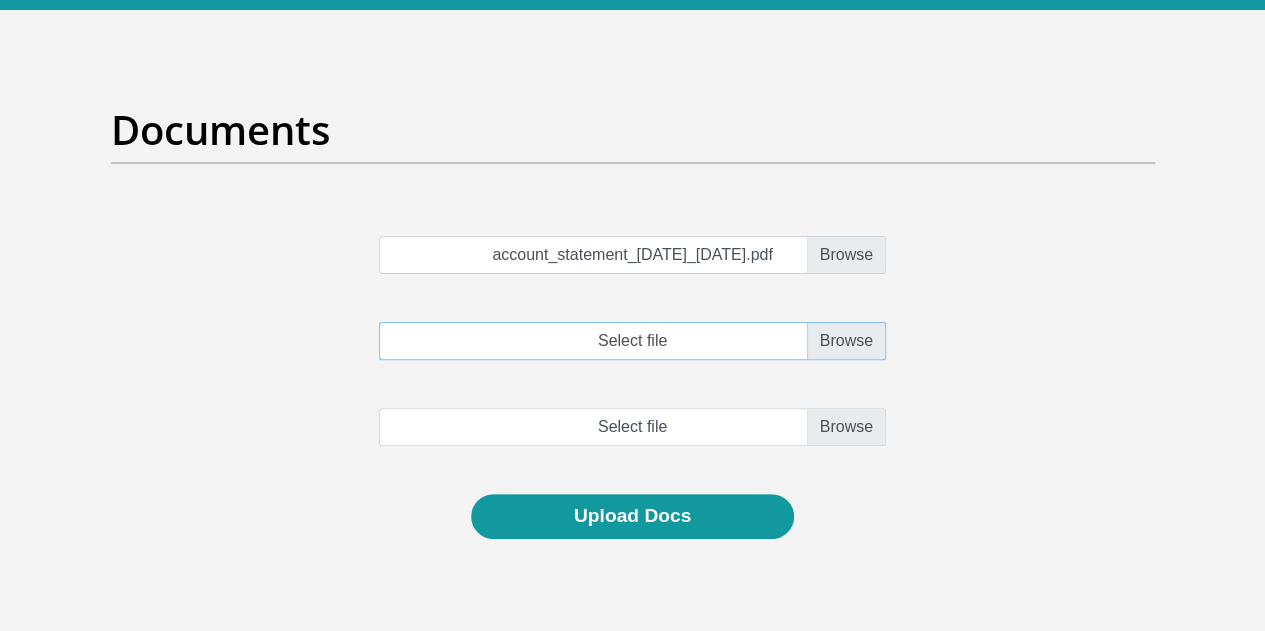 click on "Select file" at bounding box center [632, 341] 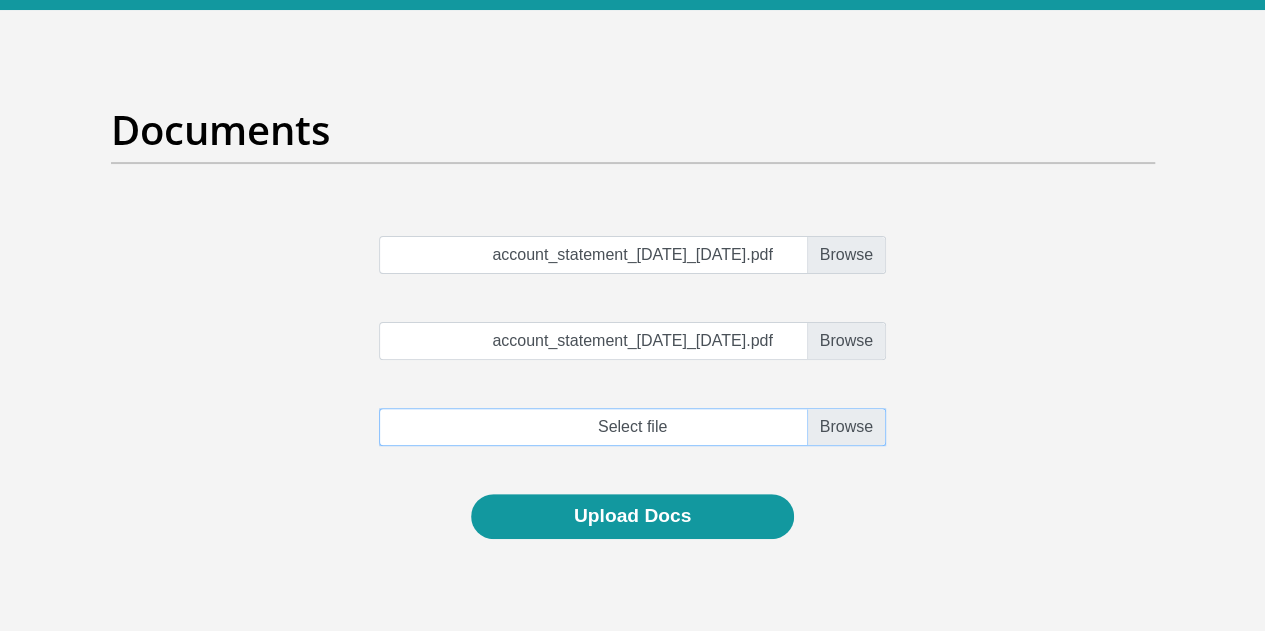 click at bounding box center [632, 427] 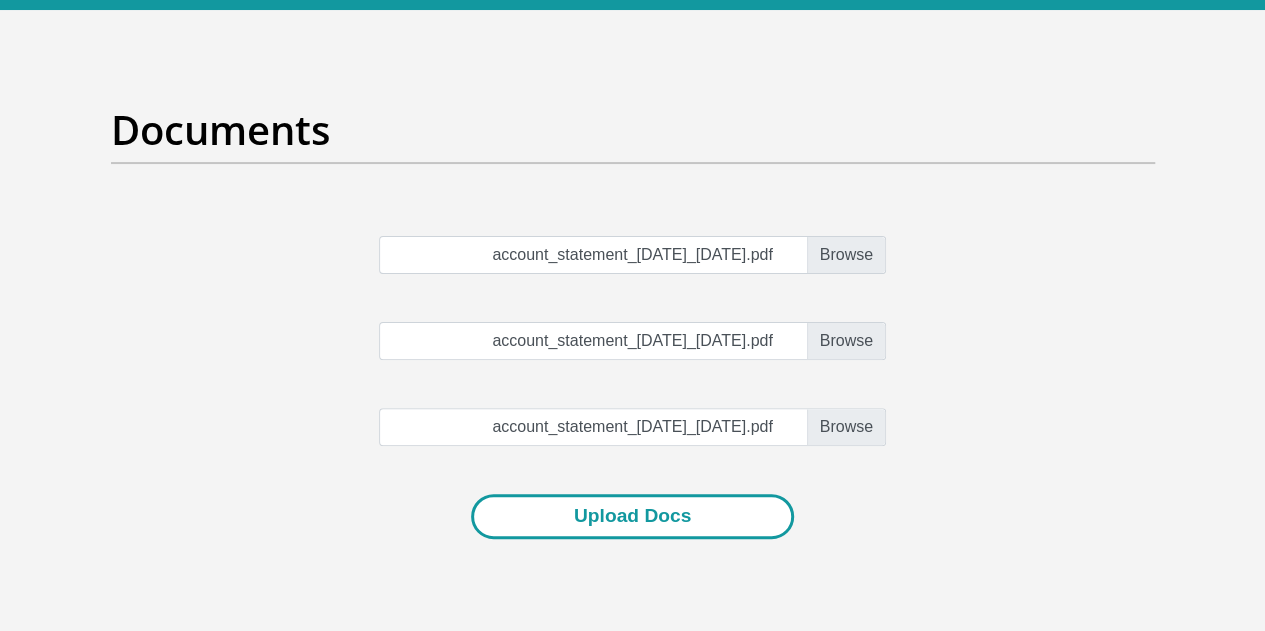 click on "Upload Docs" at bounding box center [632, 516] 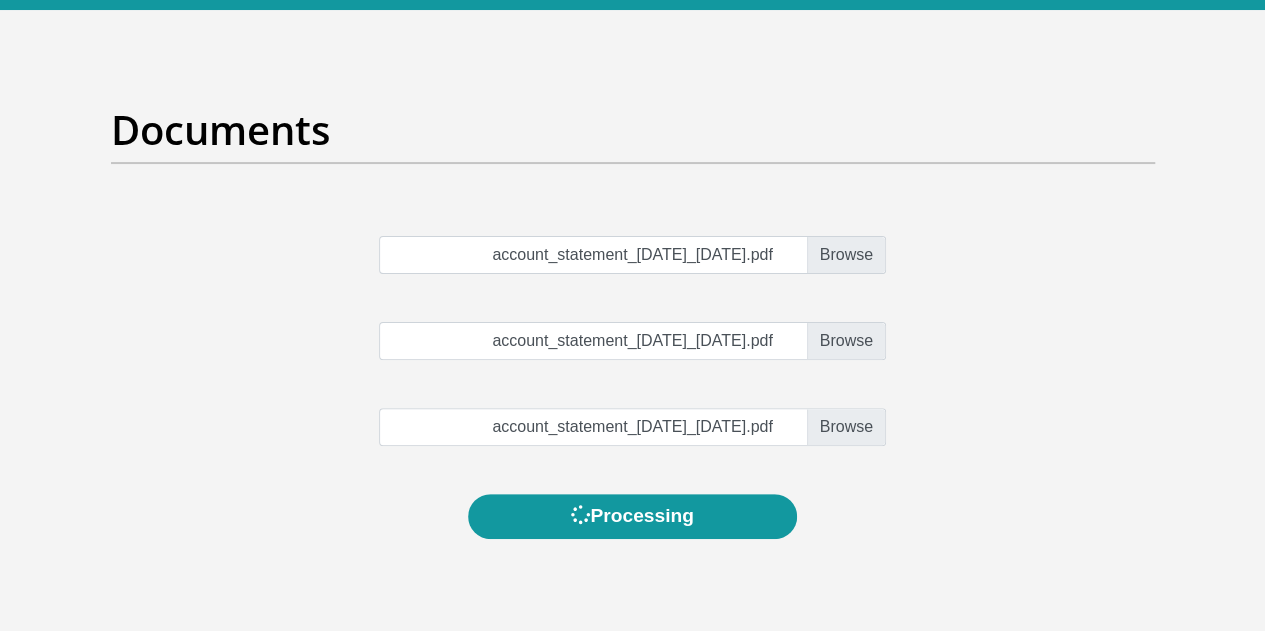 scroll, scrollTop: 0, scrollLeft: 0, axis: both 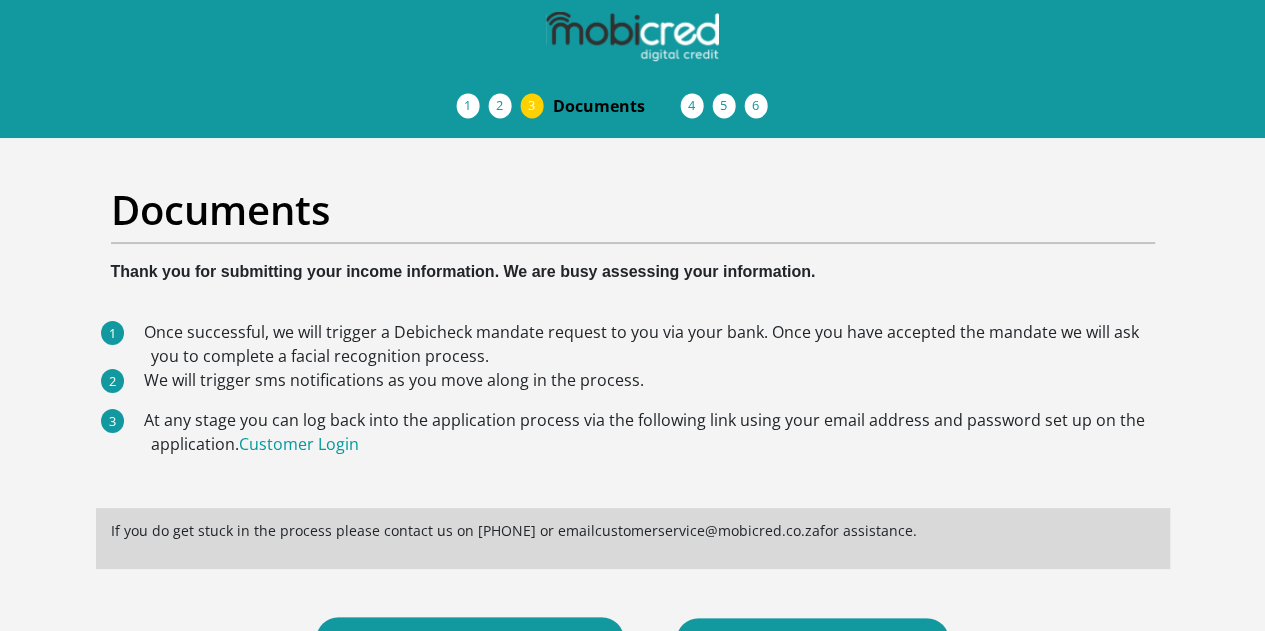 click on "Debicheck   Mandate" at bounding box center (0, 0) 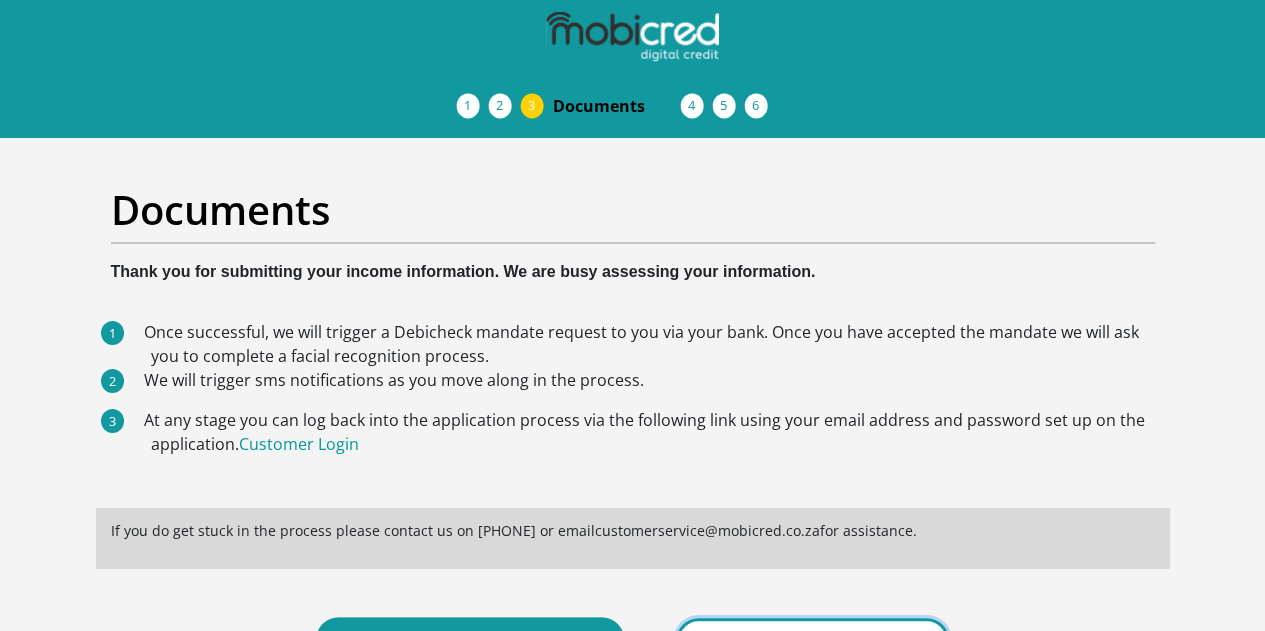 click on "Logout" at bounding box center [812, 640] 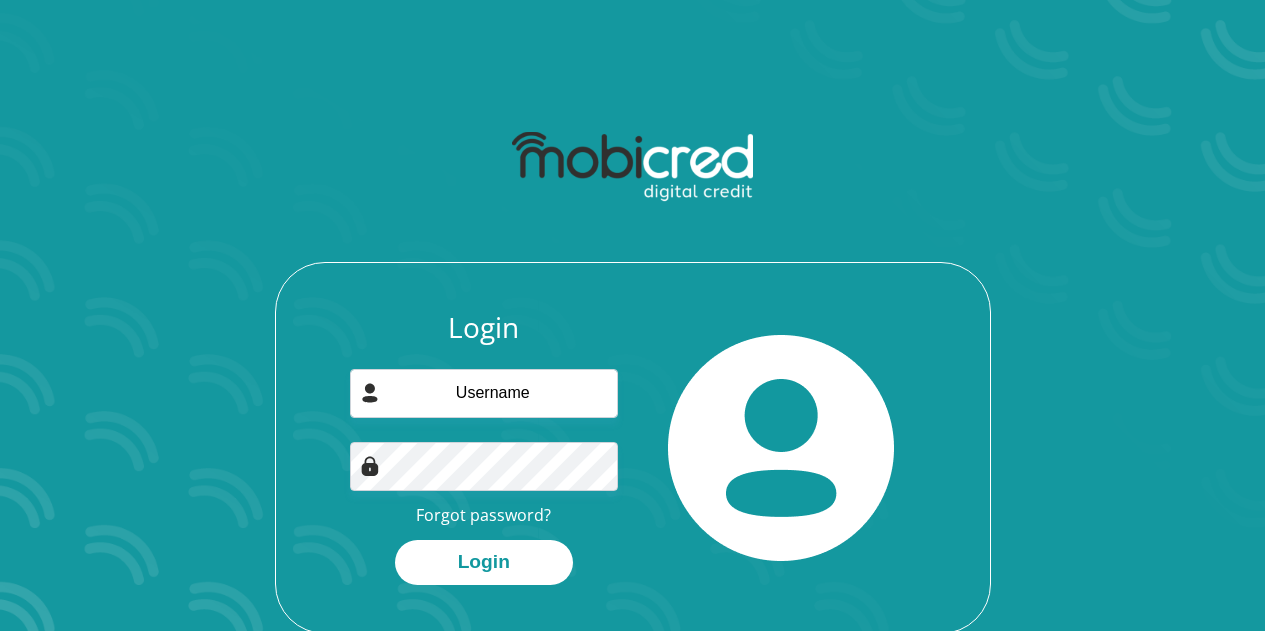scroll, scrollTop: 0, scrollLeft: 0, axis: both 